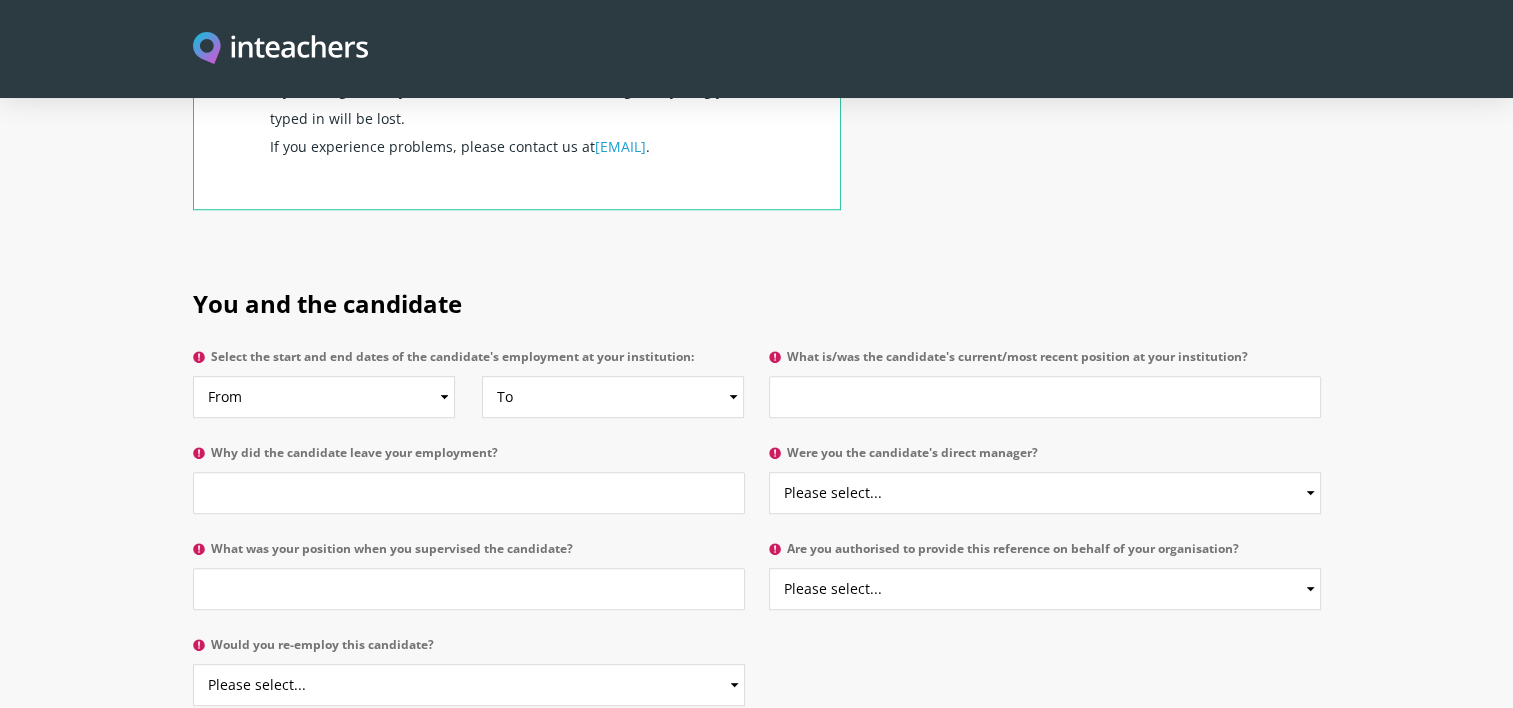 scroll, scrollTop: 860, scrollLeft: 0, axis: vertical 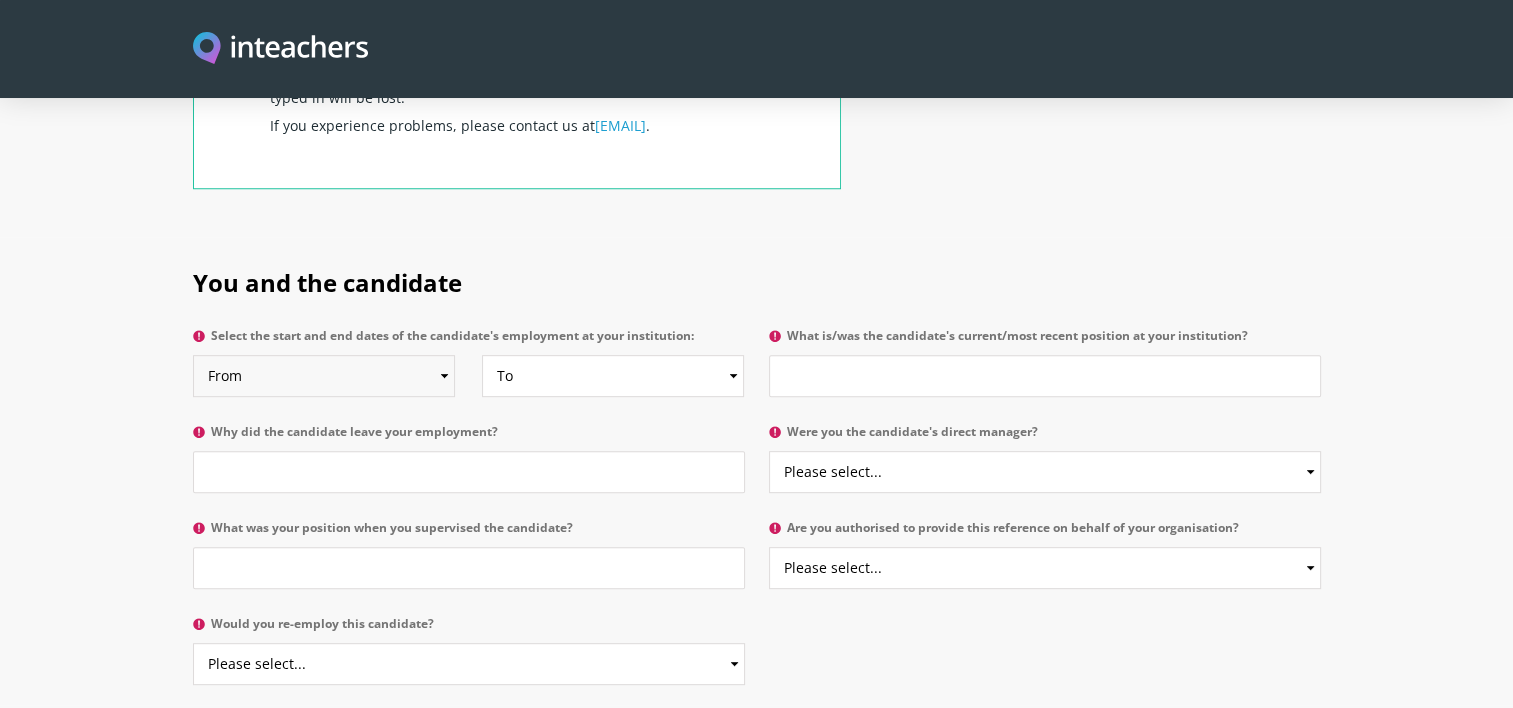 click on "From
2025
2024
2023
2022
2021
2020
2019
2018
2017
2016
2015
2014
2013
2012
2011
2010
2009
2008
2007
2006
2005
2004
2003
2002
2001
2000
1999
1998
1997
1996
1995
1994
1993
1992
1991
1990
1989
1988
1987
1986
1985
1984
1983
1982
1981
1980
1979
1978
1977
1976
1975
1974
1973
1972
1971
1970" at bounding box center [324, 376] 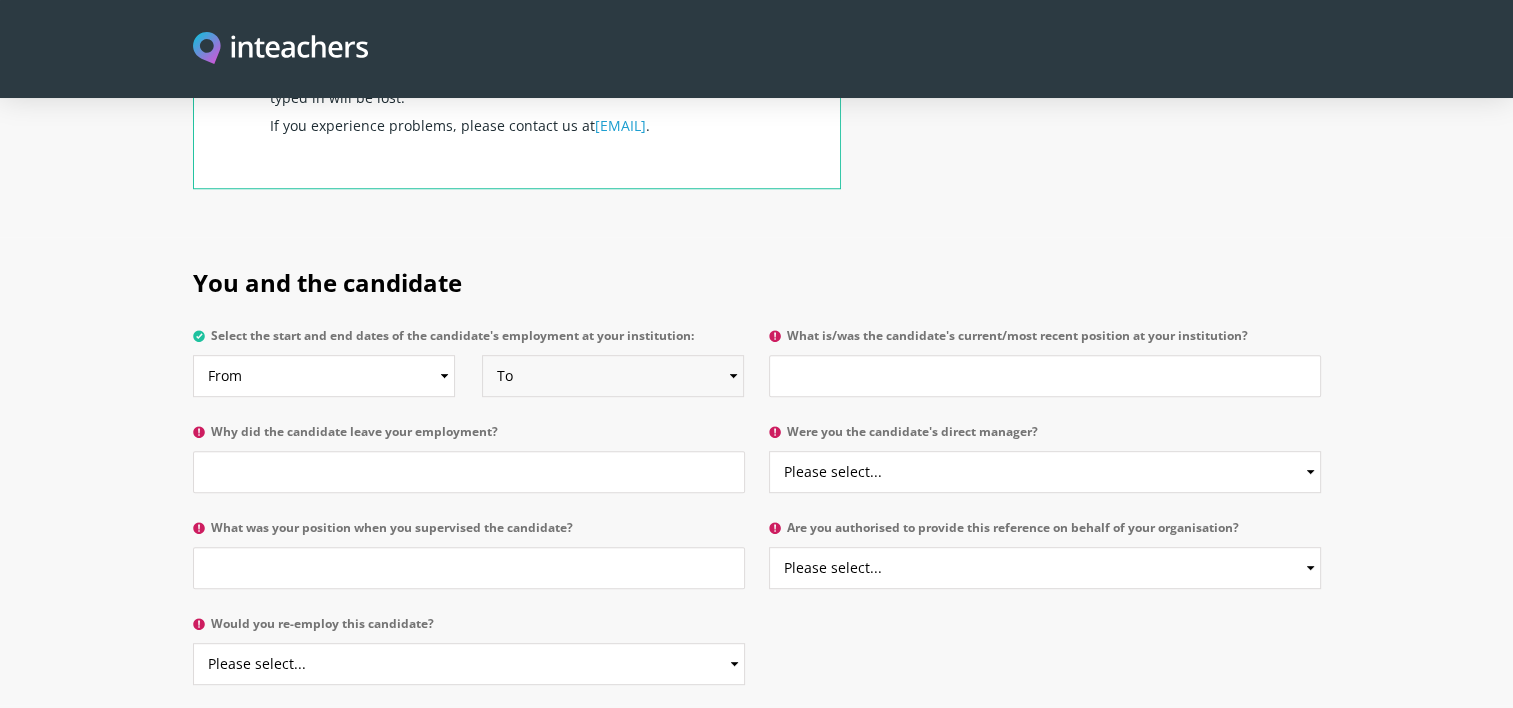click on "To
Currently
2025
2024
2023
2022
2021
2020
2019
2018
2017
2016
2015
2014
2013
2012
2011
2010
2009
2008
2007
2006
2005
2004
2003
2002
2001
2000
1999
1998
1997
1996
1995
1994
1993
1992
1991
1990
1989
1988
1987
1986
1985
1984
1983
1982
1981
1980
1979
1978
1977
1976
1975
1974
1973
1972
1971
1970" at bounding box center (613, 376) 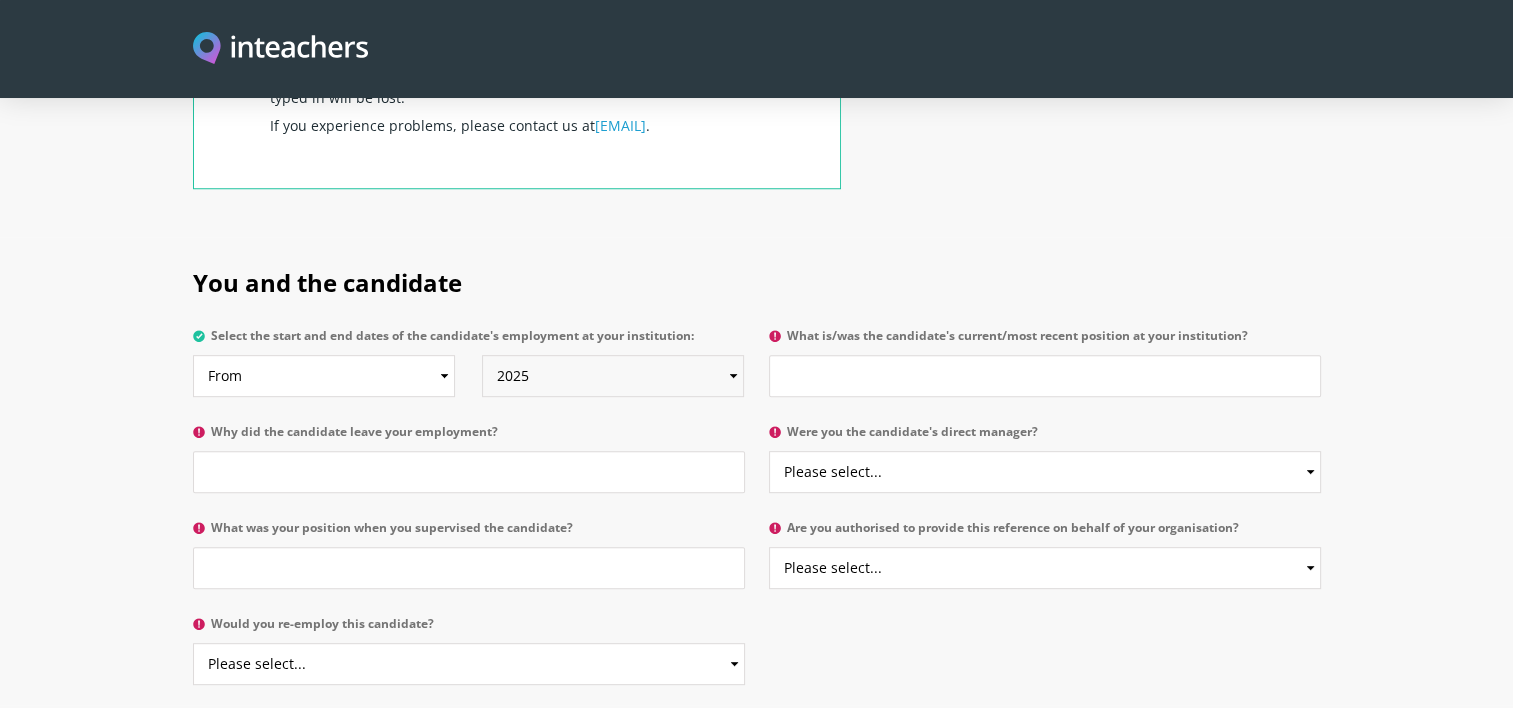 click on "To
Currently
2025
2024
2023
2022
2021
2020
2019
2018
2017
2016
2015
2014
2013
2012
2011
2010
2009
2008
2007
2006
2005
2004
2003
2002
2001
2000
1999
1998
1997
1996
1995
1994
1993
1992
1991
1990
1989
1988
1987
1986
1985
1984
1983
1982
1981
1980
1979
1978
1977
1976
1975
1974
1973
1972
1971
1970" at bounding box center (613, 376) 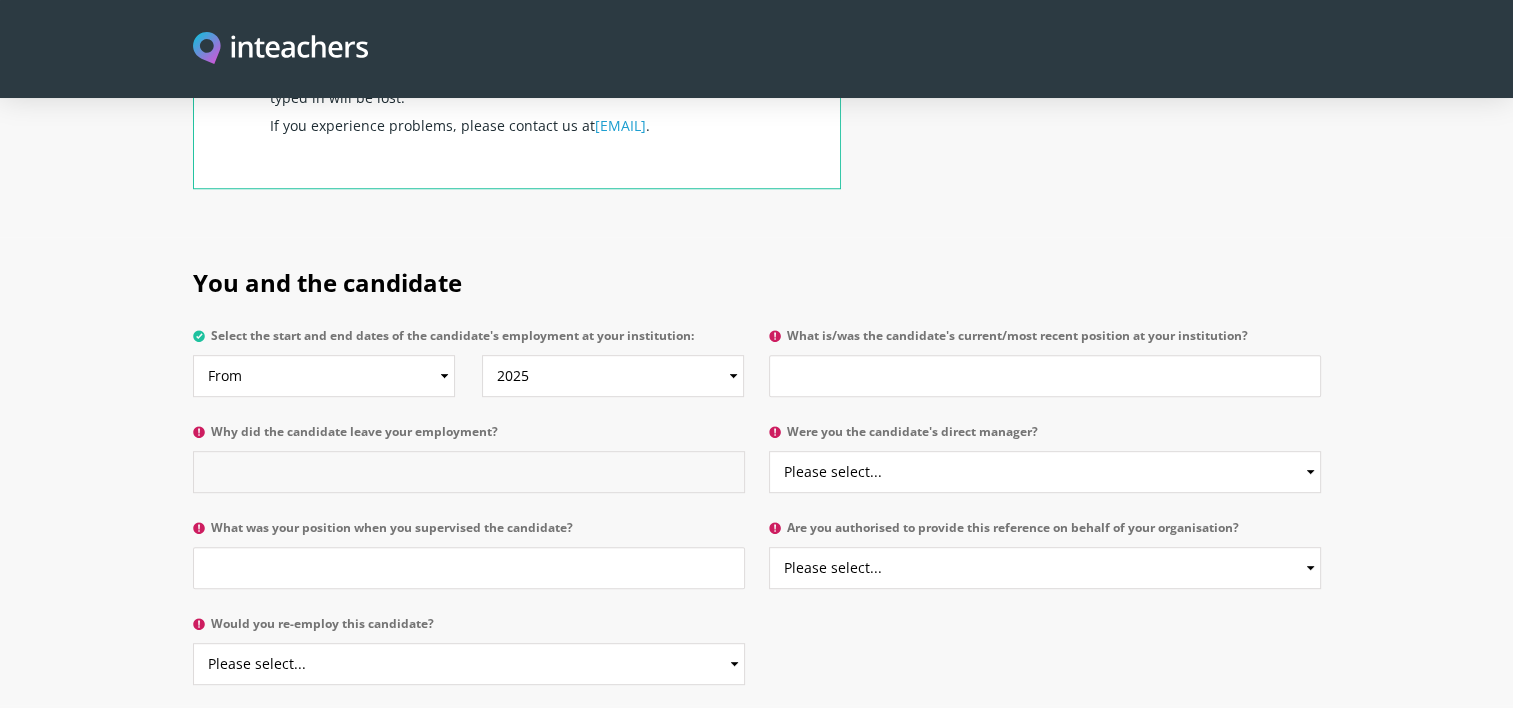 click on "Why did the candidate leave your employment?" at bounding box center [469, 472] 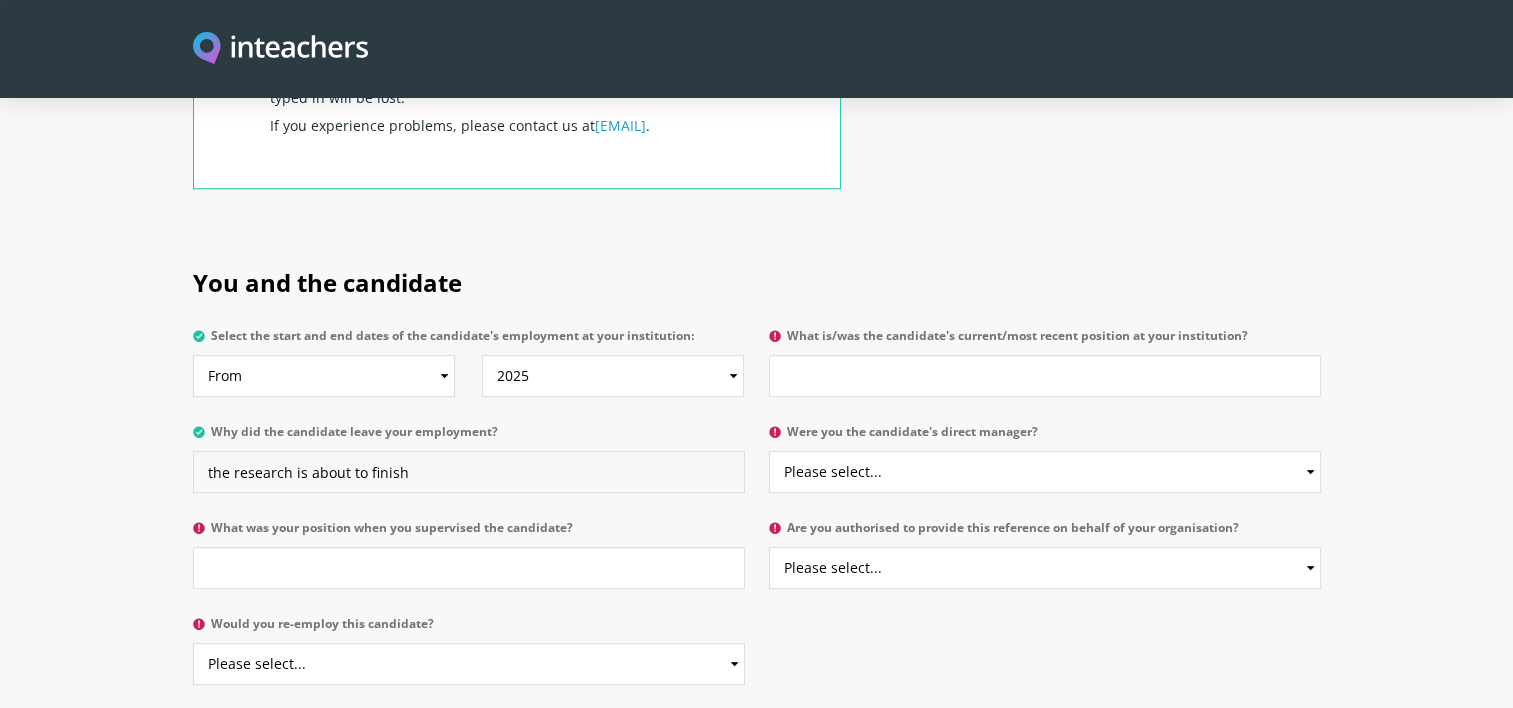 type on "the research is about to finish" 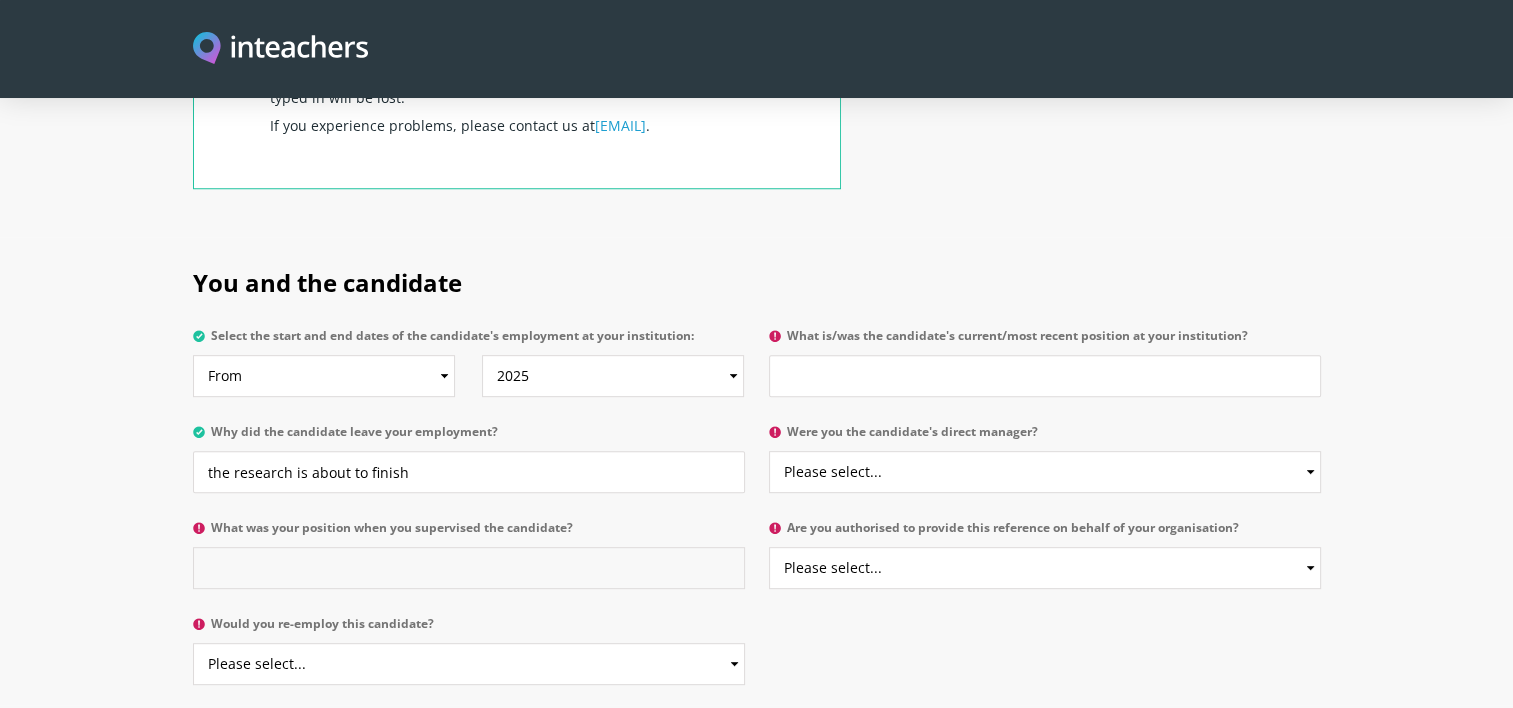click on "What was your position when you supervised the candidate?" at bounding box center (469, 568) 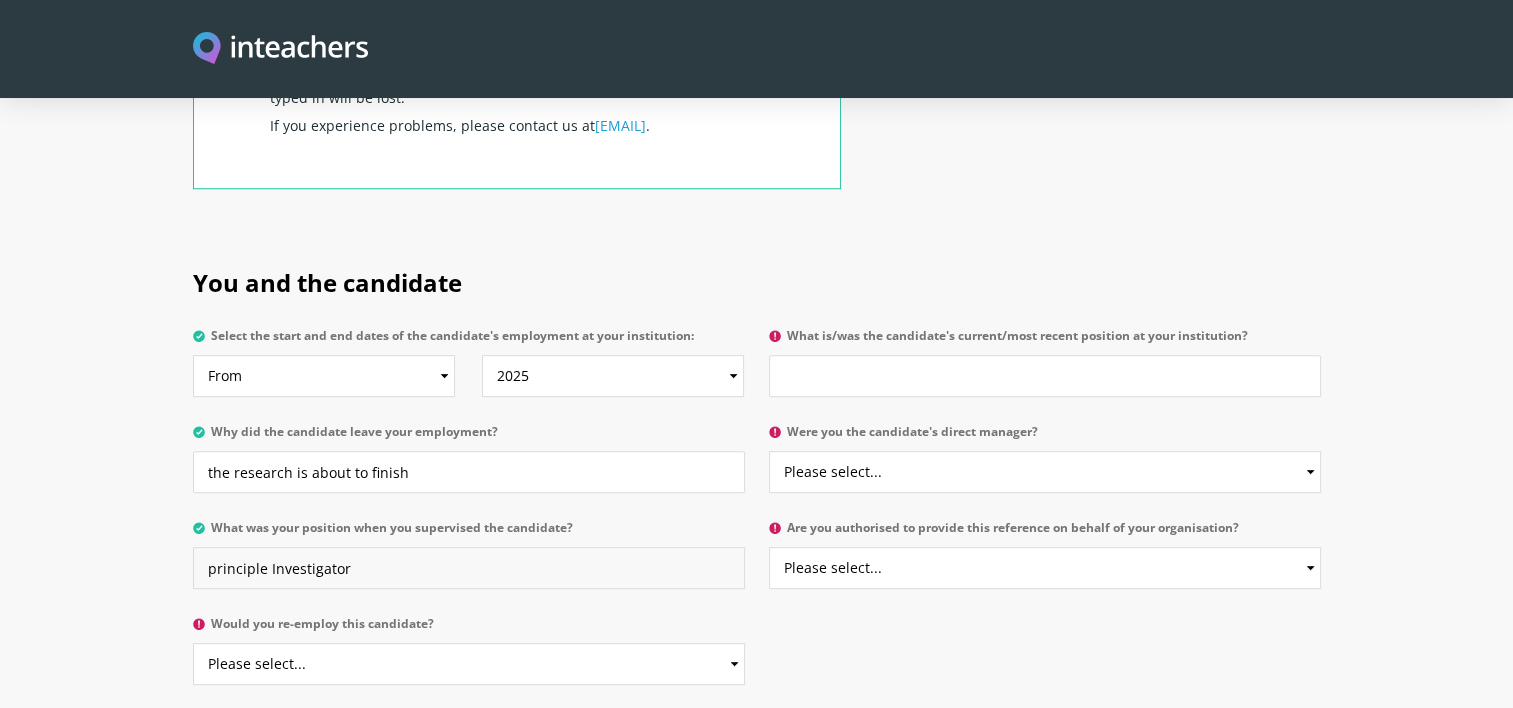 type on "principle Investigator" 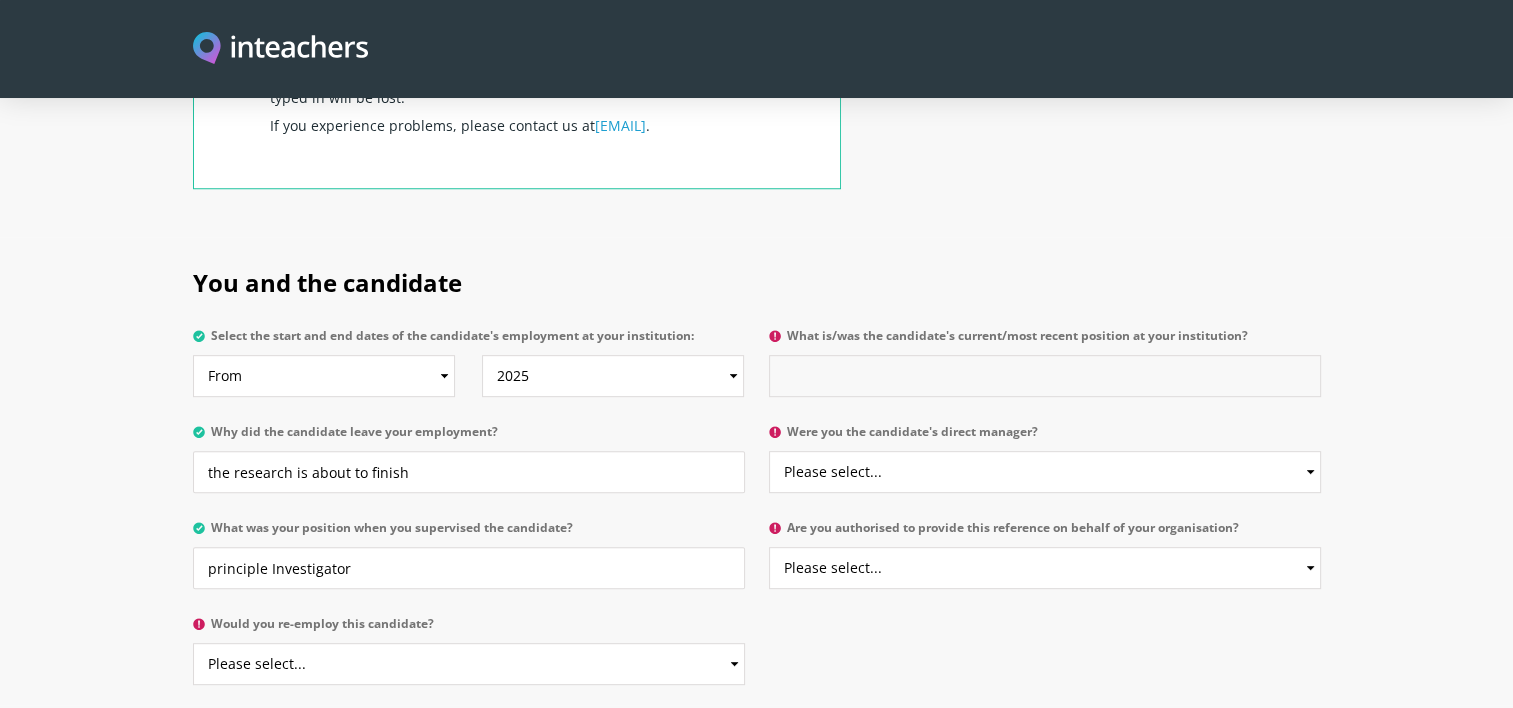 click on "What is/was the candidate's current/most recent position at your institution?" at bounding box center (1045, 376) 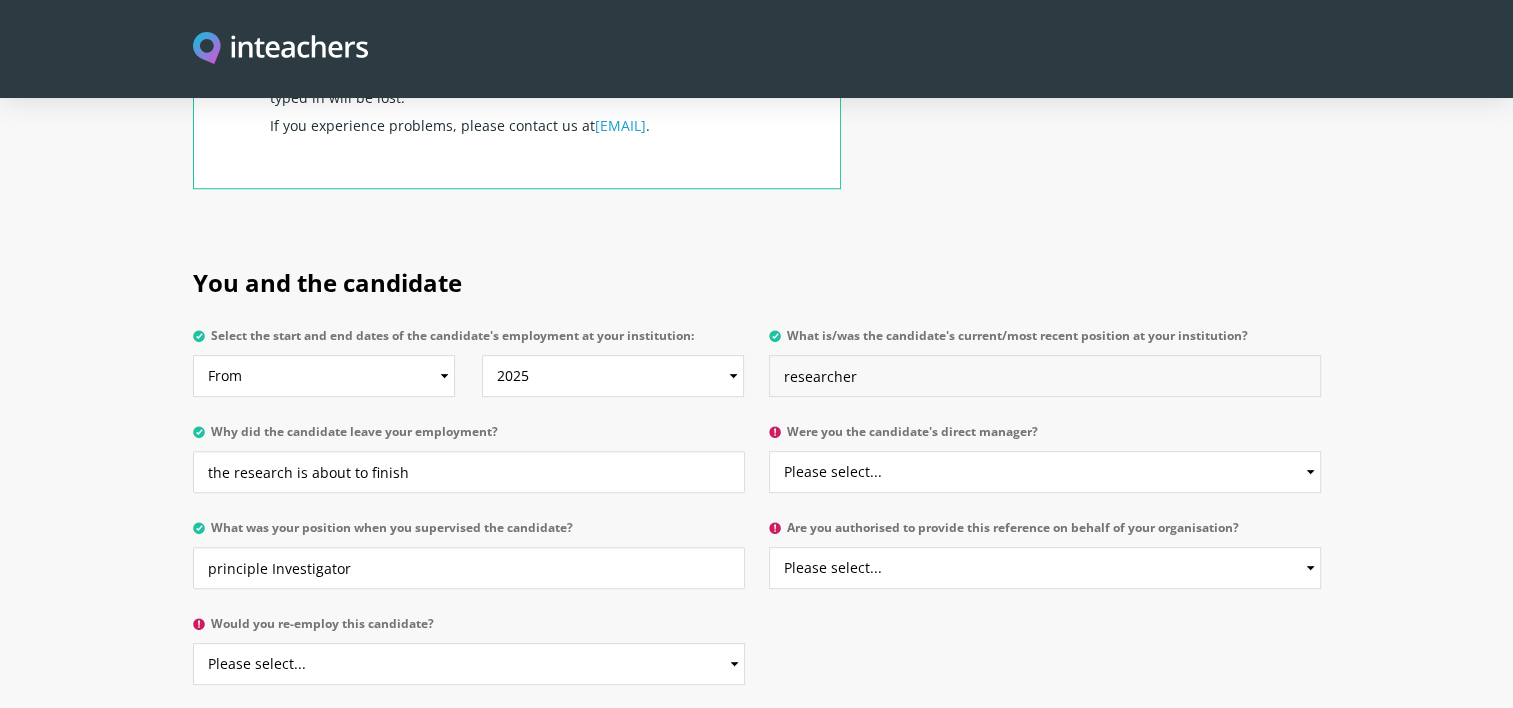 type on "researcher" 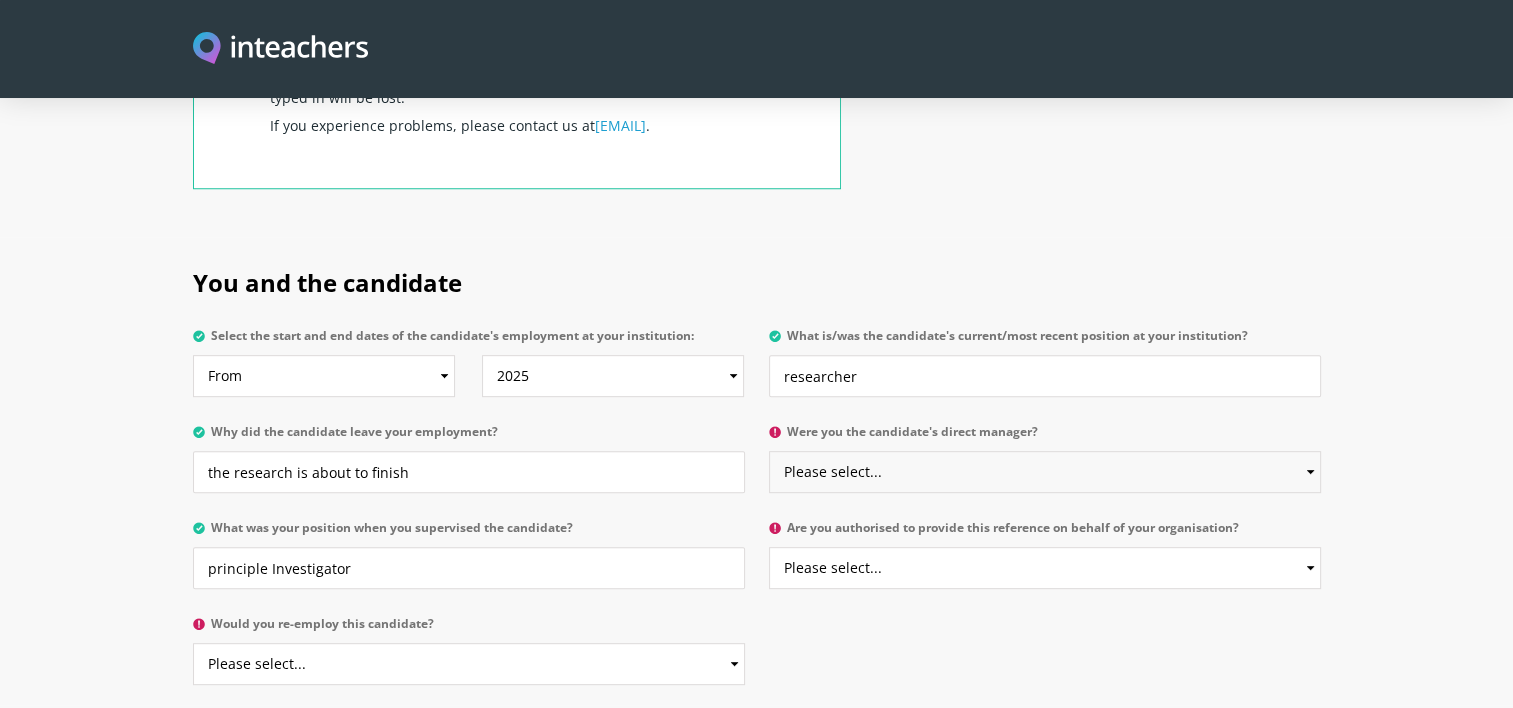 click on "Please select... Yes
No" at bounding box center (1045, 472) 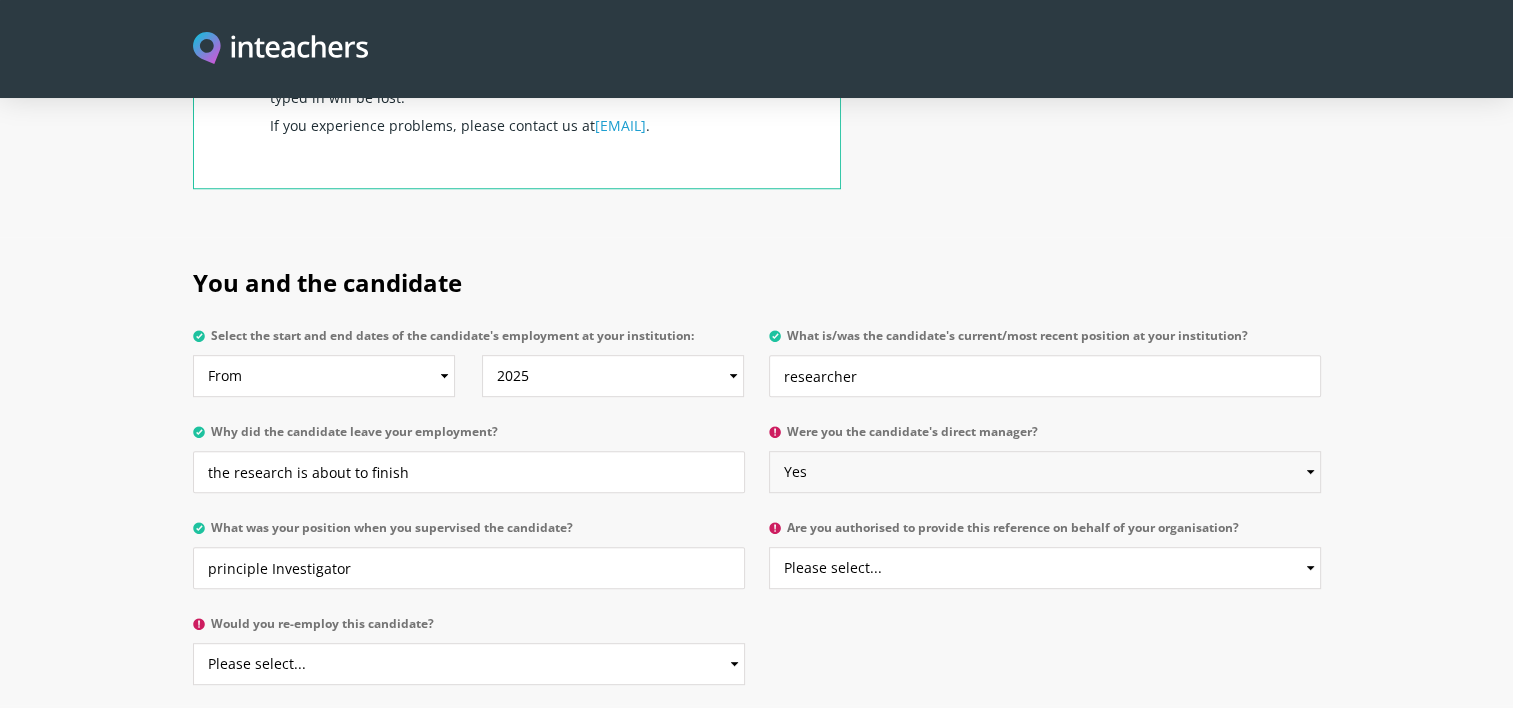 click on "Please select... Yes
No" at bounding box center (1045, 472) 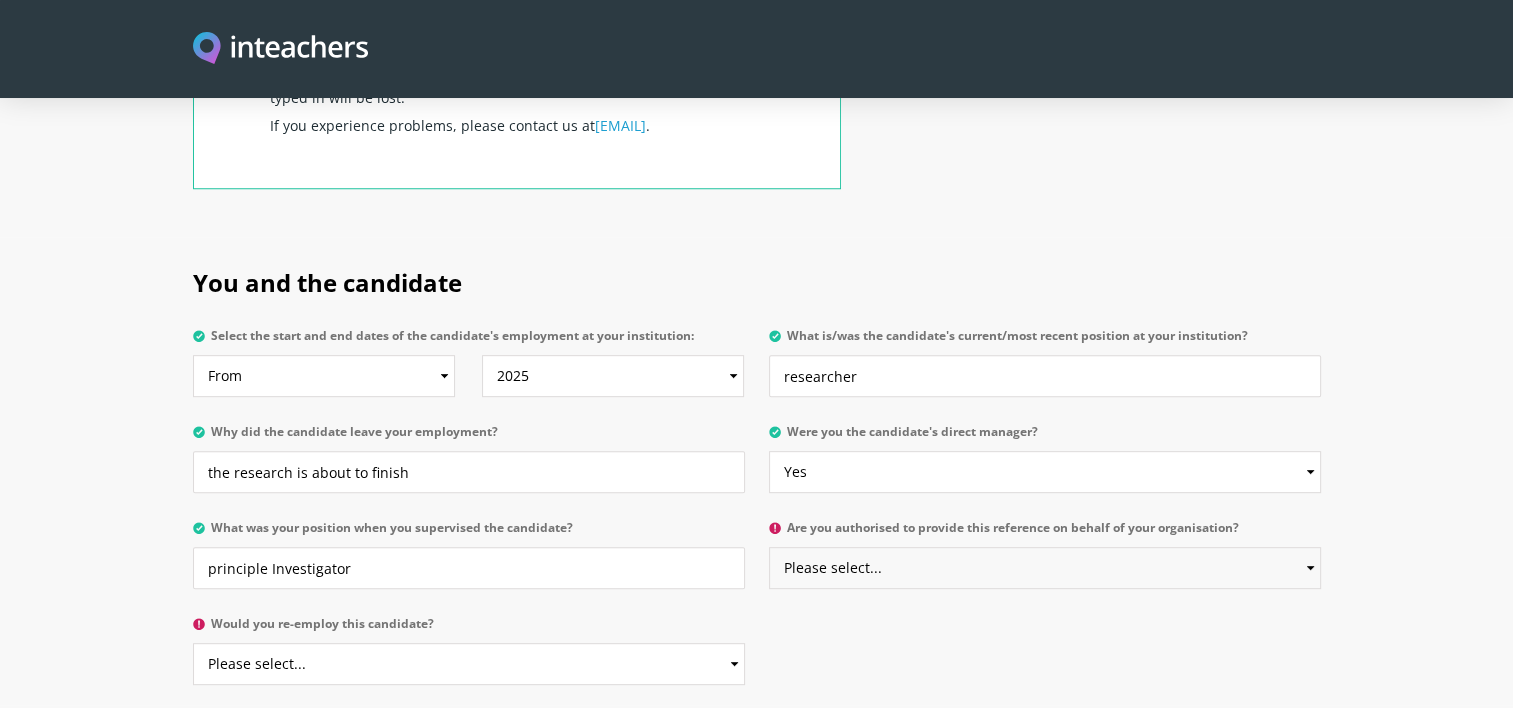click on "Please select... Yes
No" at bounding box center (1045, 568) 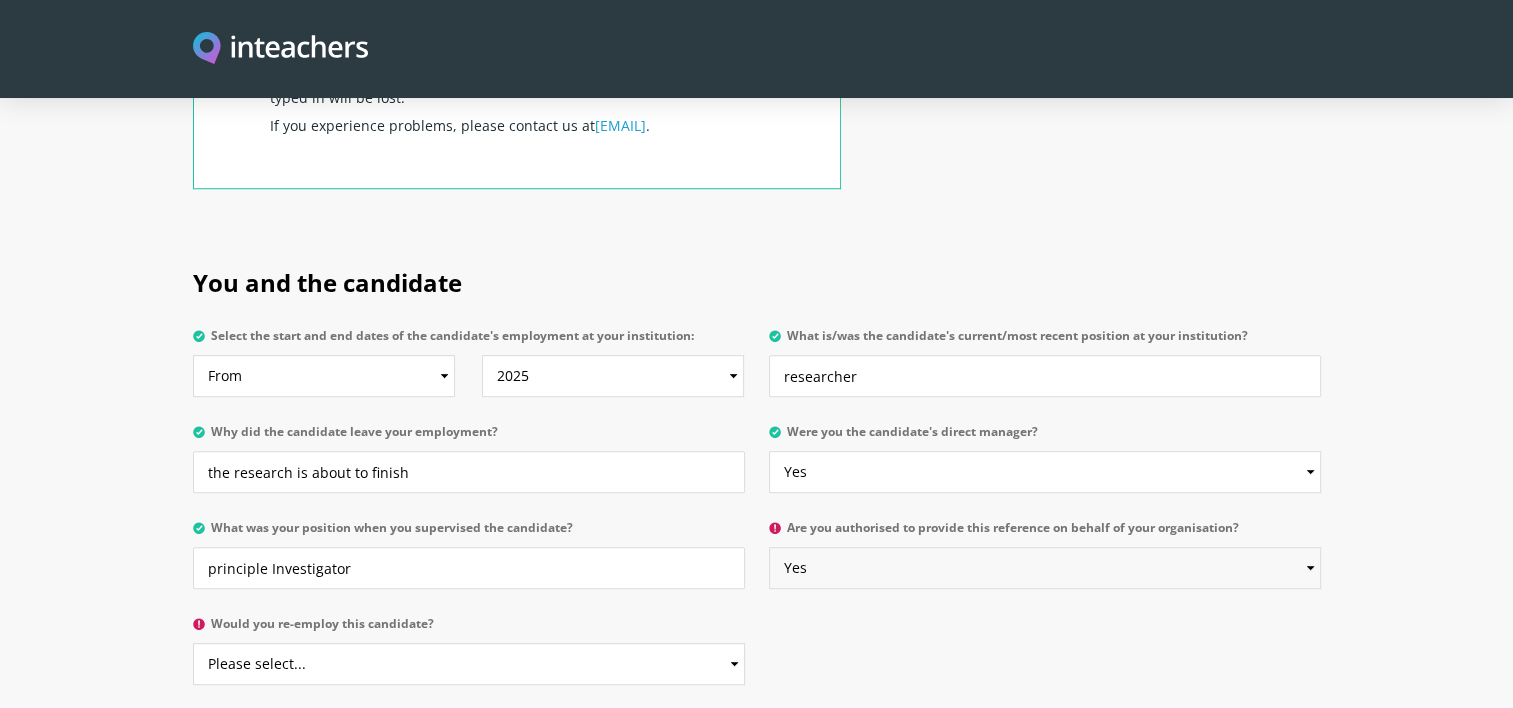 click on "Please select... Yes
No" at bounding box center (1045, 568) 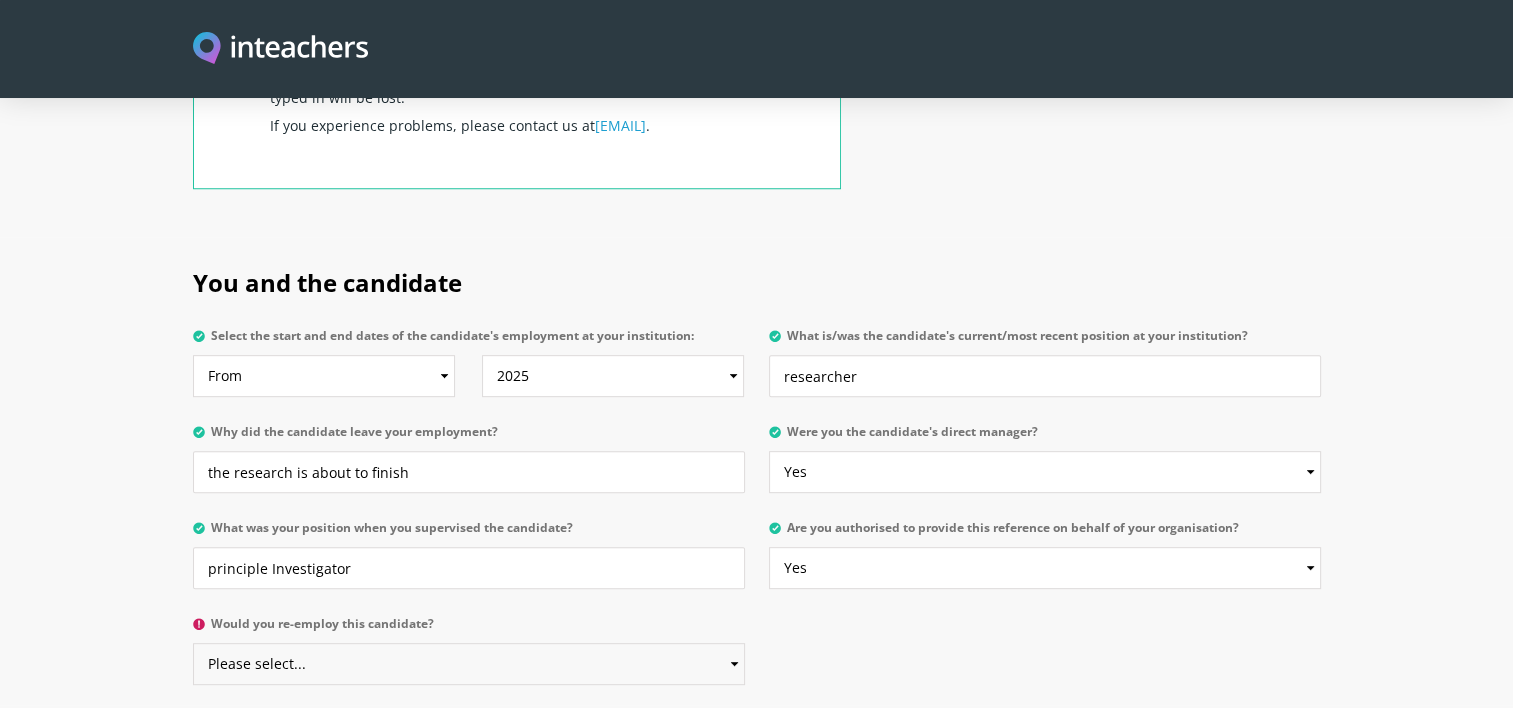click on "Please select... Yes
No" at bounding box center (469, 664) 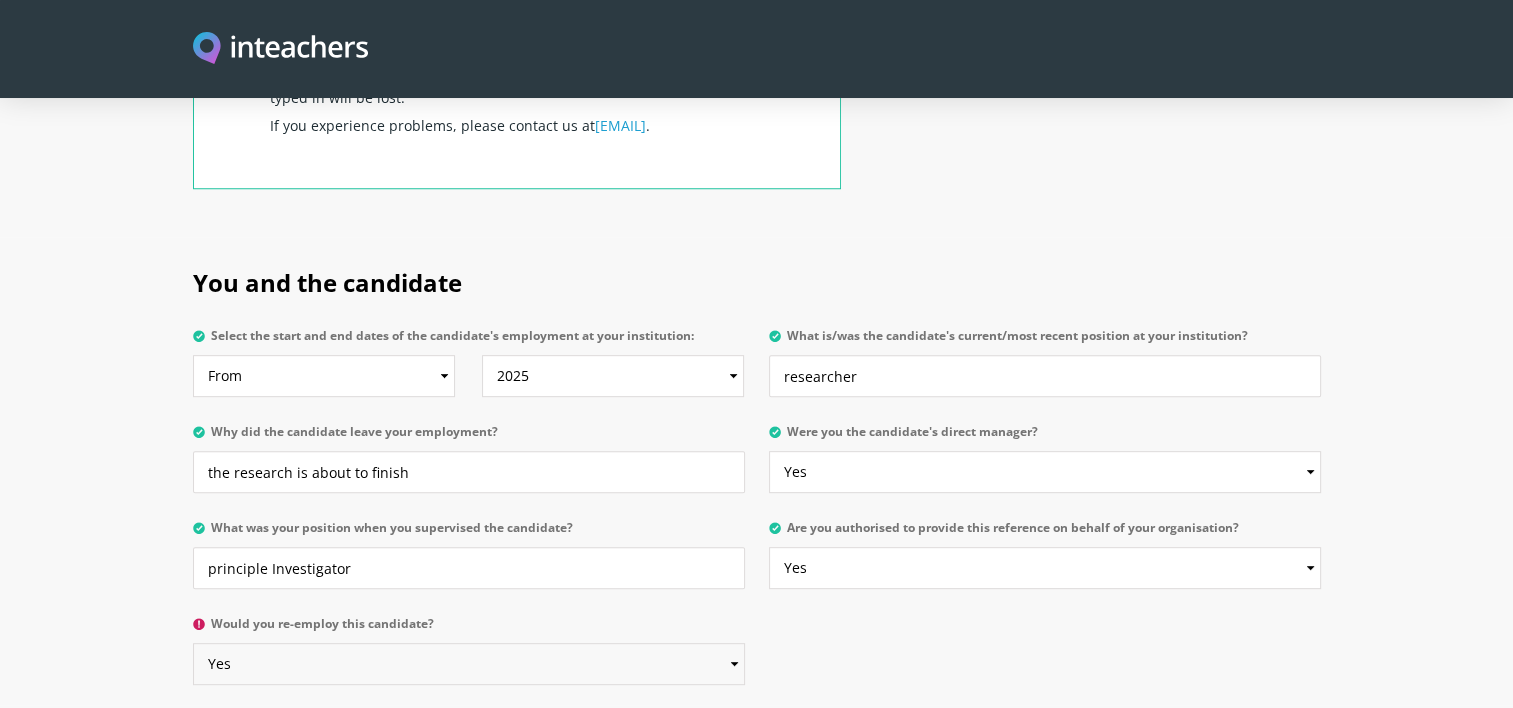 click on "Please select... Yes
No" at bounding box center [469, 664] 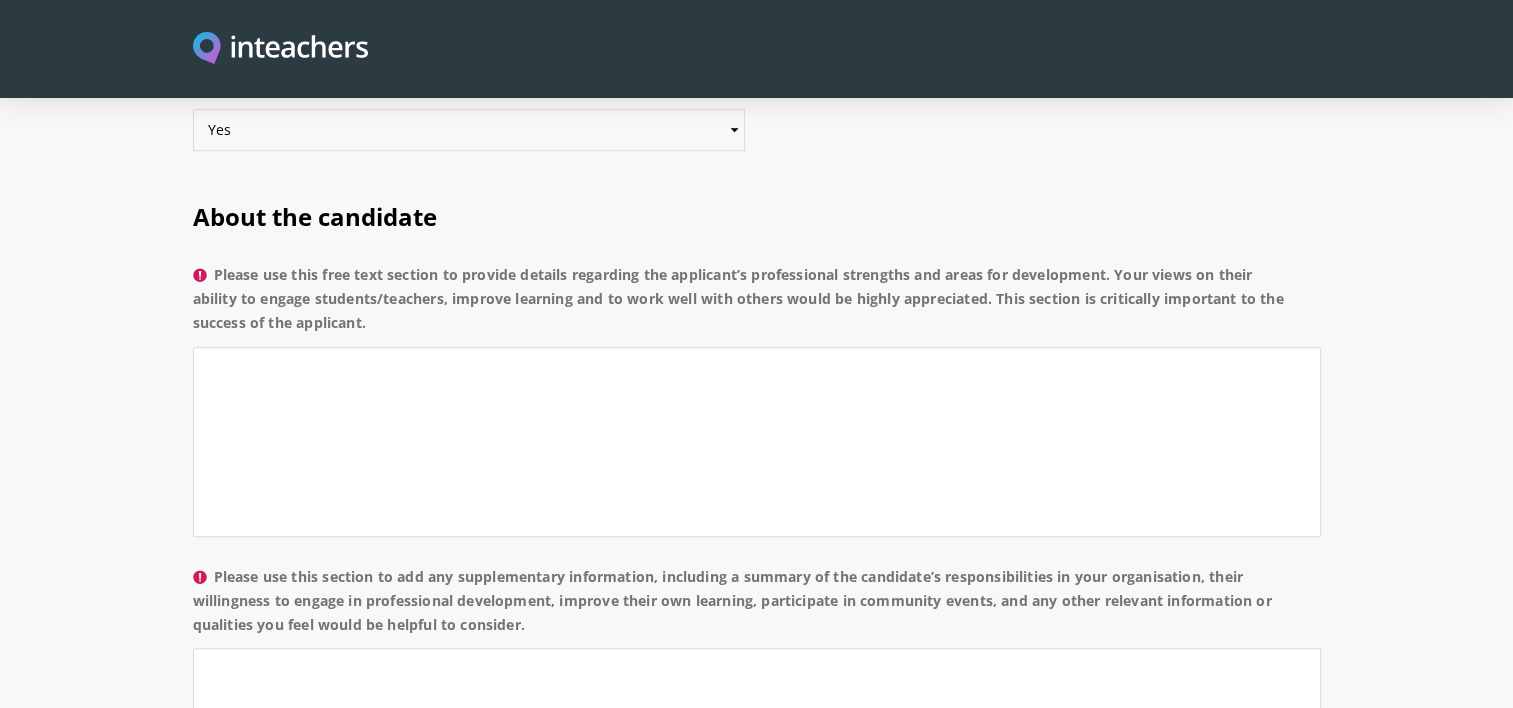 scroll, scrollTop: 1406, scrollLeft: 0, axis: vertical 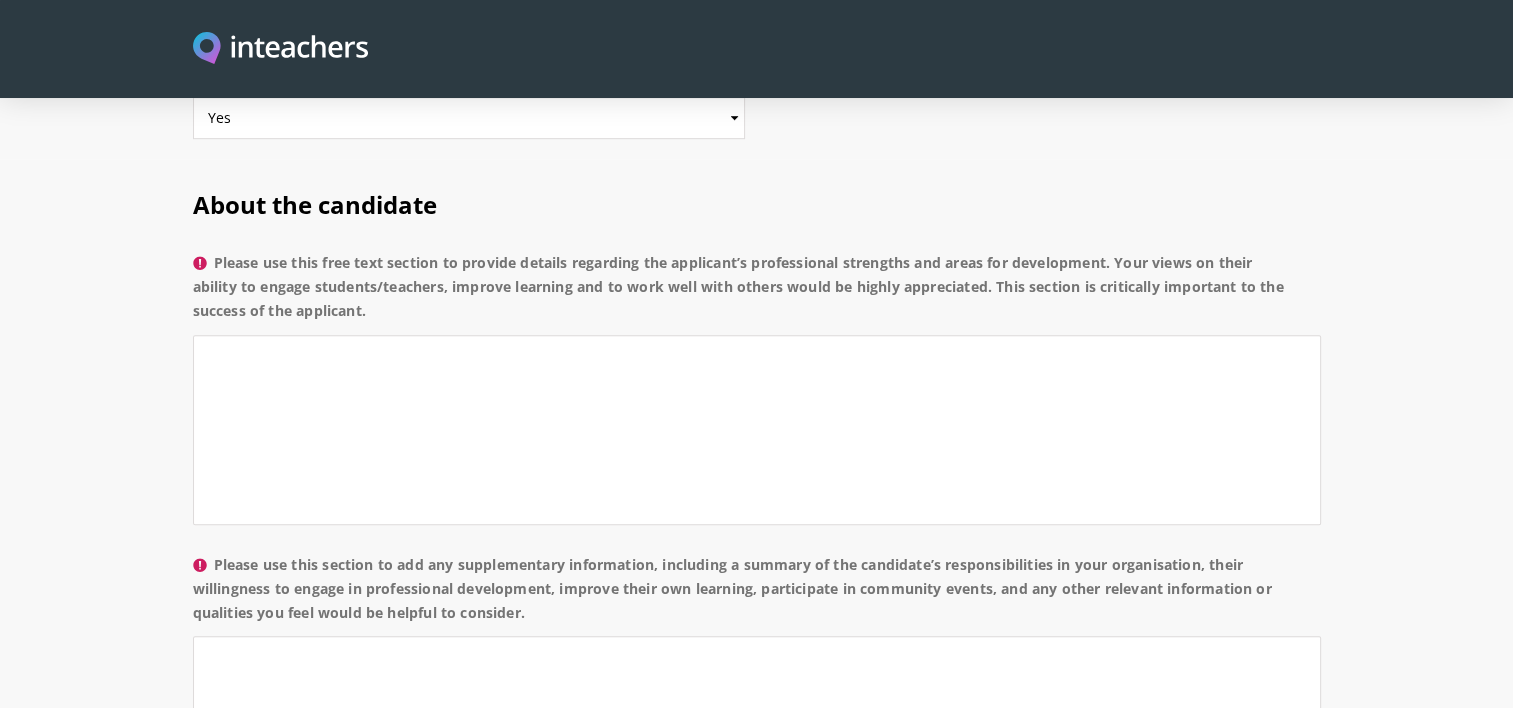 click on "Please use this free text section to provide details regarding the applicant’s professional strengths and areas for development. Your views on their ability to engage students/teachers, improve learning and to work well with others would be highly appreciated. This section is critically important to the success of the applicant." at bounding box center (757, 293) 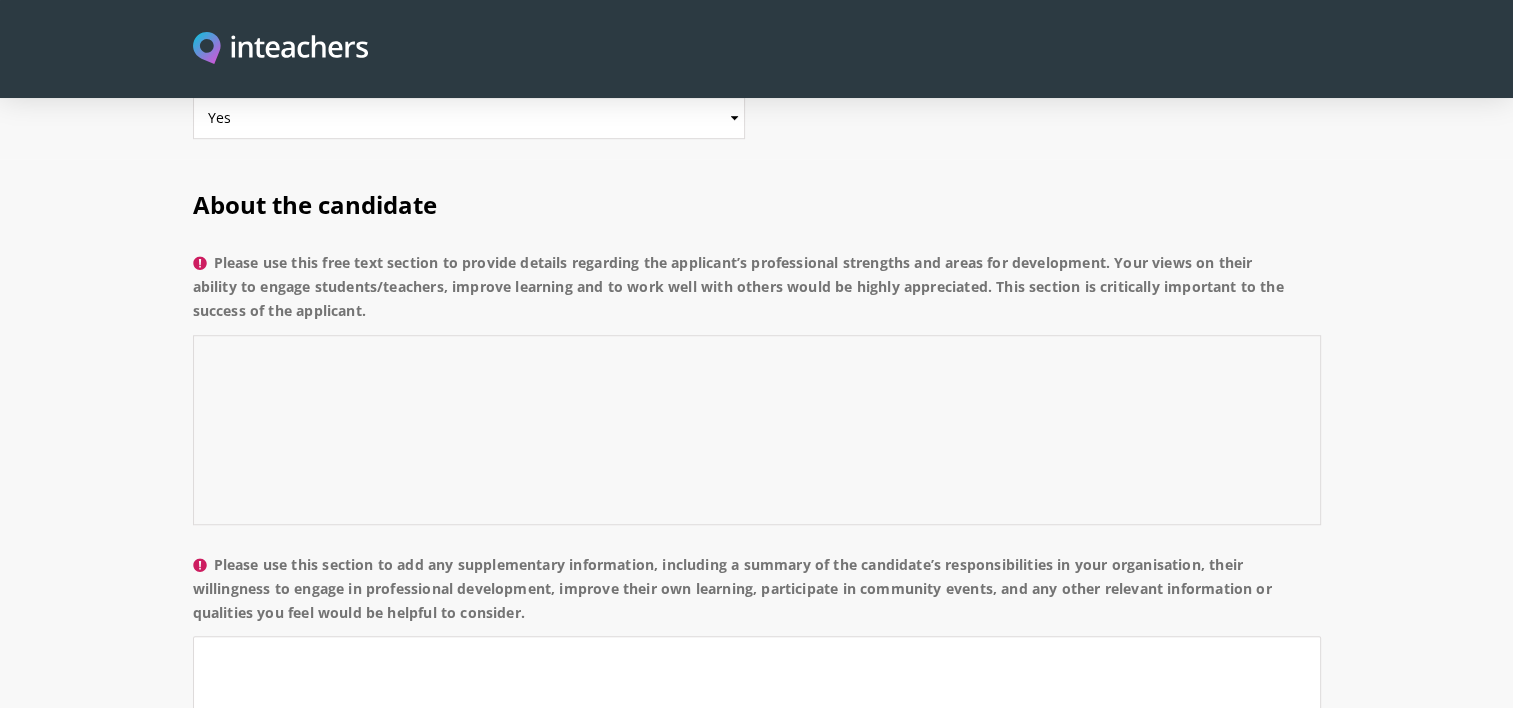 click on "Please use this free text section to provide details regarding the applicant’s professional strengths and areas for development. Your views on their ability to engage students/teachers, improve learning and to work well with others would be highly appreciated. This section is critically important to the success of the applicant." at bounding box center (757, 430) 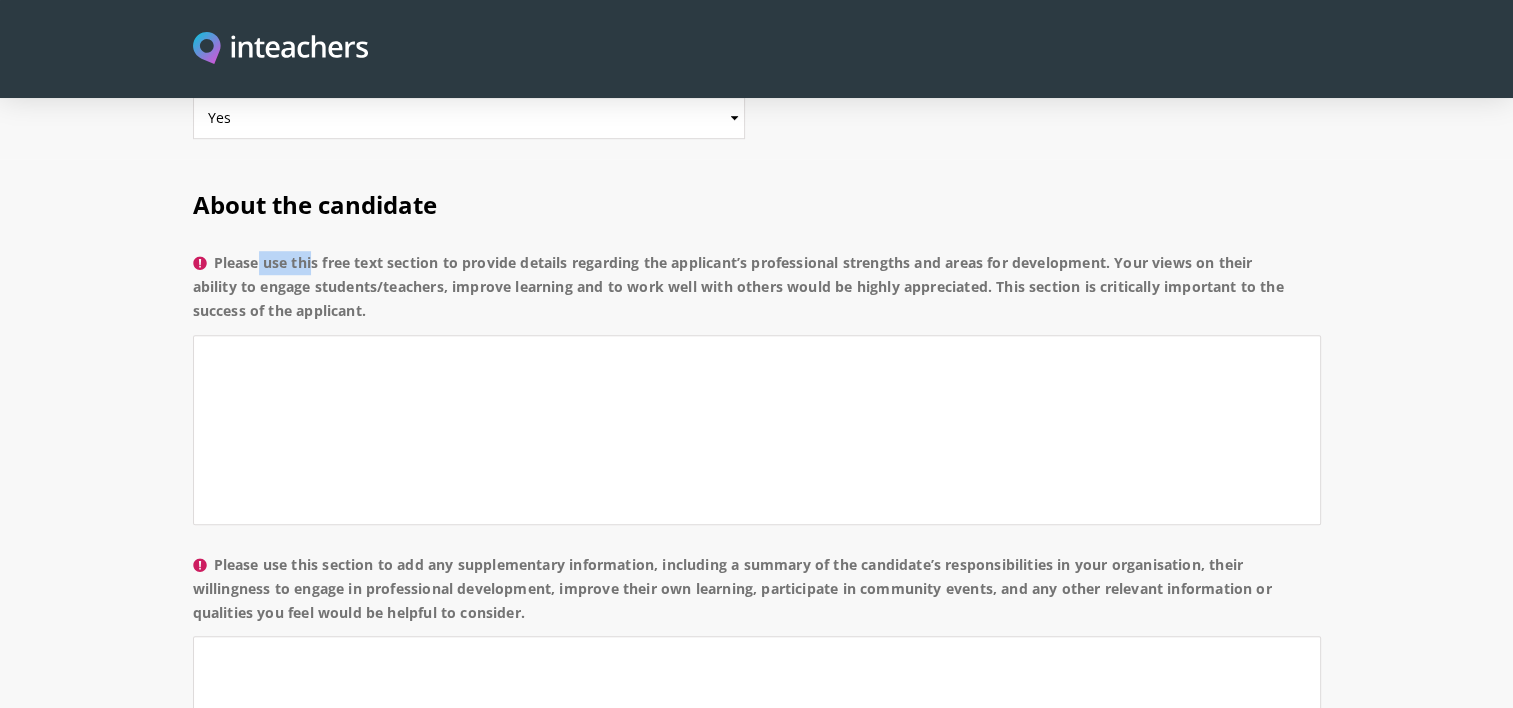 drag, startPoint x: 224, startPoint y: 226, endPoint x: 284, endPoint y: 245, distance: 62.936478 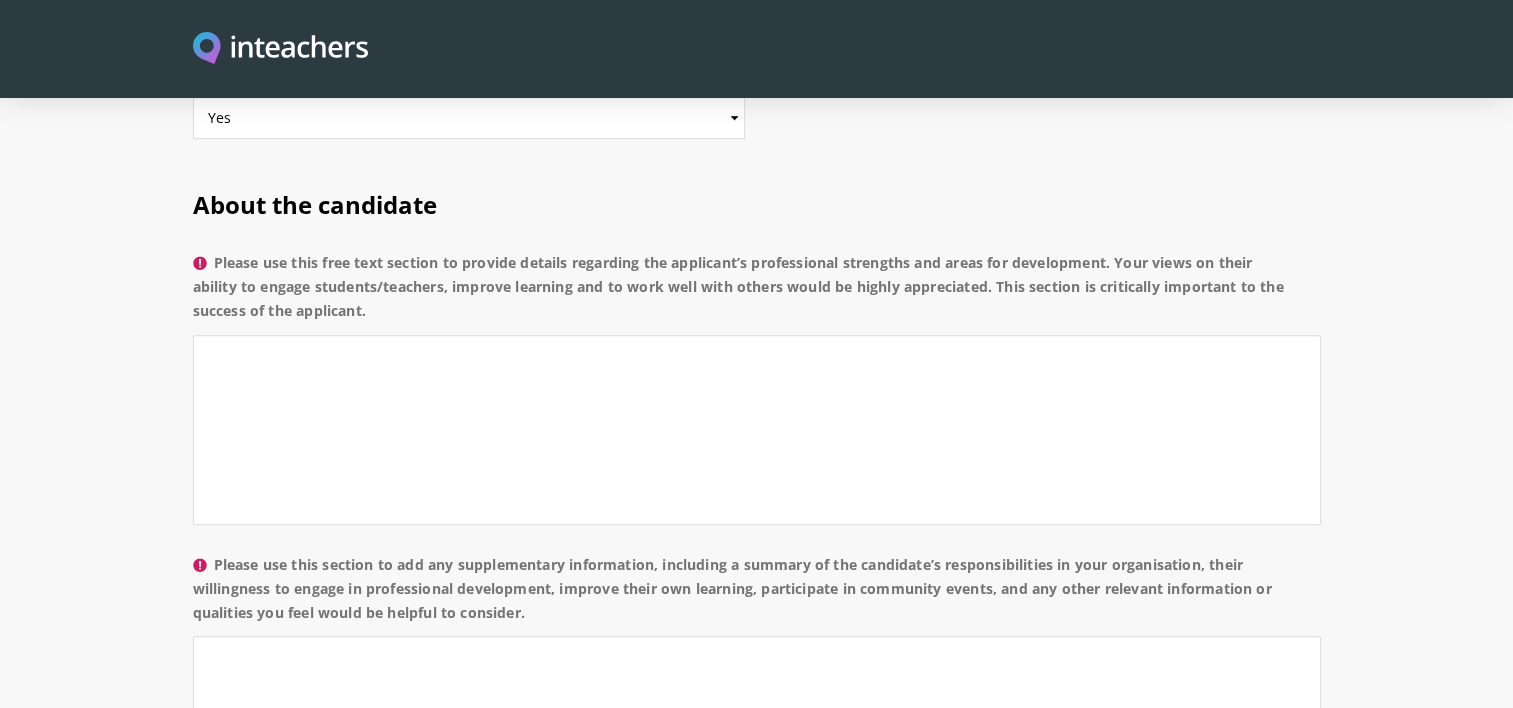 drag, startPoint x: 284, startPoint y: 245, endPoint x: 219, endPoint y: 228, distance: 67.18631 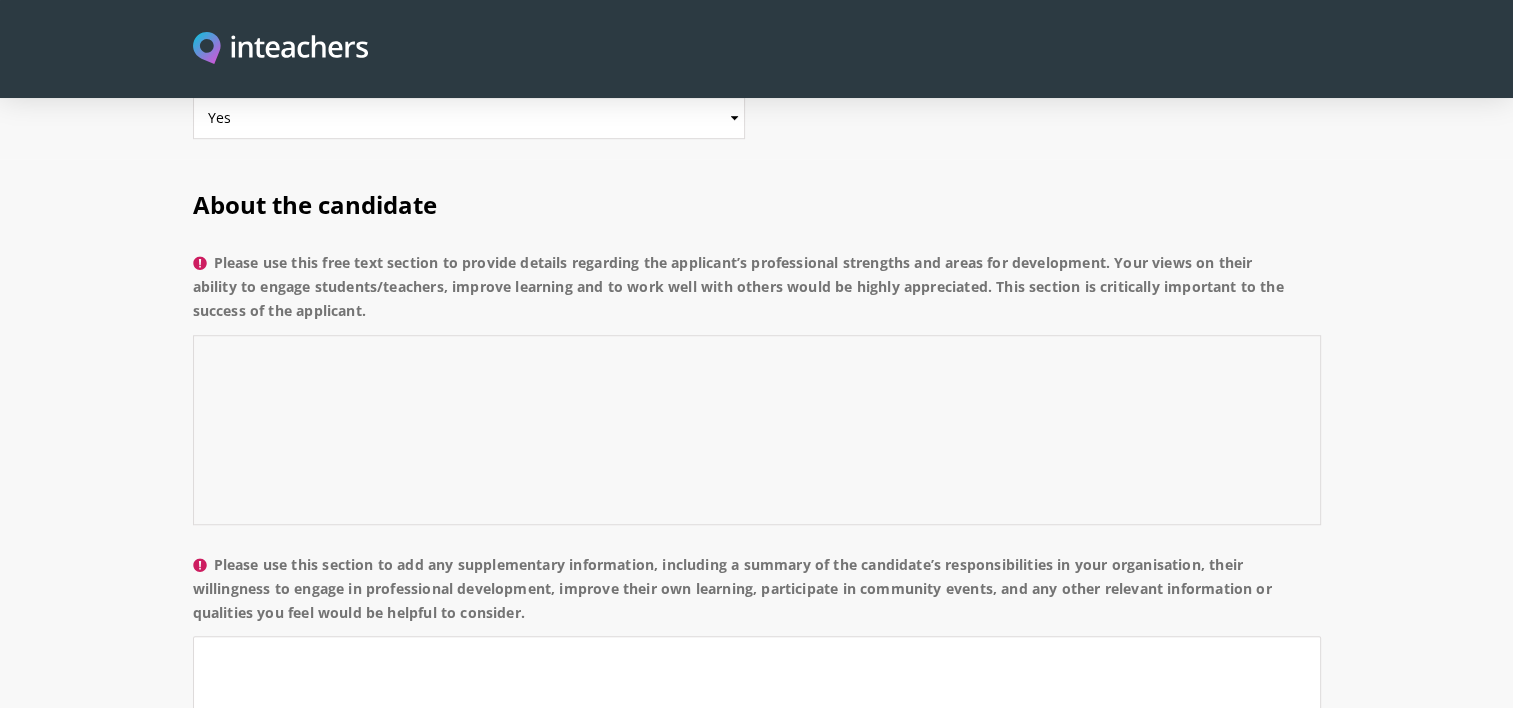 click on "Please use this free text section to provide details regarding the applicant’s professional strengths and areas for development. Your views on their ability to engage students/teachers, improve learning and to work well with others would be highly appreciated. This section is critically important to the success of the applicant." at bounding box center (757, 430) 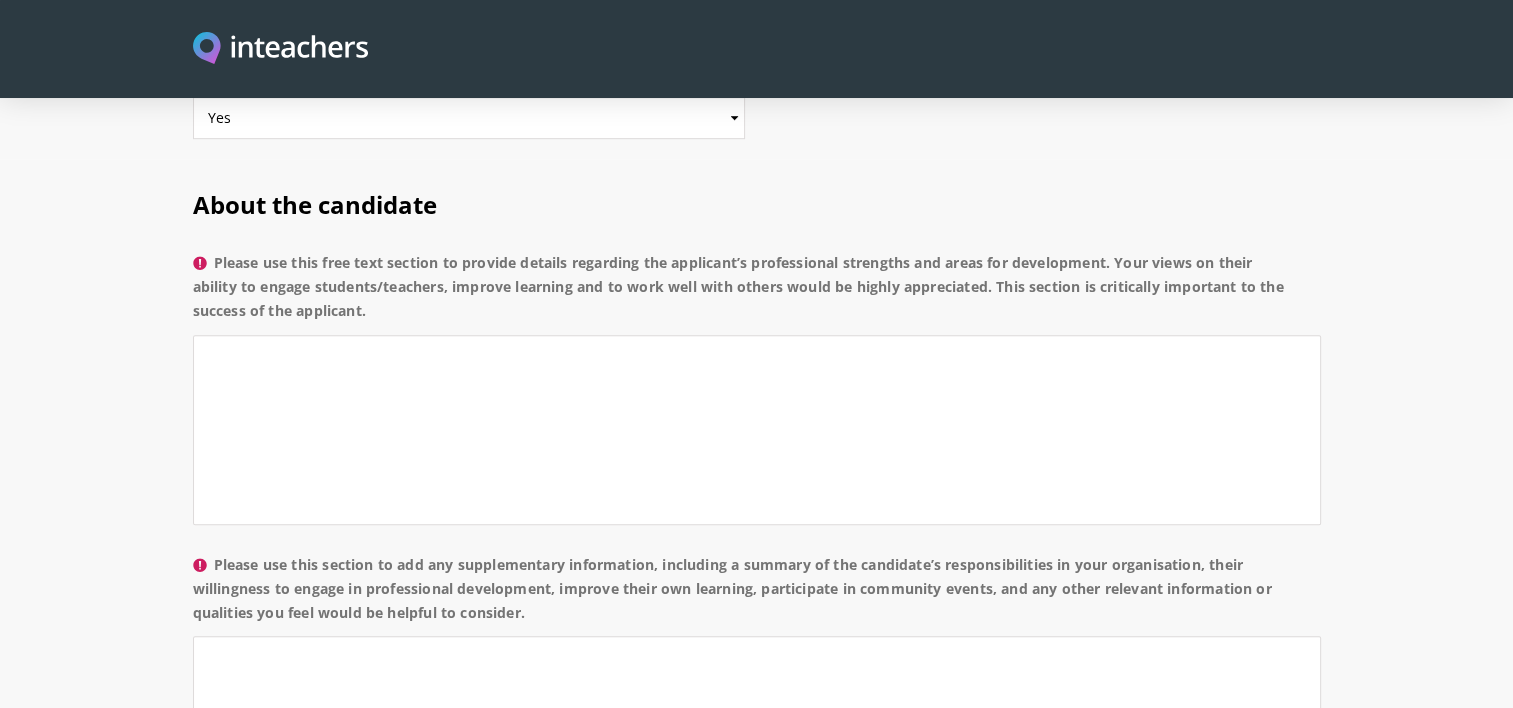 drag, startPoint x: 221, startPoint y: 225, endPoint x: 384, endPoint y: 280, distance: 172.02907 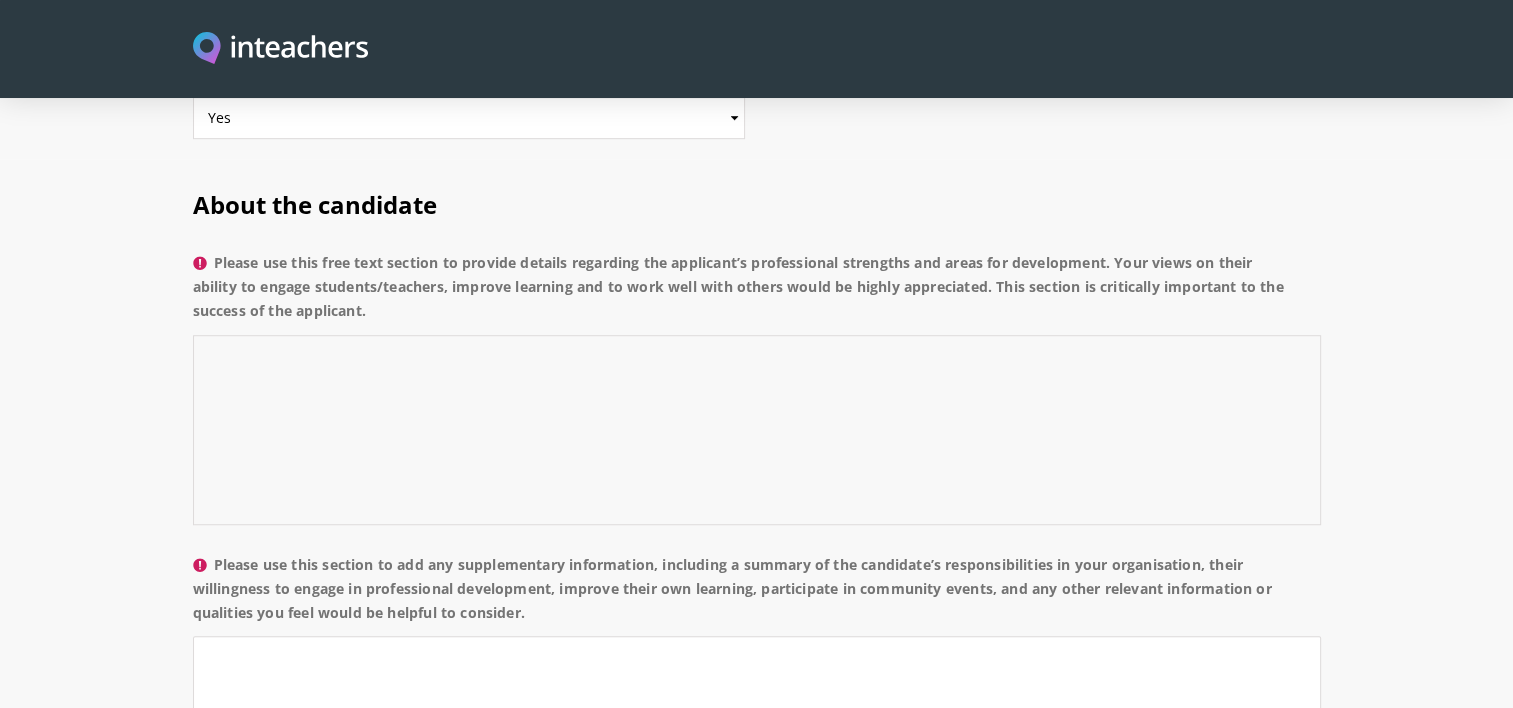 click on "Please use this free text section to provide details regarding the applicant’s professional strengths and areas for development. Your views on their ability to engage students/teachers, improve learning and to work well with others would be highly appreciated. This section is critically important to the success of the applicant." at bounding box center (757, 430) 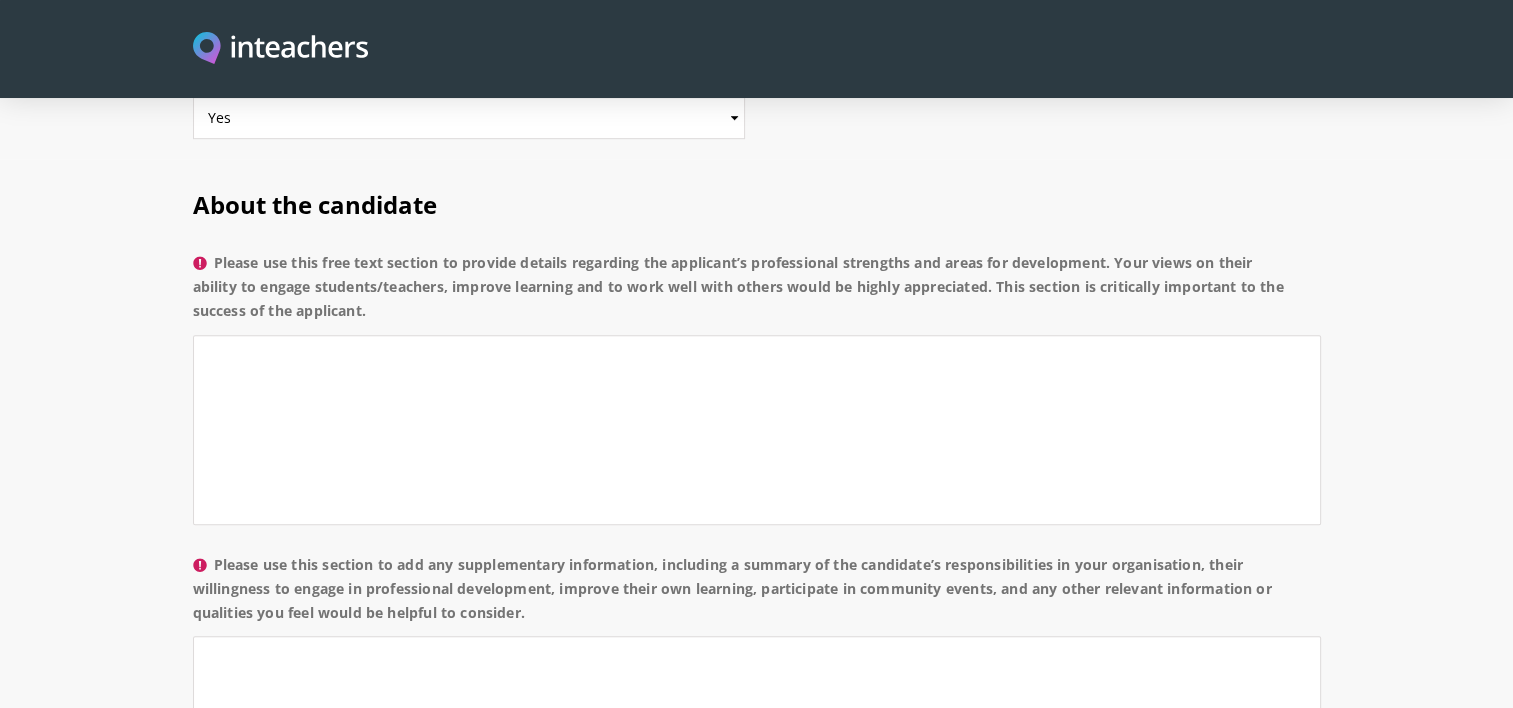 click on "Please use this free text section to provide details regarding the applicant’s professional strengths and areas for development. Your views on their ability to engage students/teachers, improve learning and to work well with others would be highly appreciated. This section is critically important to the success of the applicant." at bounding box center (757, 293) 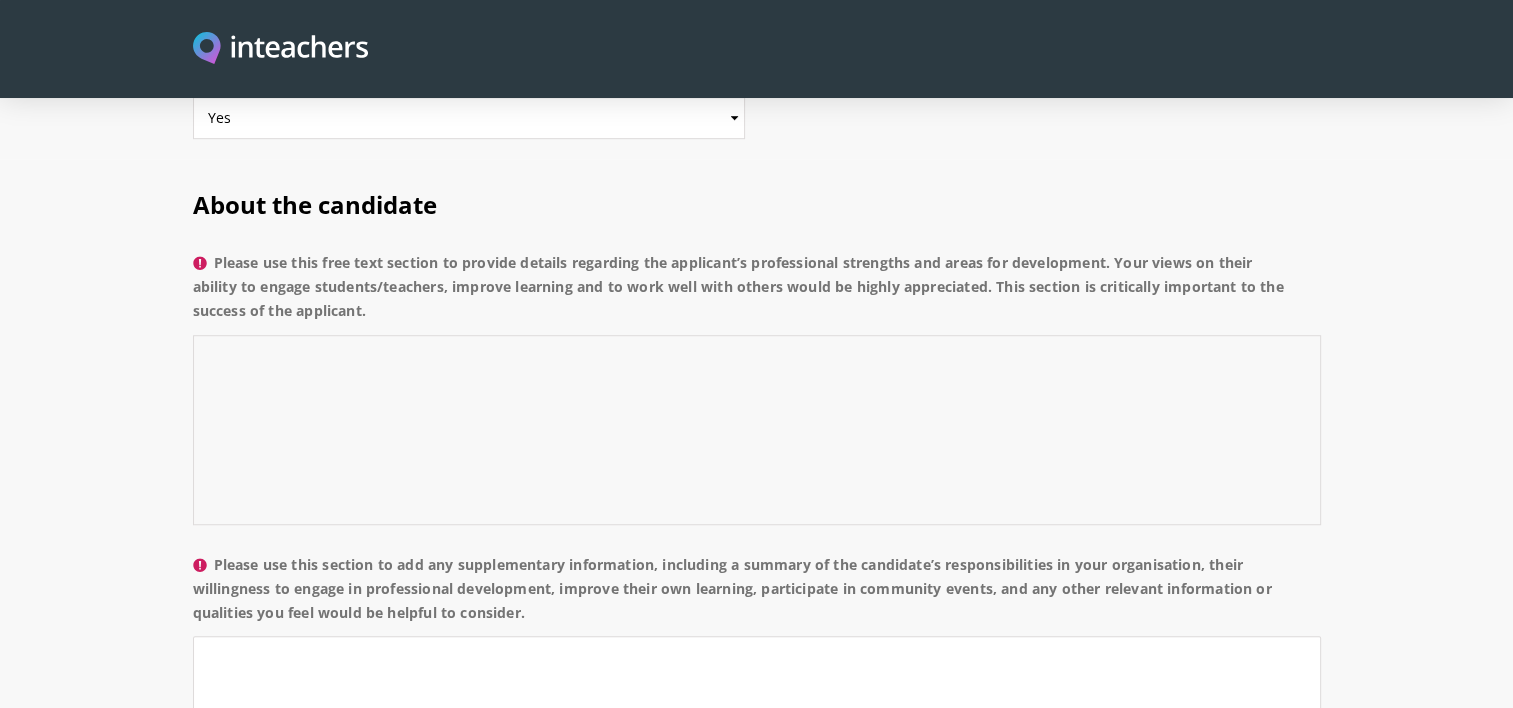 click on "Please use this free text section to provide details regarding the applicant’s professional strengths and areas for development. Your views on their ability to engage students/teachers, improve learning and to work well with others would be highly appreciated. This section is critically important to the success of the applicant." at bounding box center [757, 430] 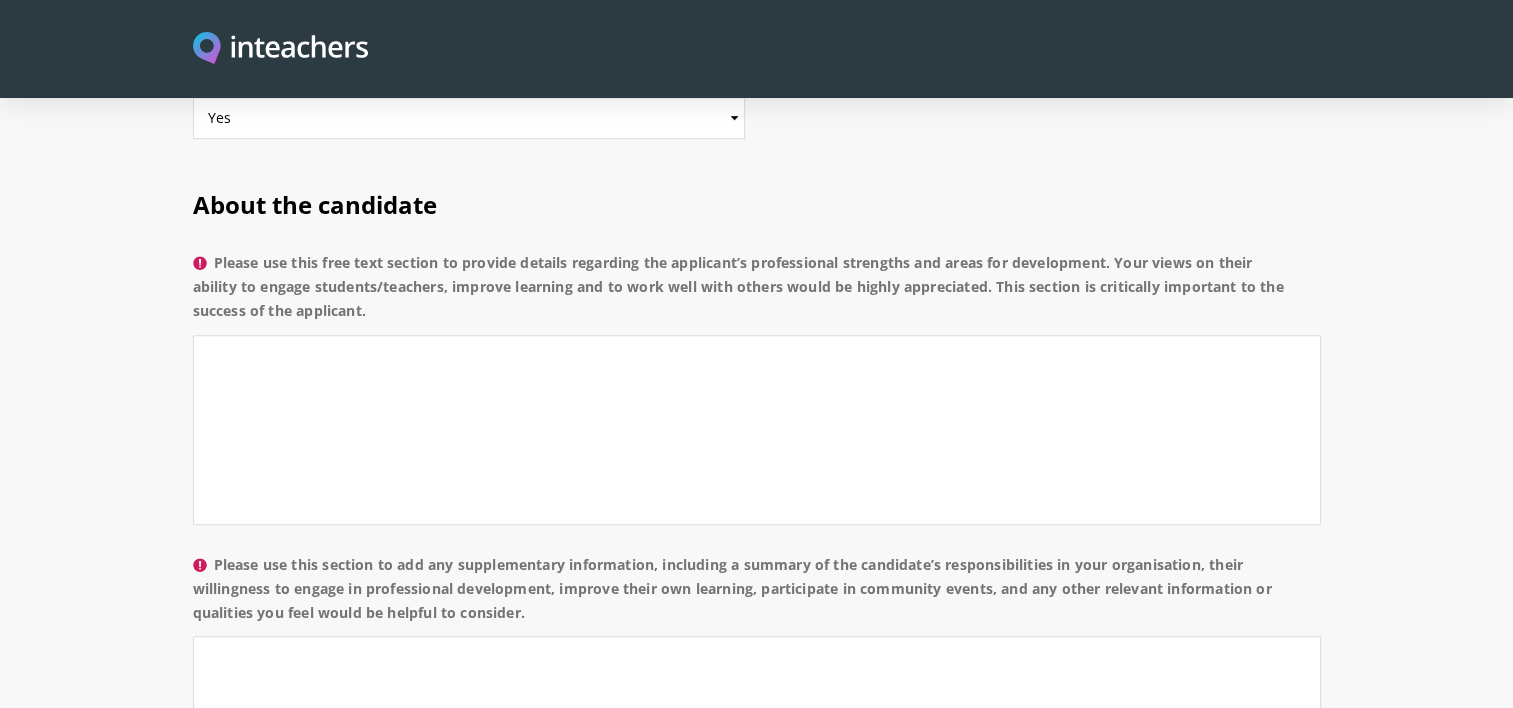 drag, startPoint x: 223, startPoint y: 229, endPoint x: 405, endPoint y: 303, distance: 196.46883 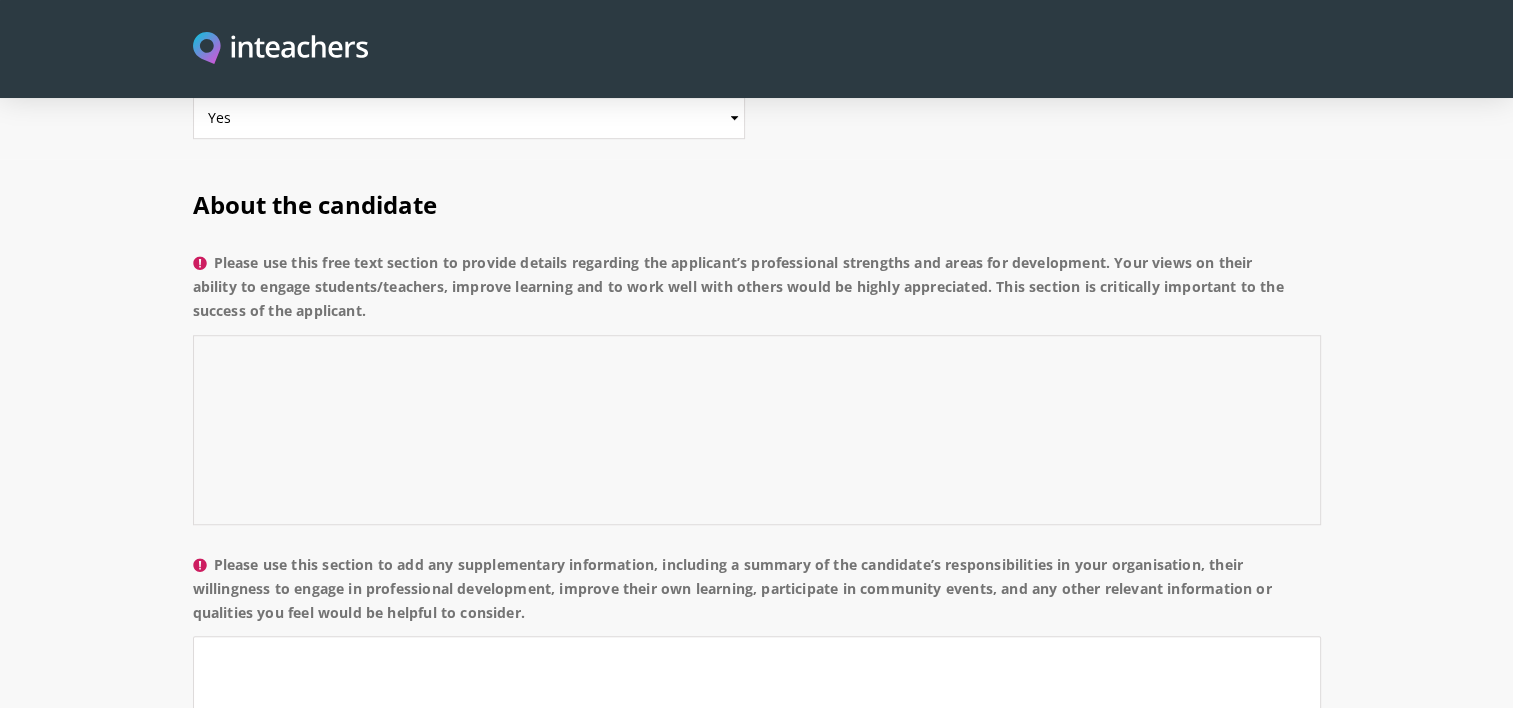 click on "Please use this free text section to provide details regarding the applicant’s professional strengths and areas for development. Your views on their ability to engage students/teachers, improve learning and to work well with others would be highly appreciated. This section is critically important to the success of the applicant." at bounding box center [757, 430] 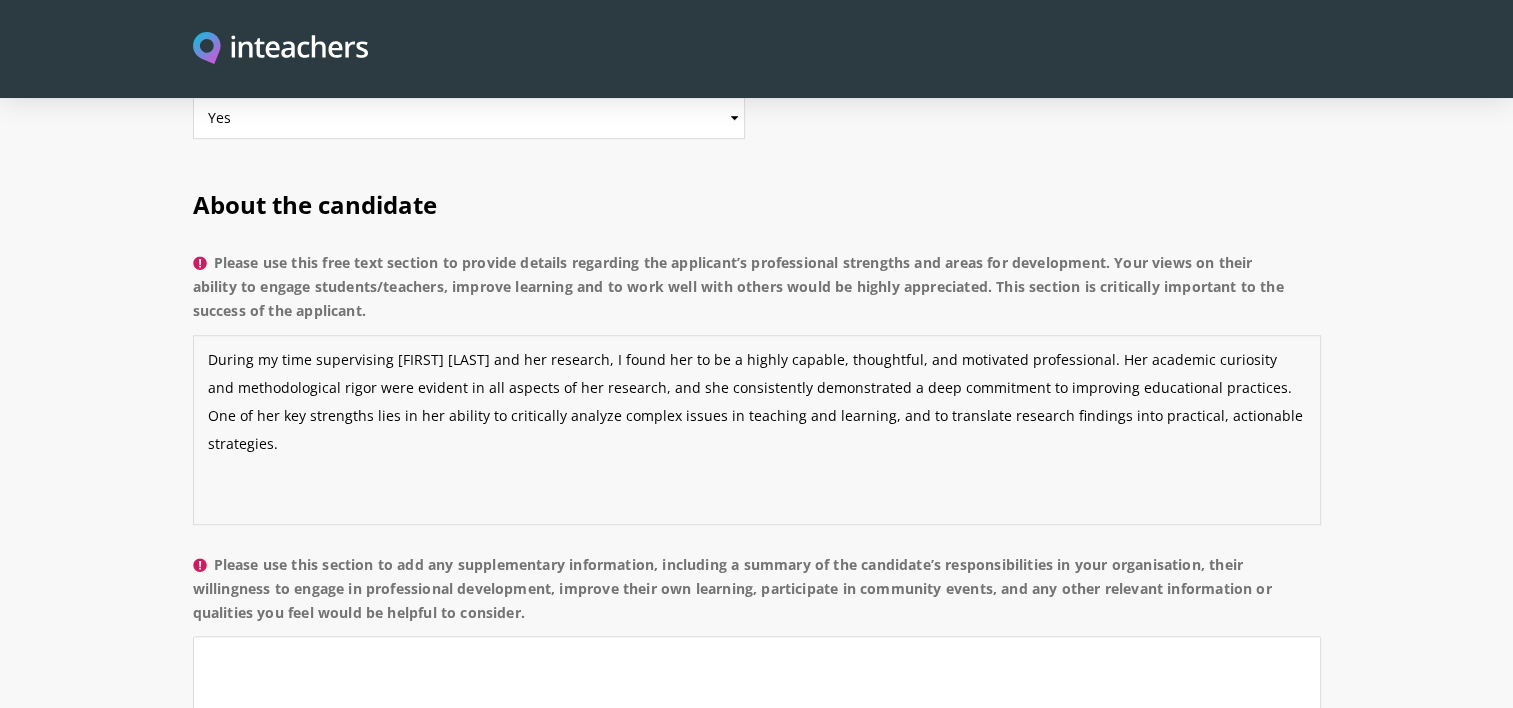 drag, startPoint x: 515, startPoint y: 322, endPoint x: 395, endPoint y: 337, distance: 120.93387 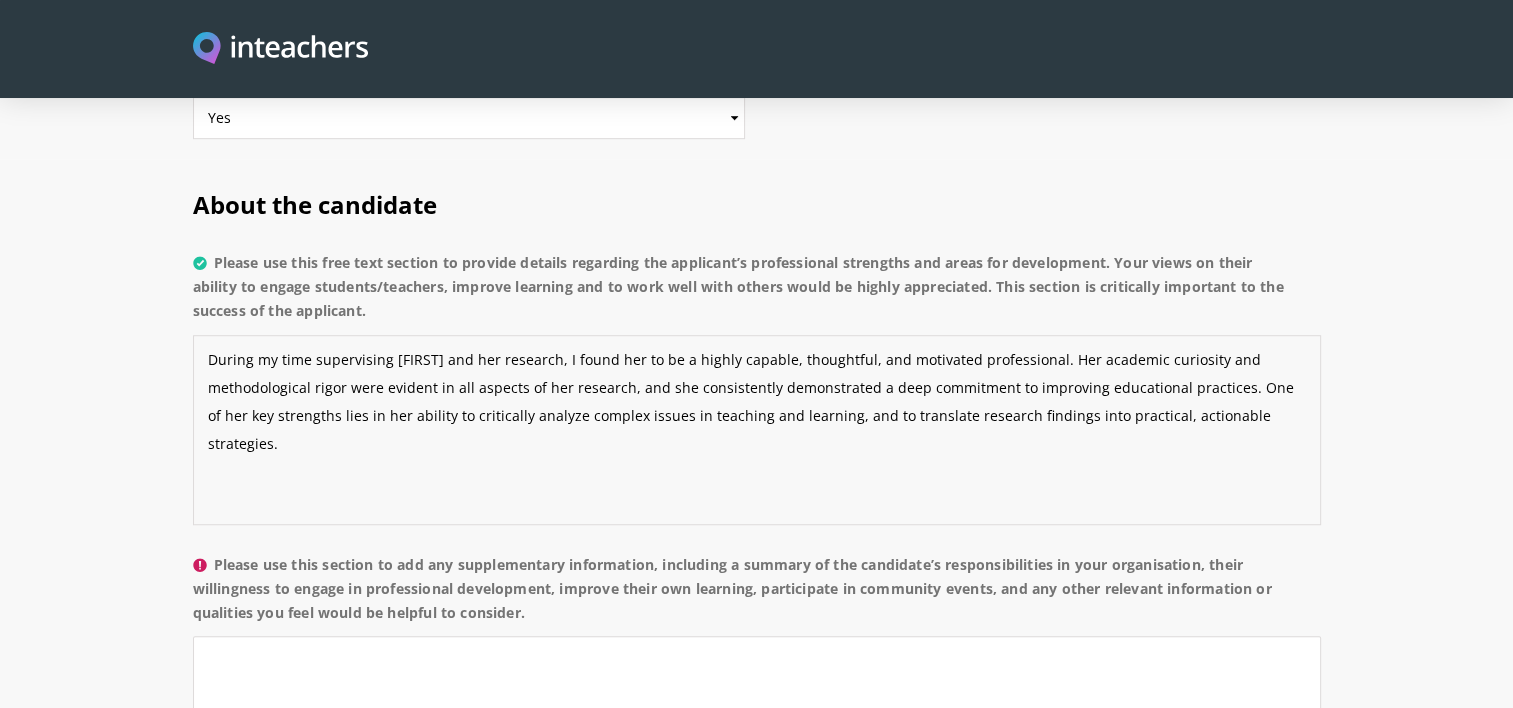 click on "During my time supervising [FIRST] and her research, I found her to be a highly capable, thoughtful, and motivated professional. Her academic curiosity and methodological rigor were evident in all aspects of her research, and she consistently demonstrated a deep commitment to improving educational practices. One of her key strengths lies in her ability to critically analyze complex issues in teaching and learning, and to translate research findings into practical, actionable strategies." at bounding box center (757, 430) 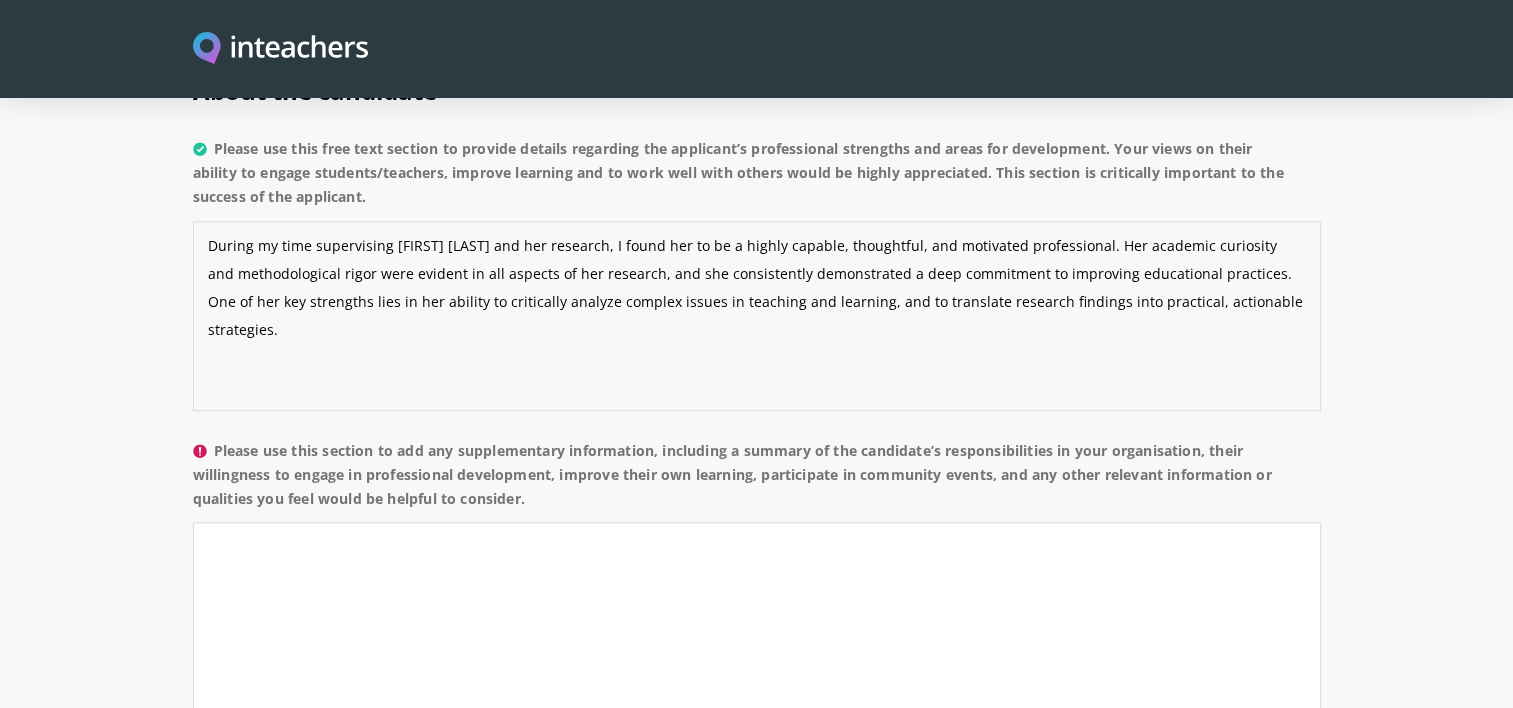 scroll, scrollTop: 1546, scrollLeft: 0, axis: vertical 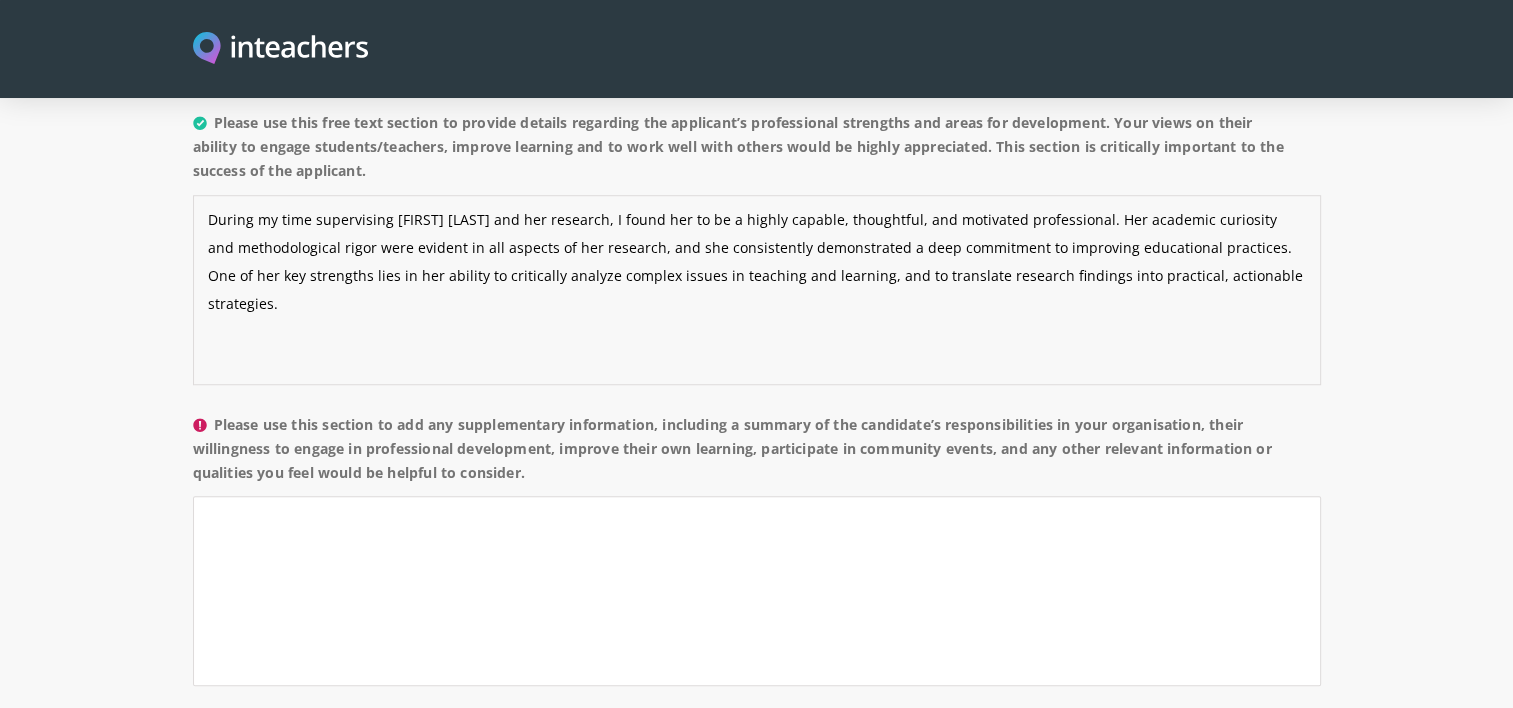 type on "During my time supervising [FIRST] [LAST] and her research, I found her to be a highly capable, thoughtful, and motivated professional. Her academic curiosity and methodological rigor were evident in all aspects of her research, and she consistently demonstrated a deep commitment to improving educational practices. One of her key strengths lies in her ability to critically analyze complex issues in teaching and learning, and to translate research findings into practical, actionable strategies." 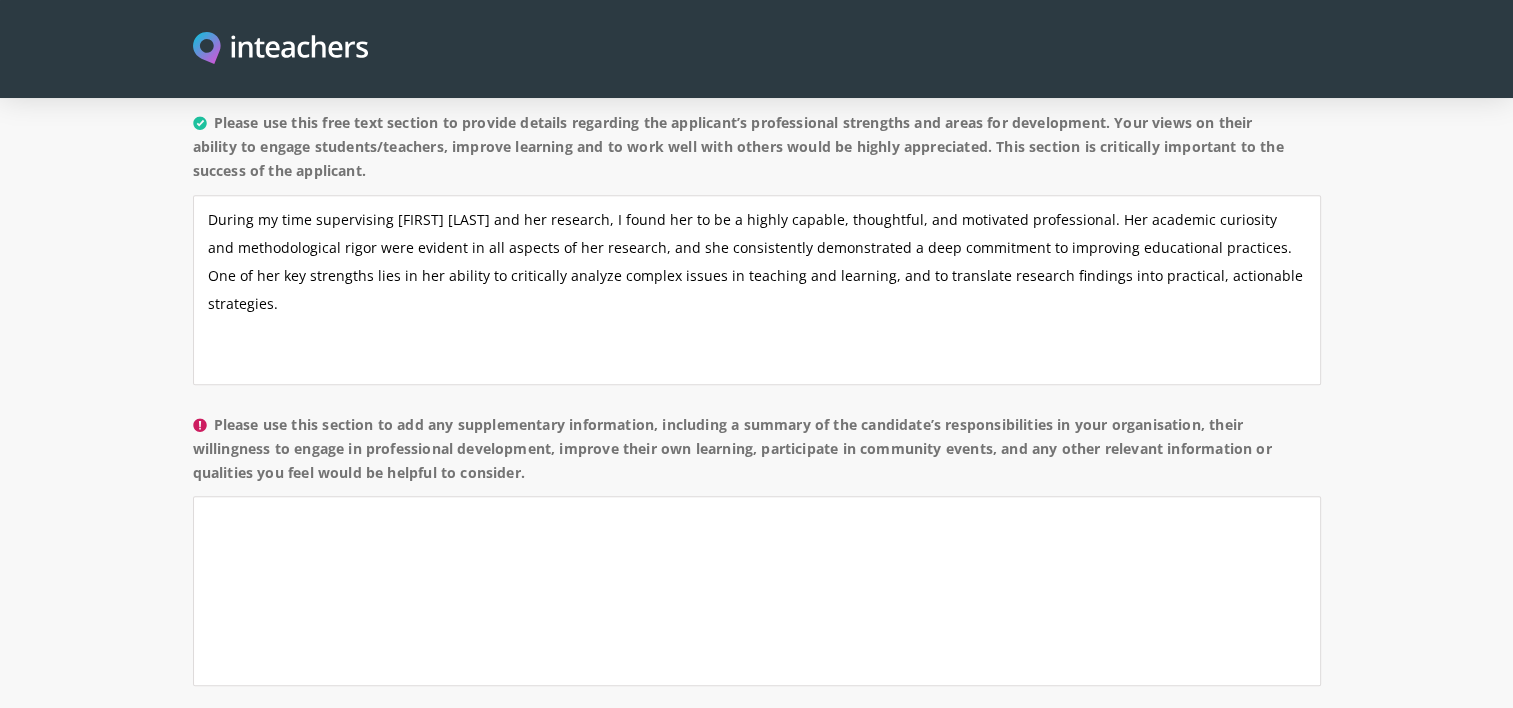 drag, startPoint x: 215, startPoint y: 388, endPoint x: 568, endPoint y: 440, distance: 356.80948 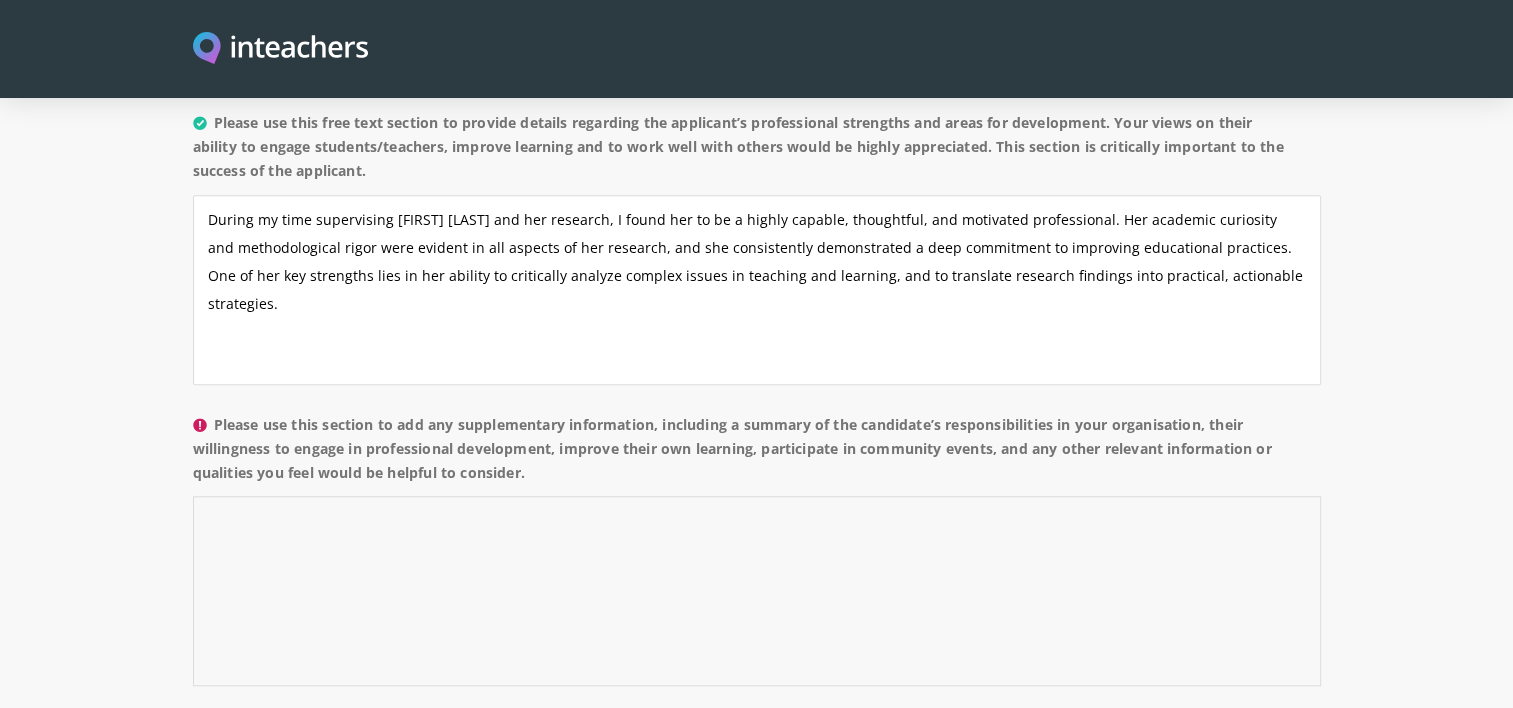 click on "Please use this section to add any supplementary information, including a summary of the candidate’s responsibilities in your organisation, their willingness to engage in professional development, improve their own learning, participate in community events, and any other relevant information or qualities you feel would be helpful to consider." at bounding box center [757, 591] 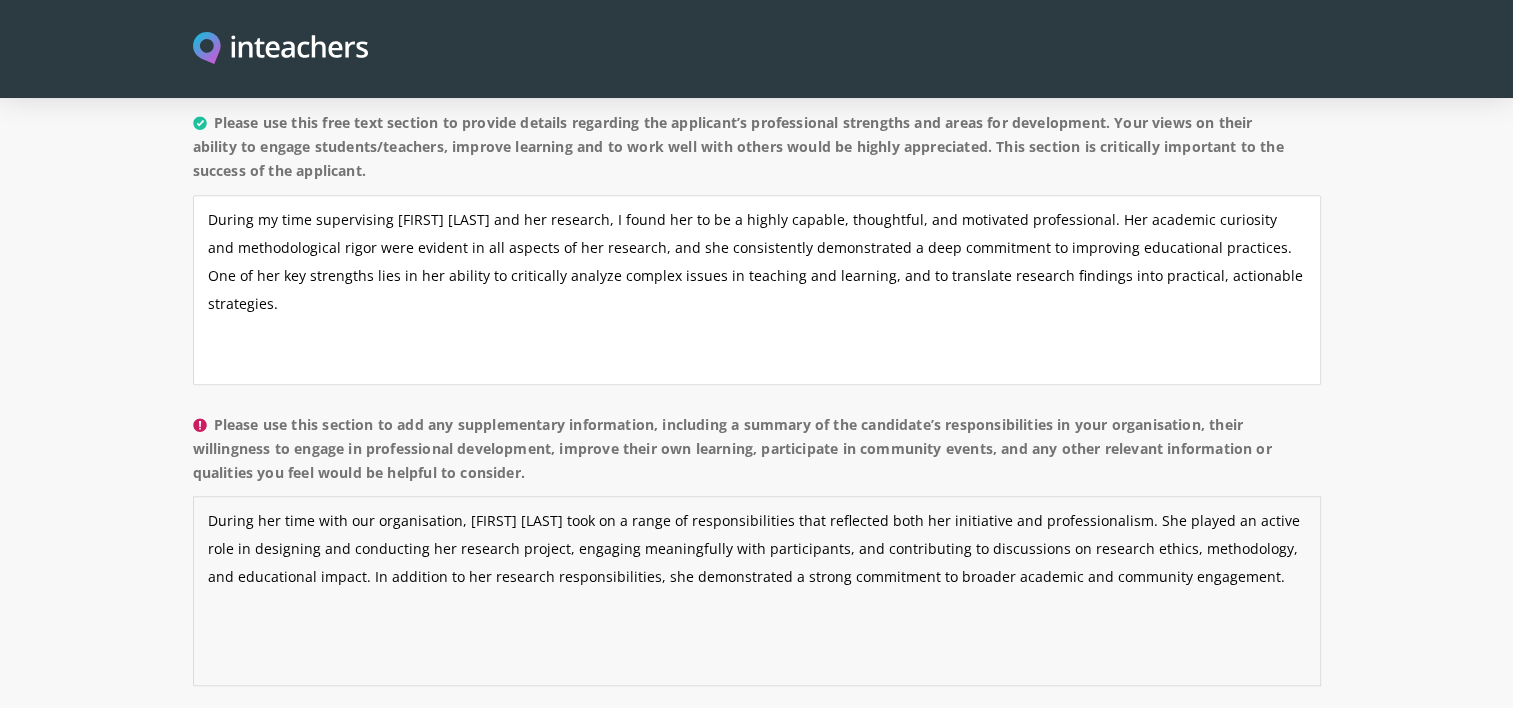 drag, startPoint x: 588, startPoint y: 486, endPoint x: 460, endPoint y: 496, distance: 128.39003 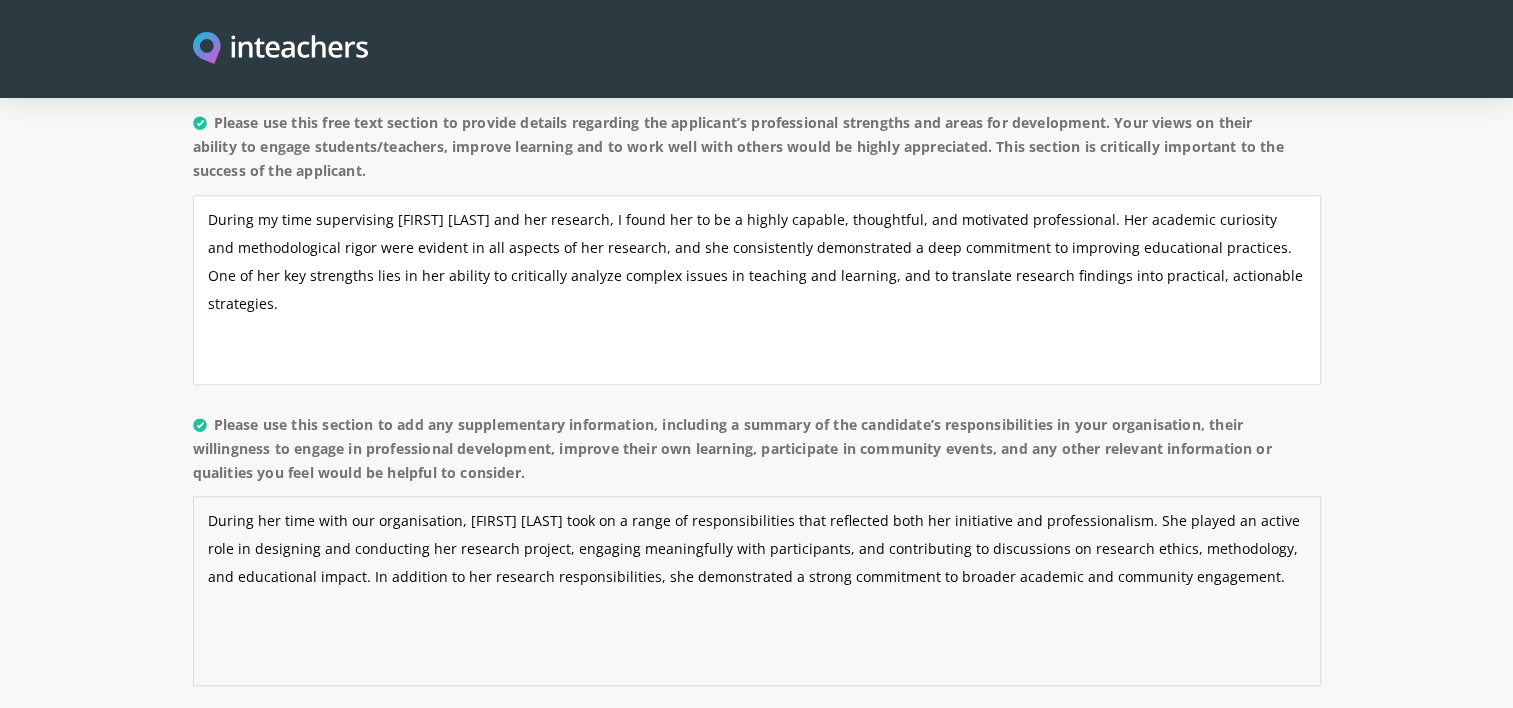 drag, startPoint x: 1222, startPoint y: 517, endPoint x: 1129, endPoint y: 532, distance: 94.20191 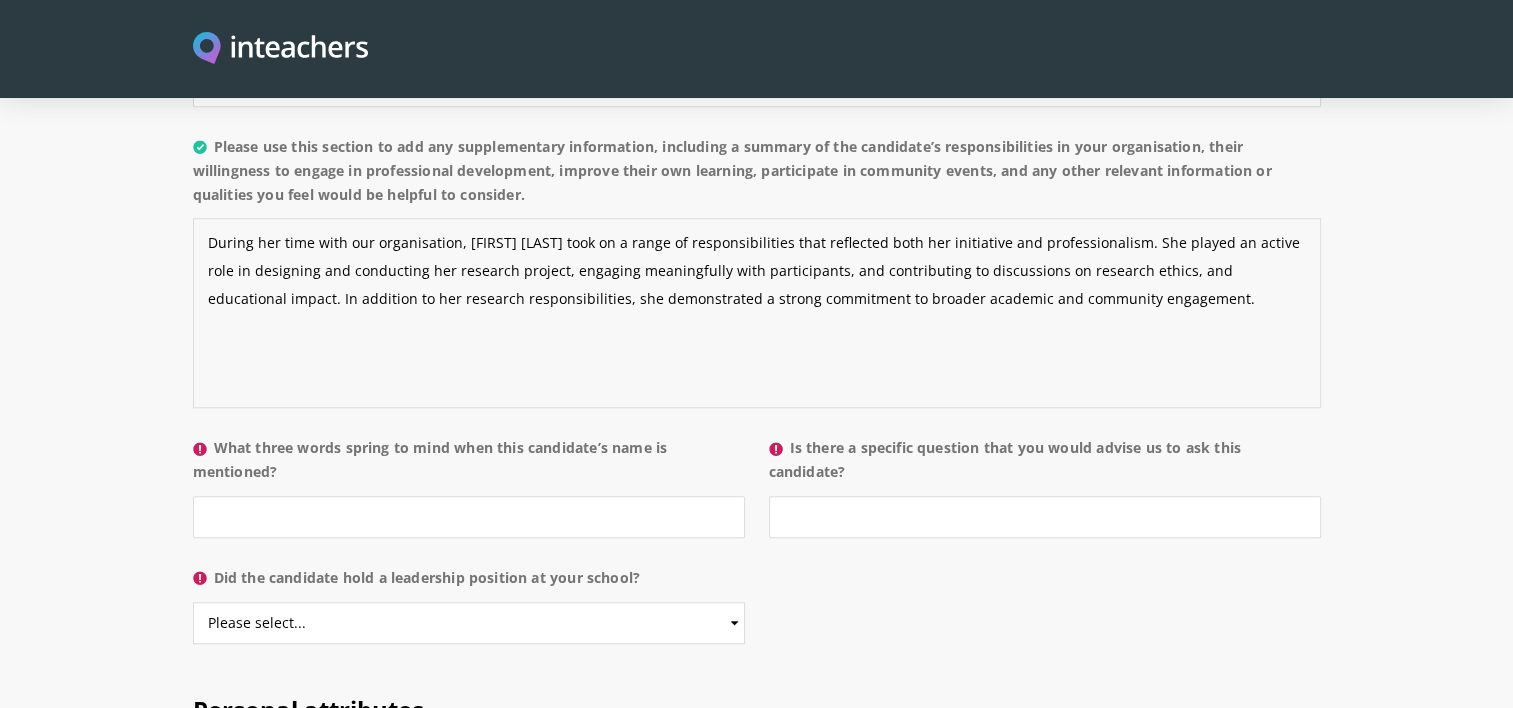 scroll, scrollTop: 1825, scrollLeft: 0, axis: vertical 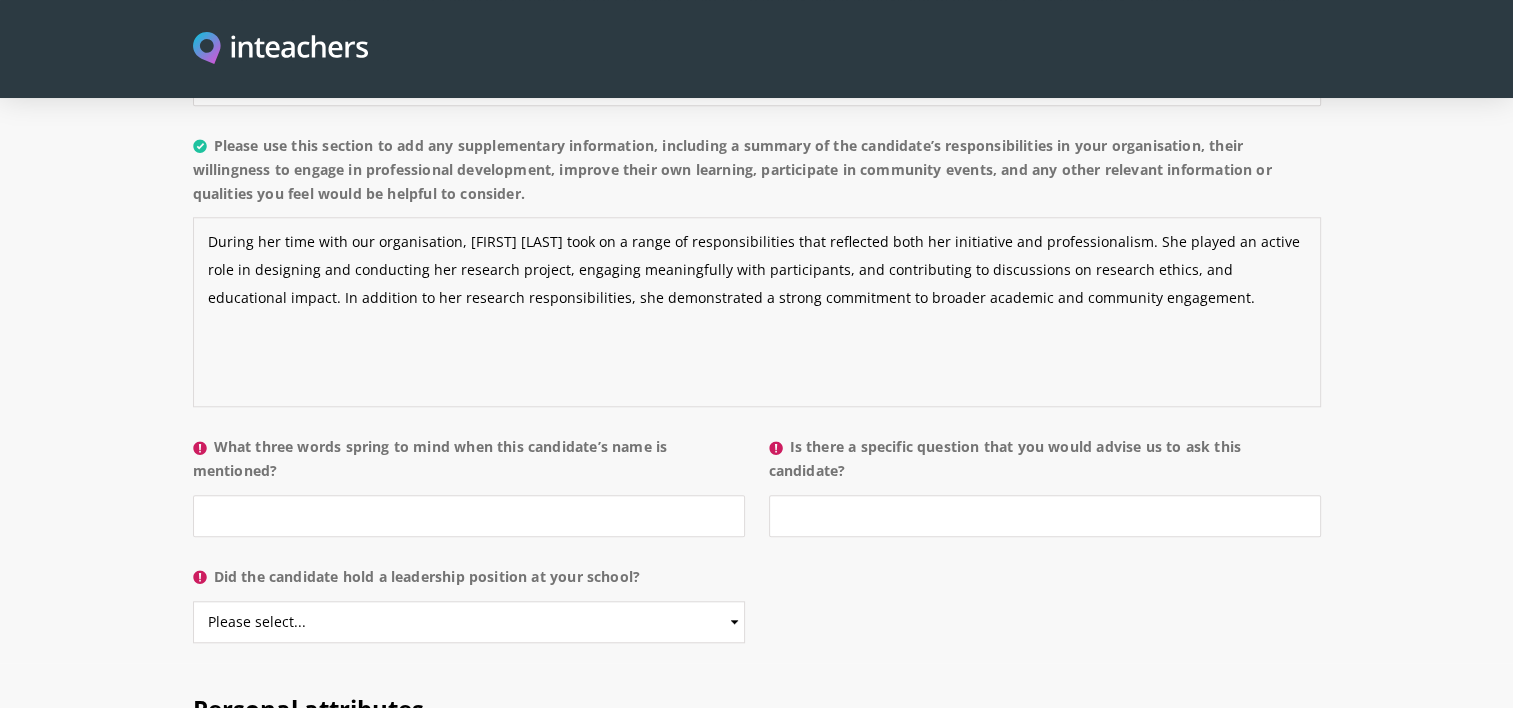 type on "During her time with our organisation, [FIRST] [LAST] took on a range of responsibilities that reflected both her initiative and professionalism. She played an active role in designing and conducting her research project, engaging meaningfully with participants, and contributing to discussions on research ethics, and educational impact. In addition to her research responsibilities, she demonstrated a strong commitment to broader academic and community engagement." 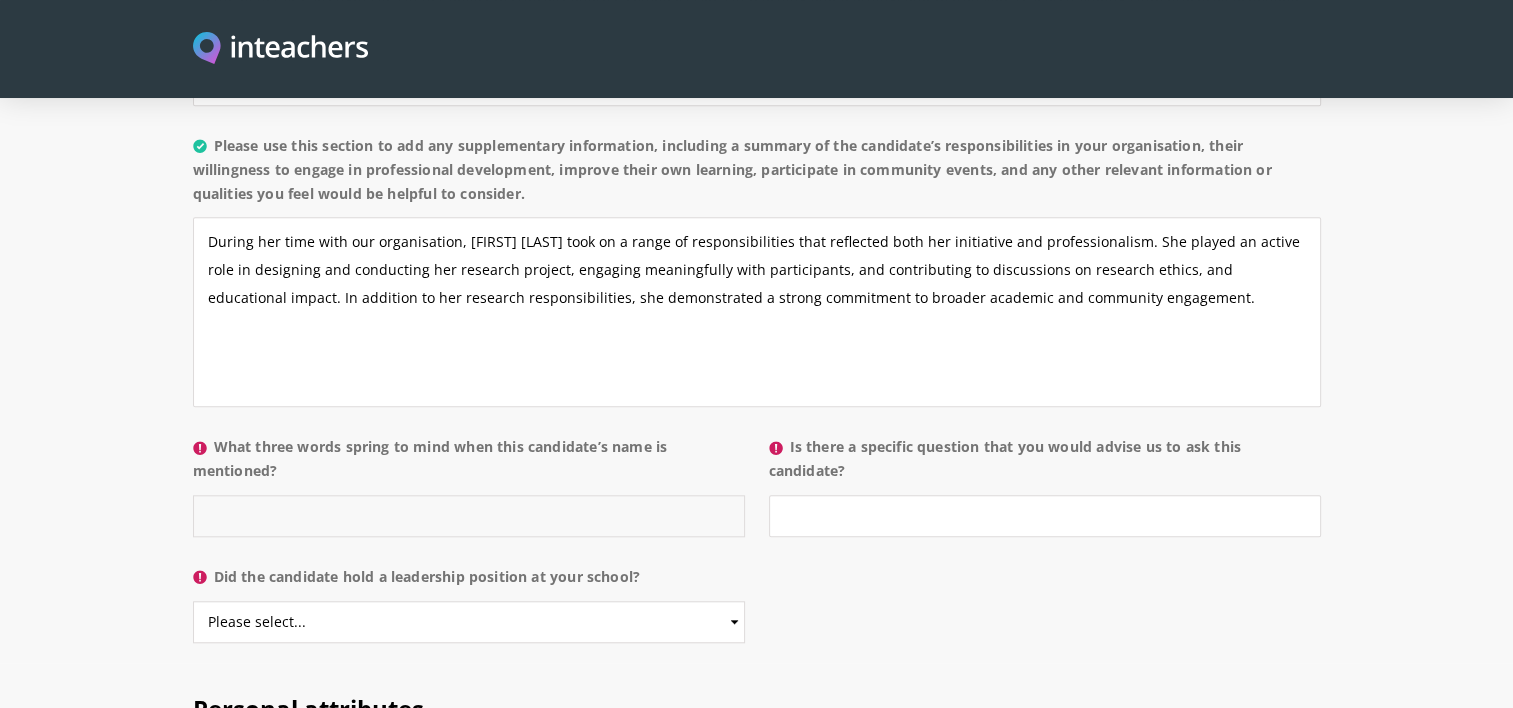 click on "What three words spring to mind when this candidate’s name is mentioned?" at bounding box center [469, 516] 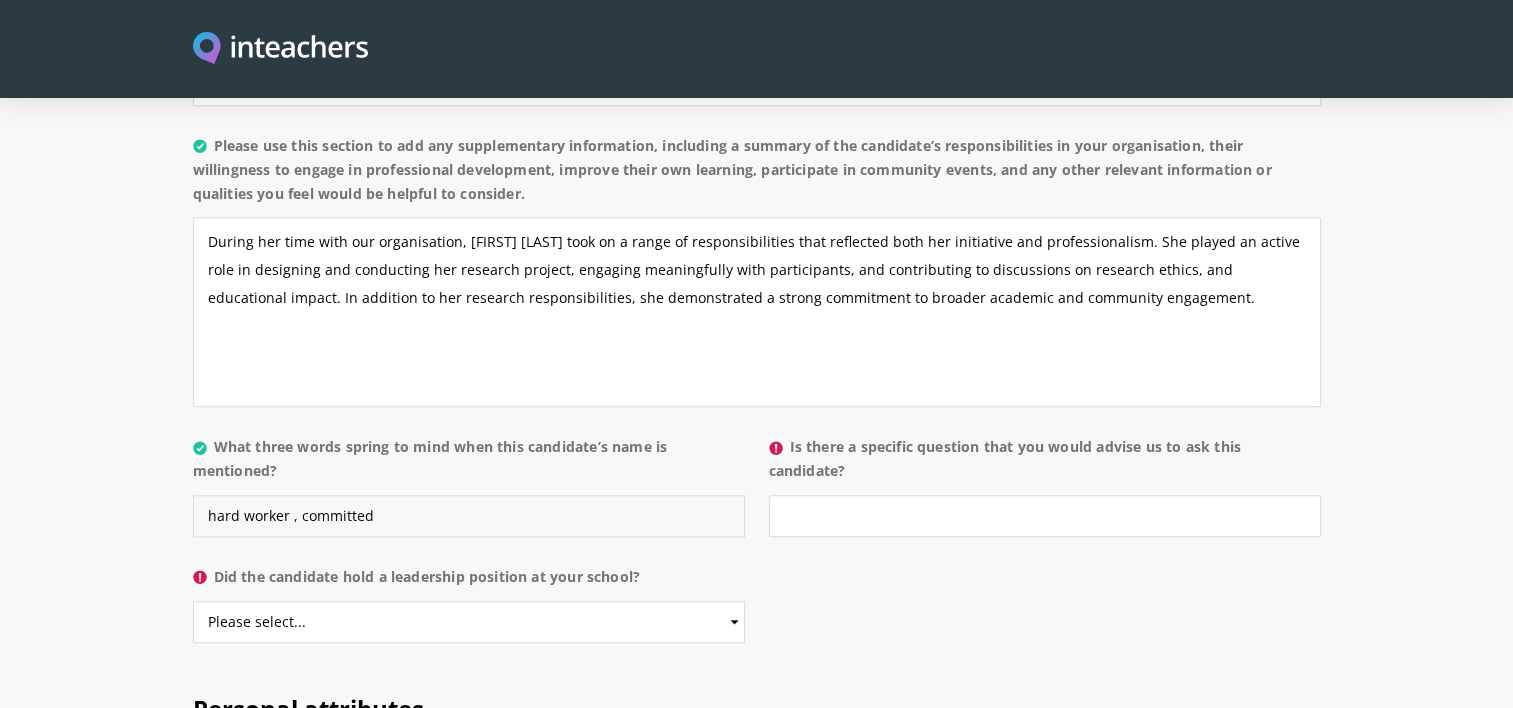click on "hard worker , committed" at bounding box center [469, 516] 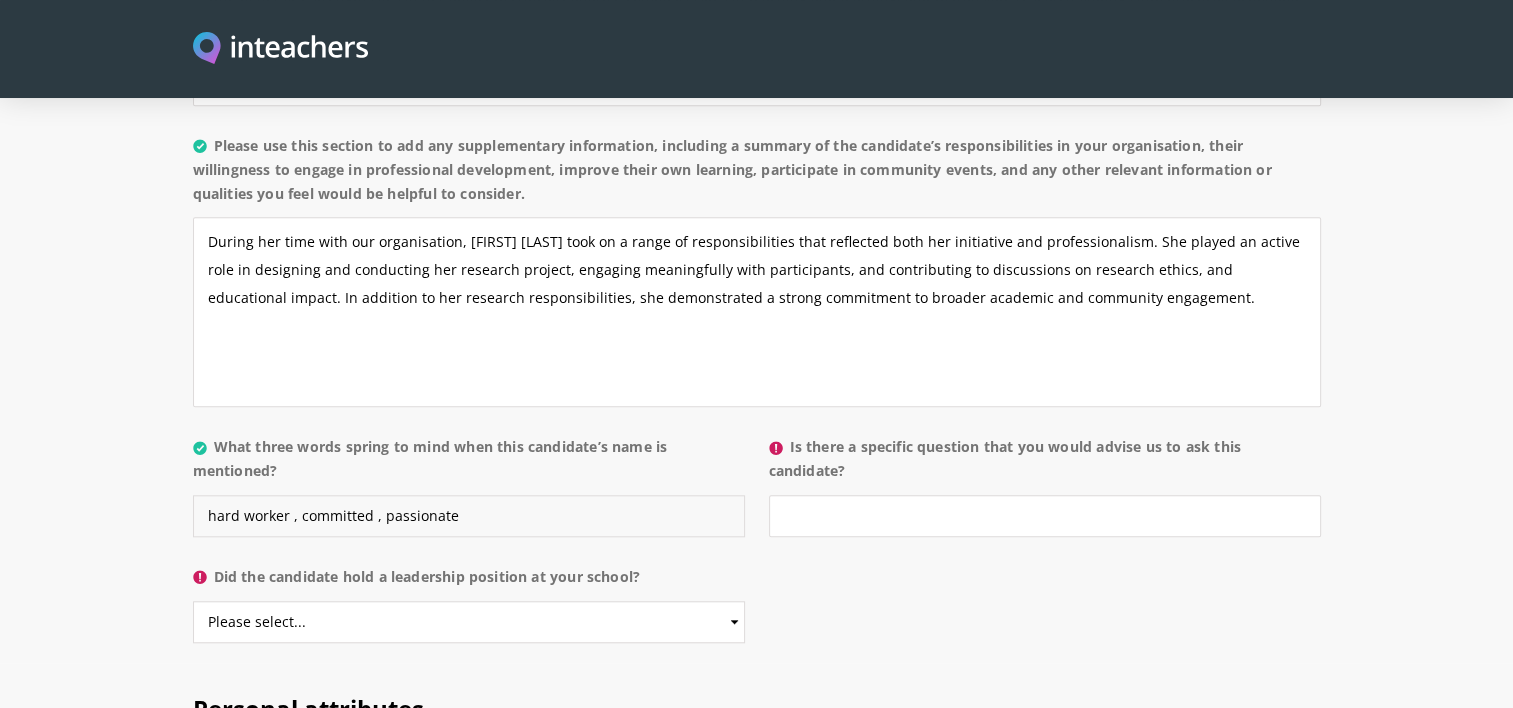 type on "hard worker , committed , passionate" 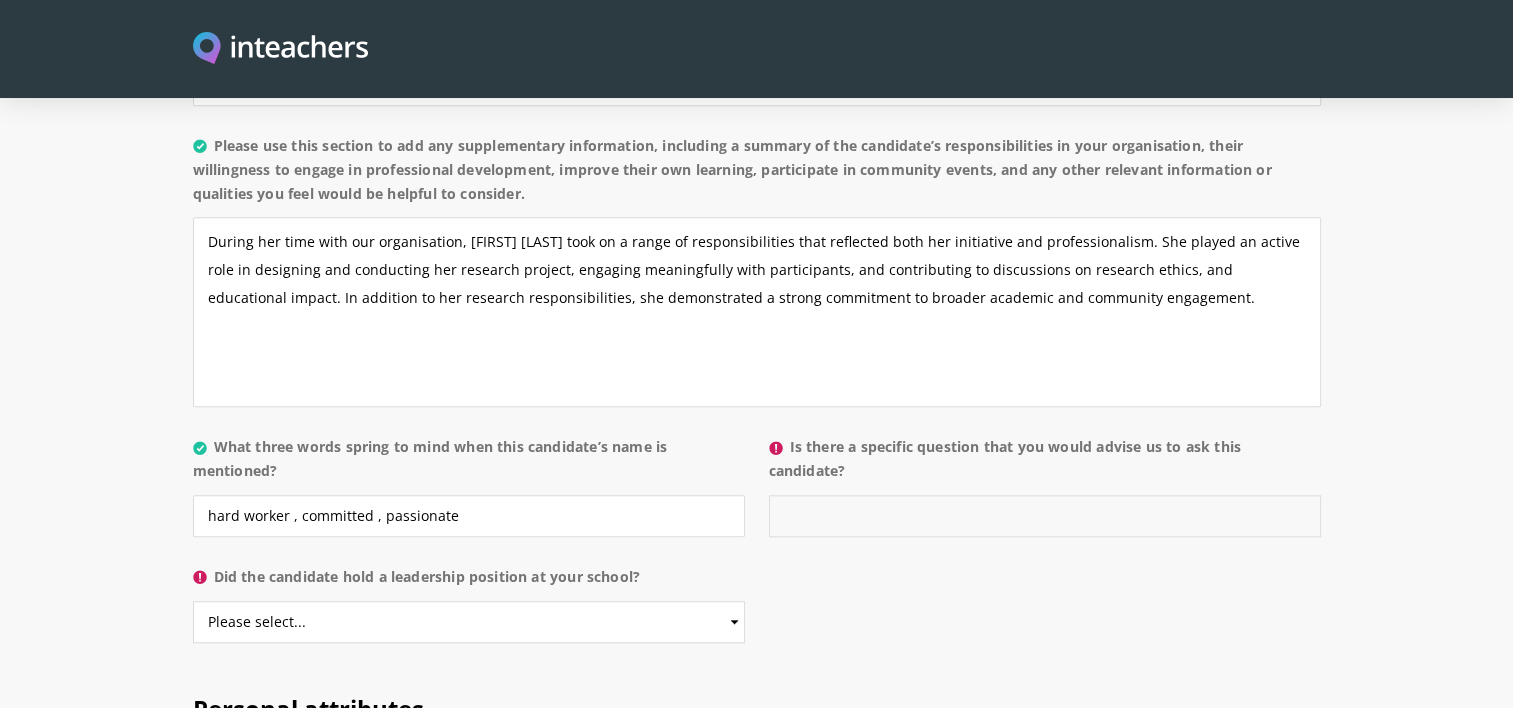 click on "Is there a specific question that you would advise us to ask this candidate?" at bounding box center (1045, 516) 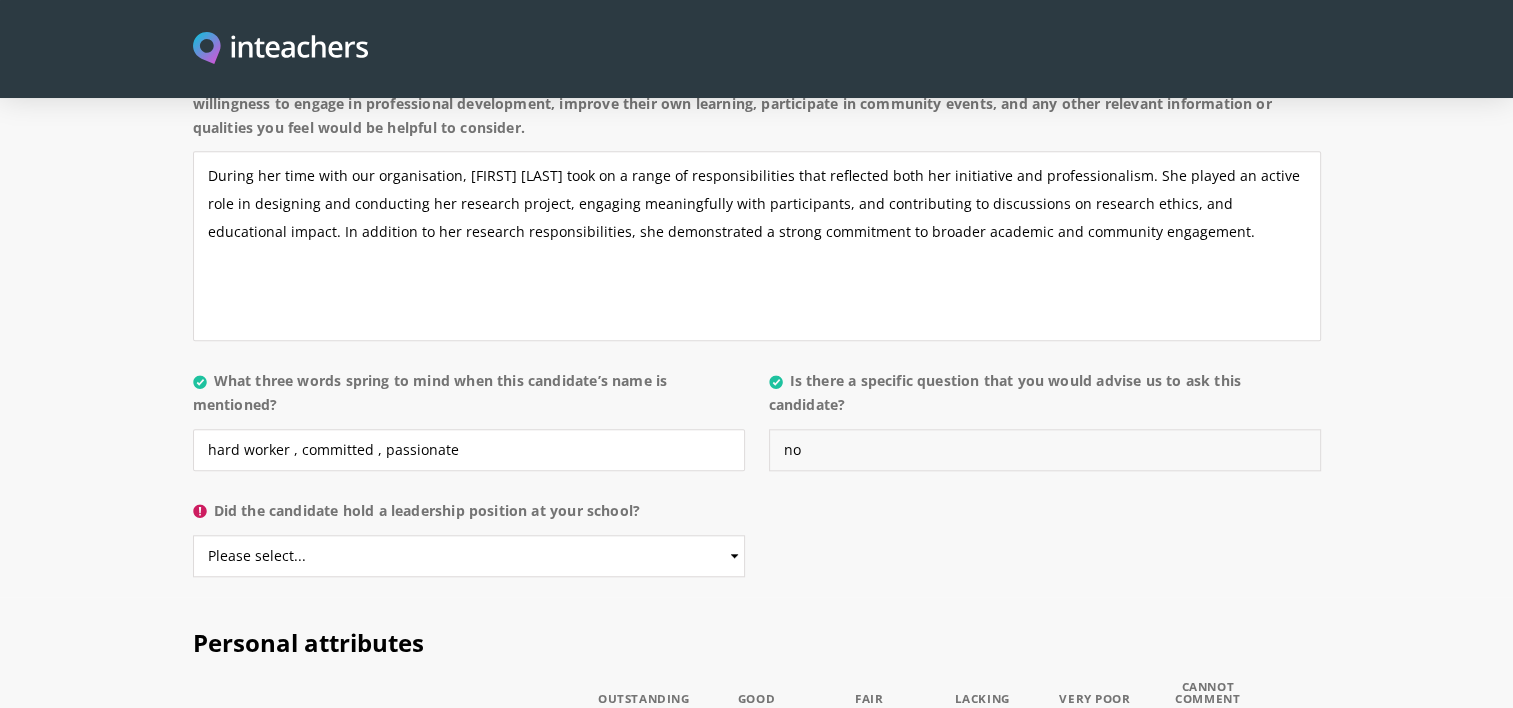 scroll, scrollTop: 1898, scrollLeft: 0, axis: vertical 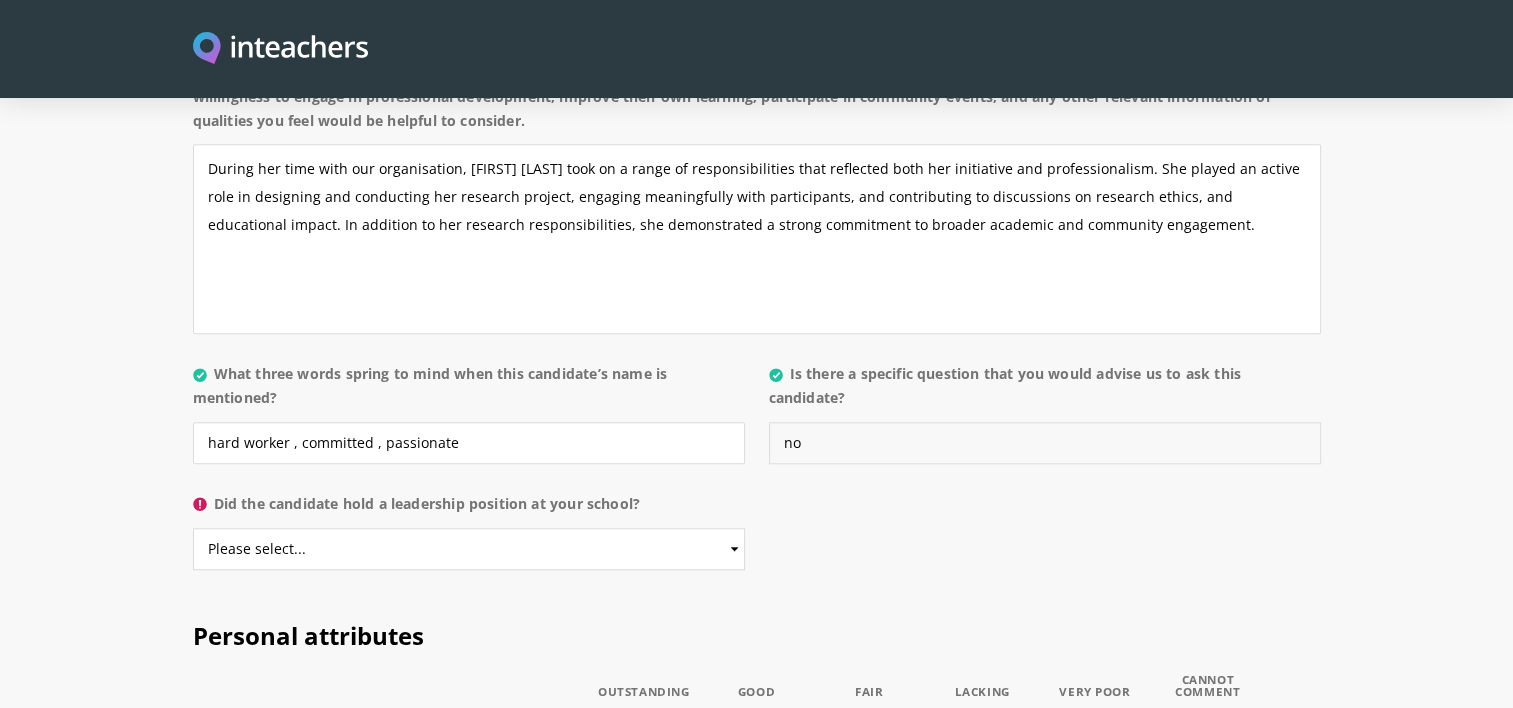 type on "no" 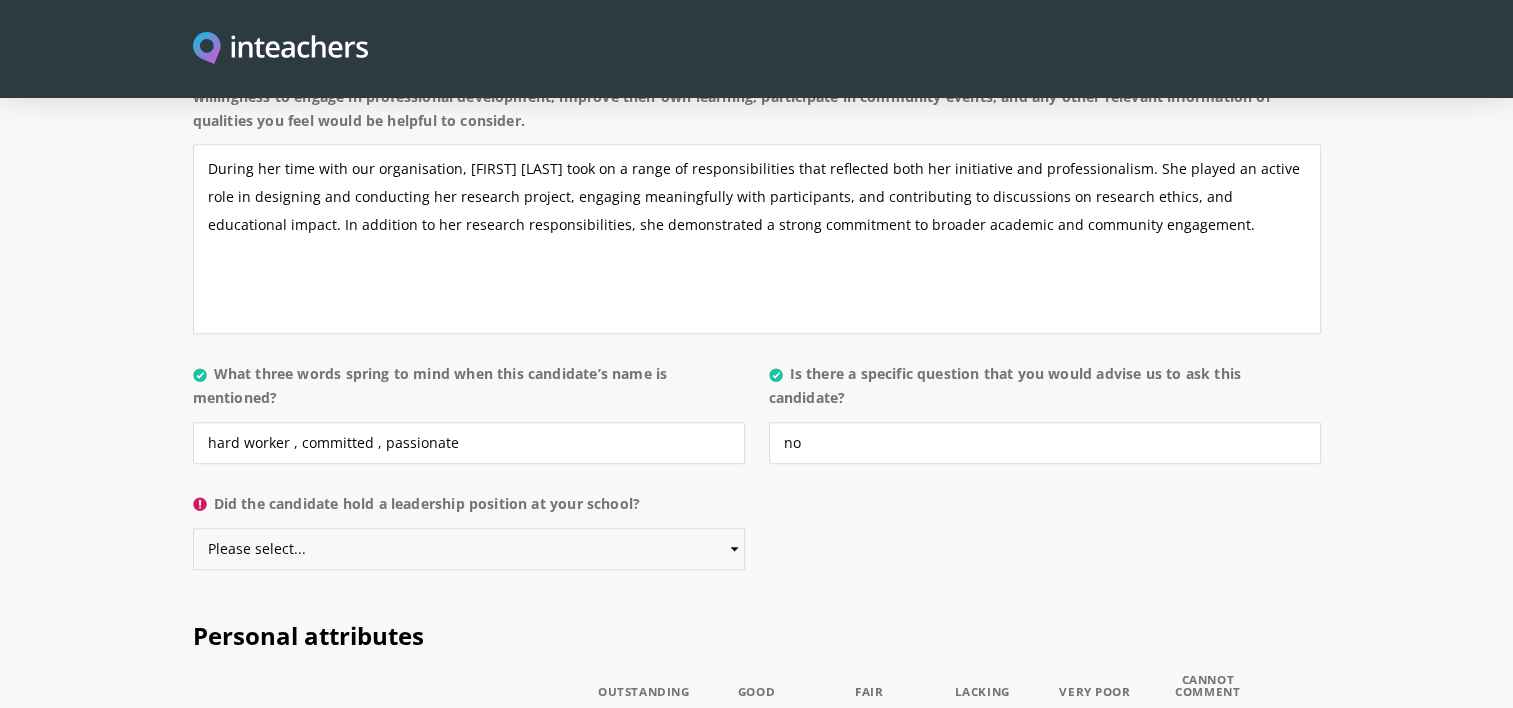 click on "Please select... Yes
No" at bounding box center (469, 549) 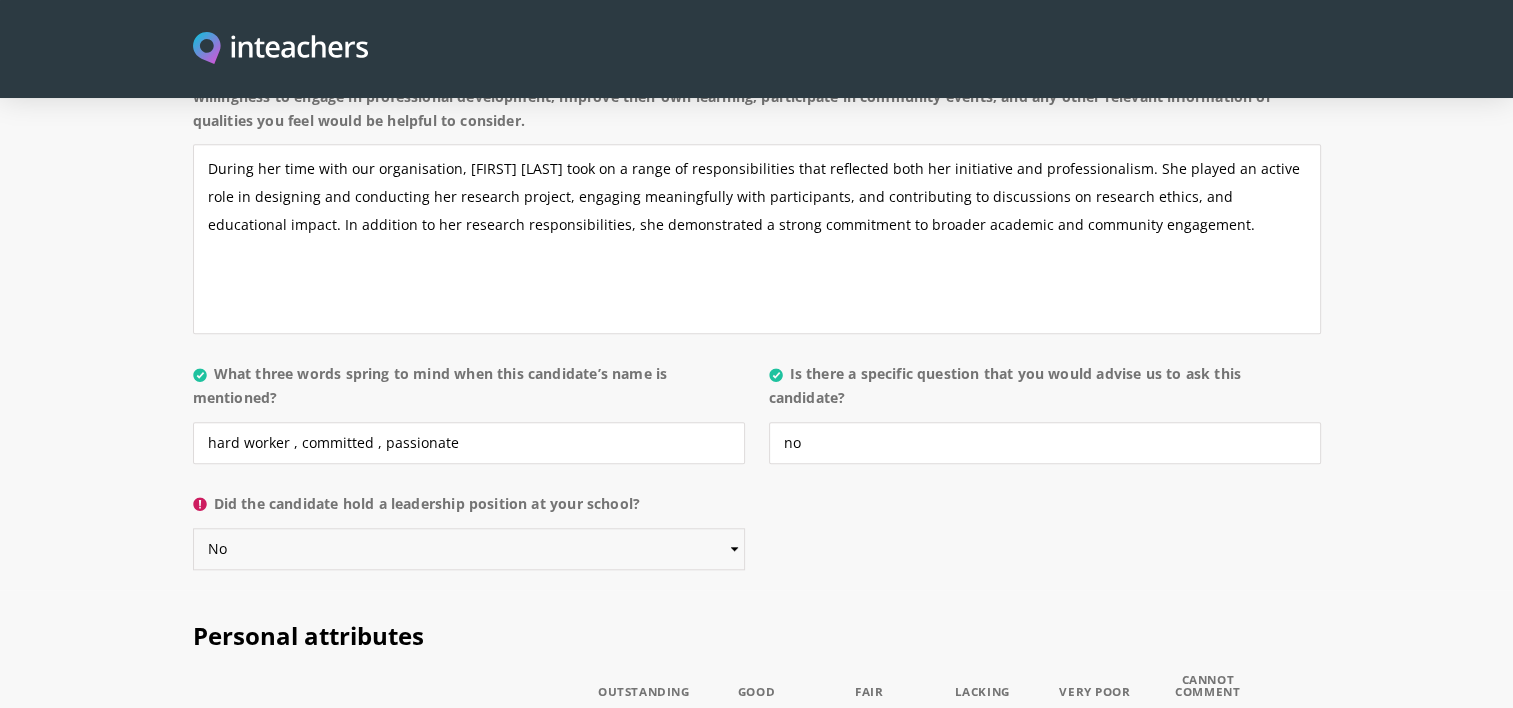 click on "Please select... Yes
No" at bounding box center (469, 549) 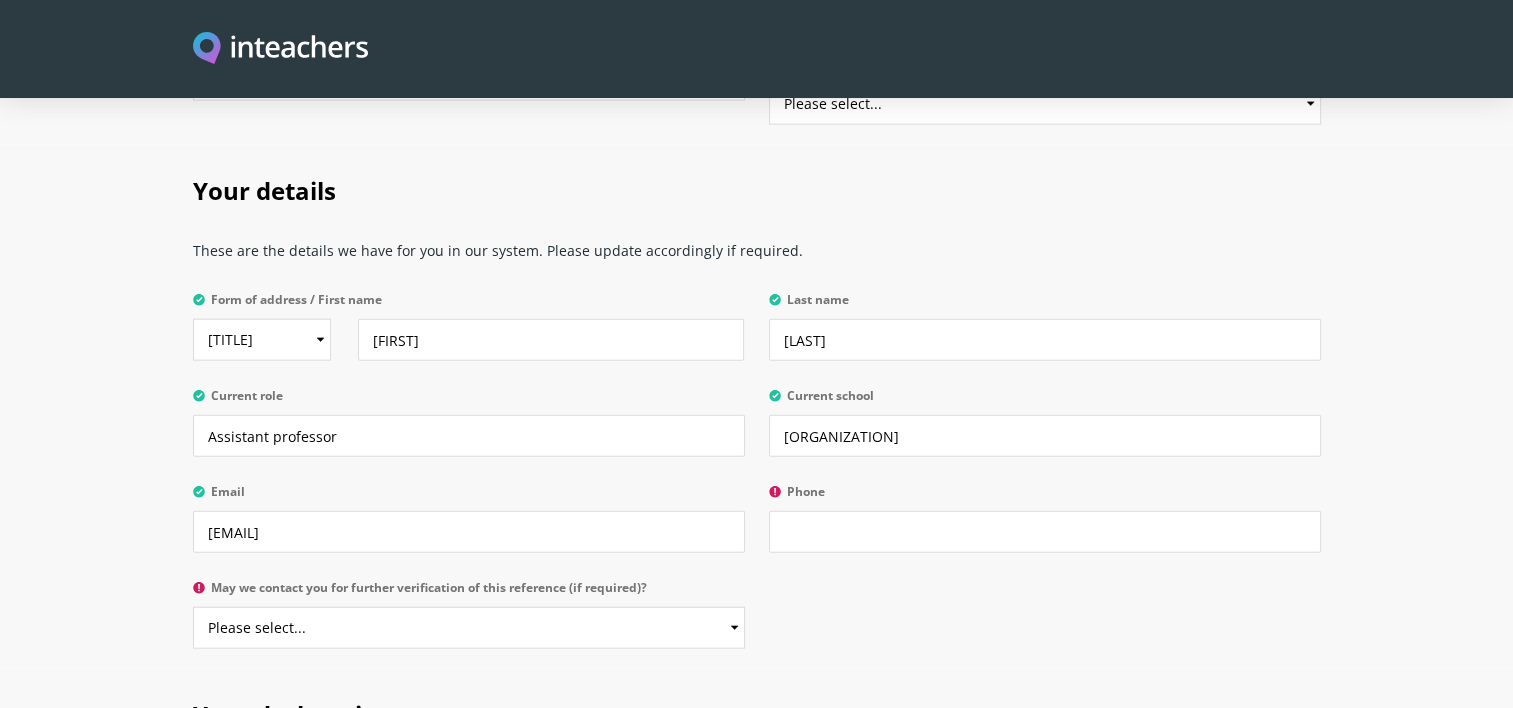 scroll, scrollTop: 4572, scrollLeft: 0, axis: vertical 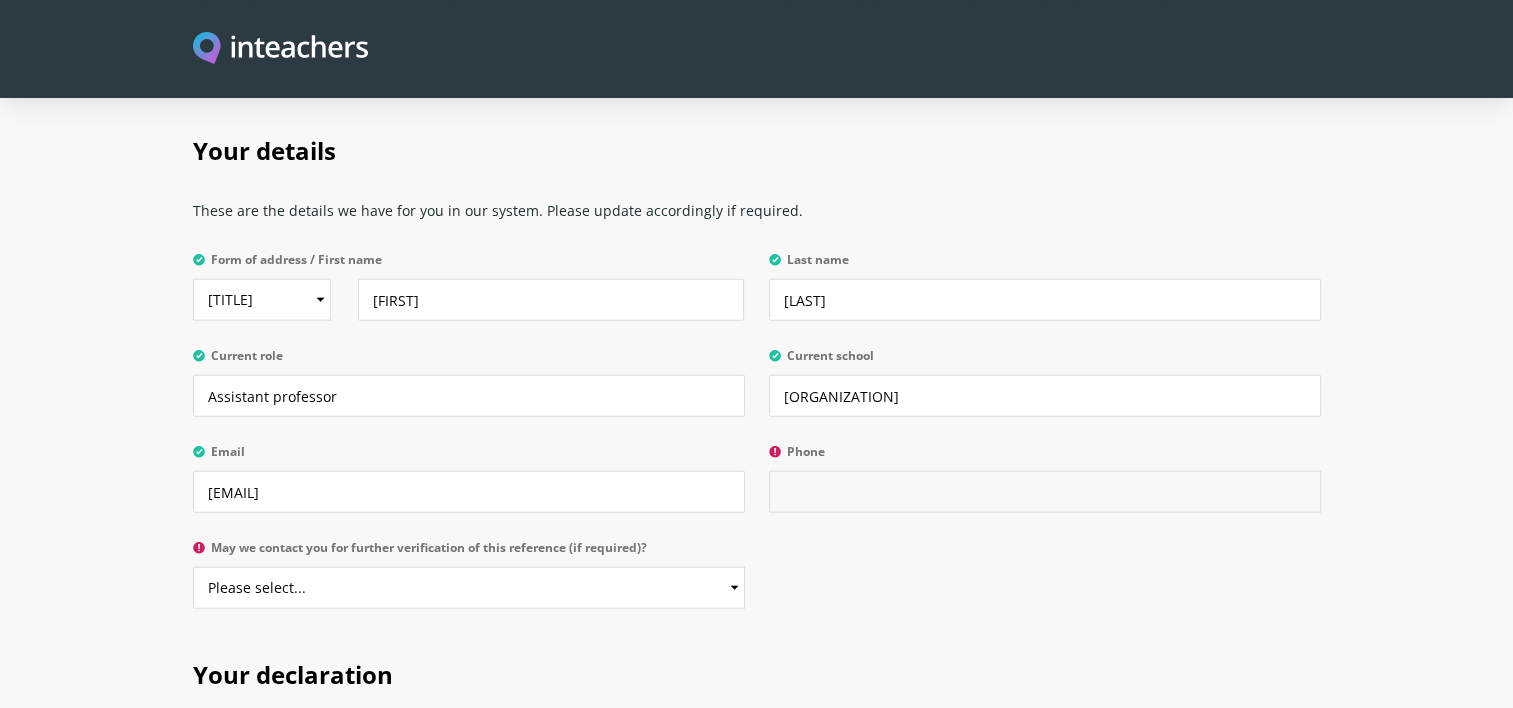 click on "Phone" at bounding box center (1045, 492) 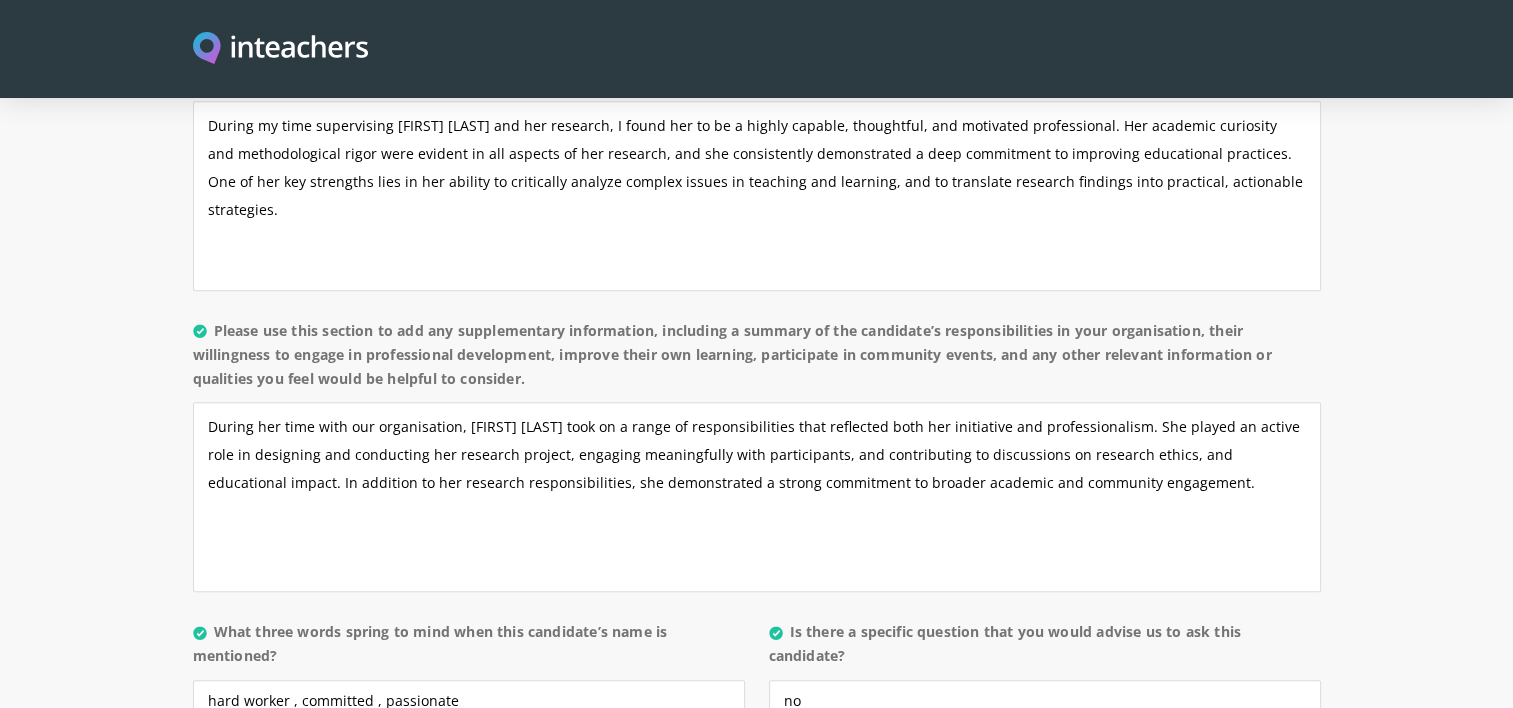 scroll, scrollTop: 1630, scrollLeft: 0, axis: vertical 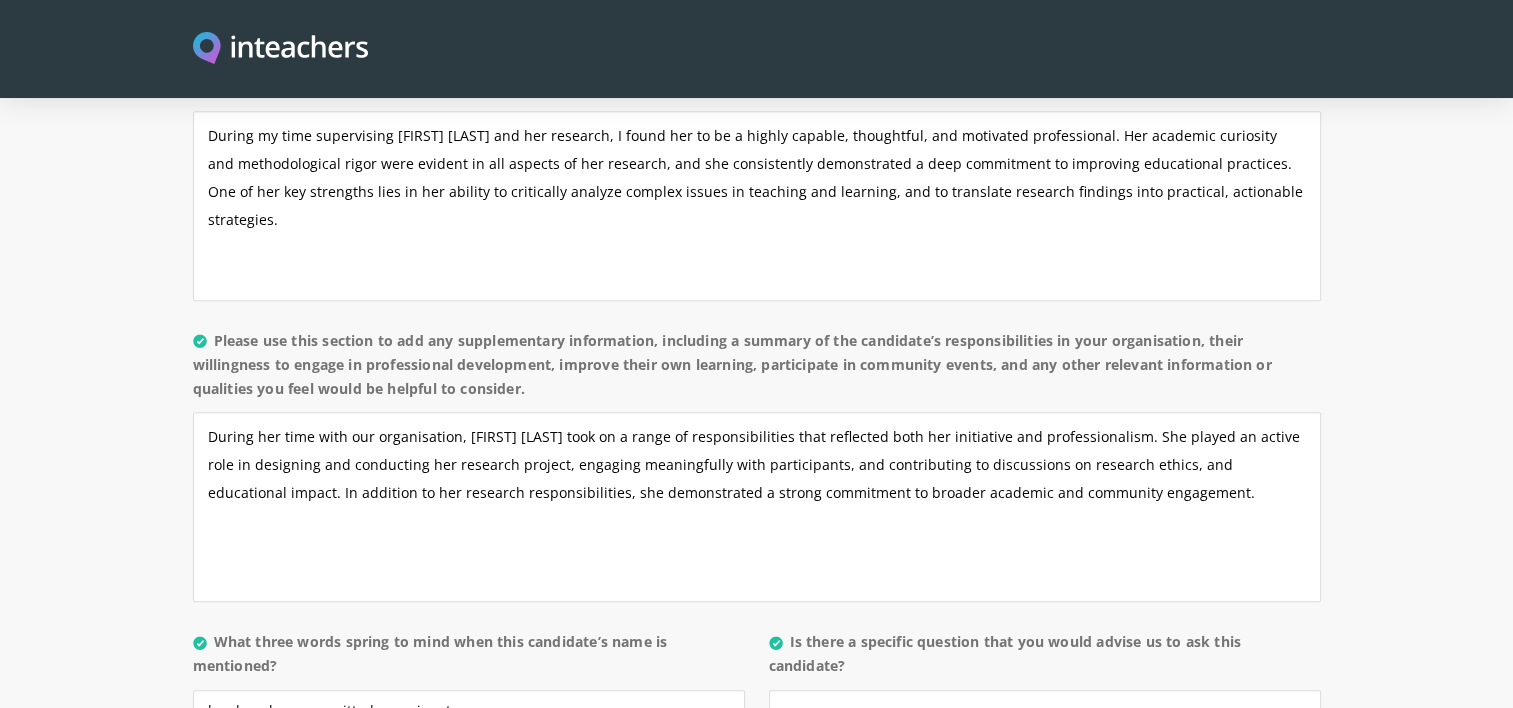 type on "[PHONE]" 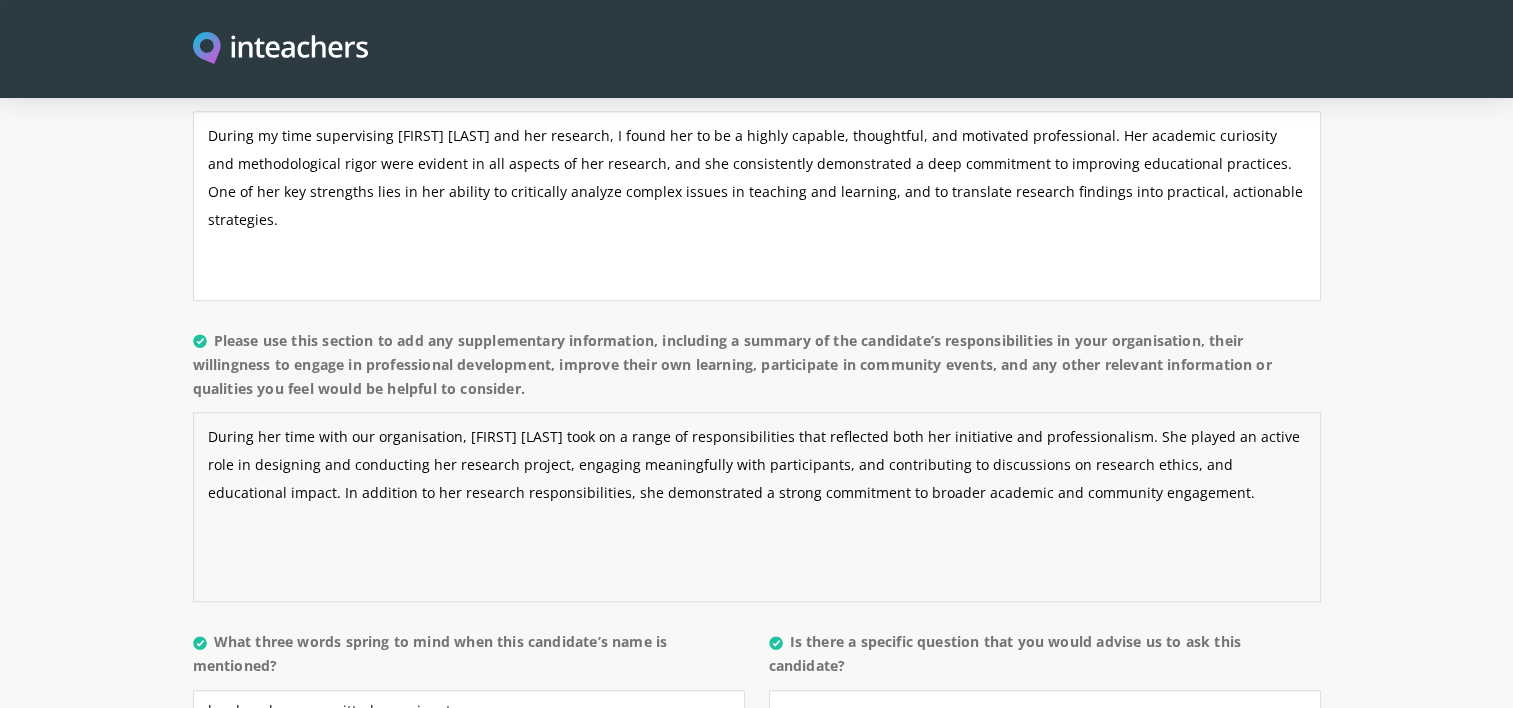 click on "During her time with our organisation, [FIRST] [LAST] took on a range of responsibilities that reflected both her initiative and professionalism. She played an active role in designing and conducting her research project, engaging meaningfully with participants, and contributing to discussions on research ethics, and educational impact. In addition to her research responsibilities, she demonstrated a strong commitment to broader academic and community engagement." at bounding box center (757, 507) 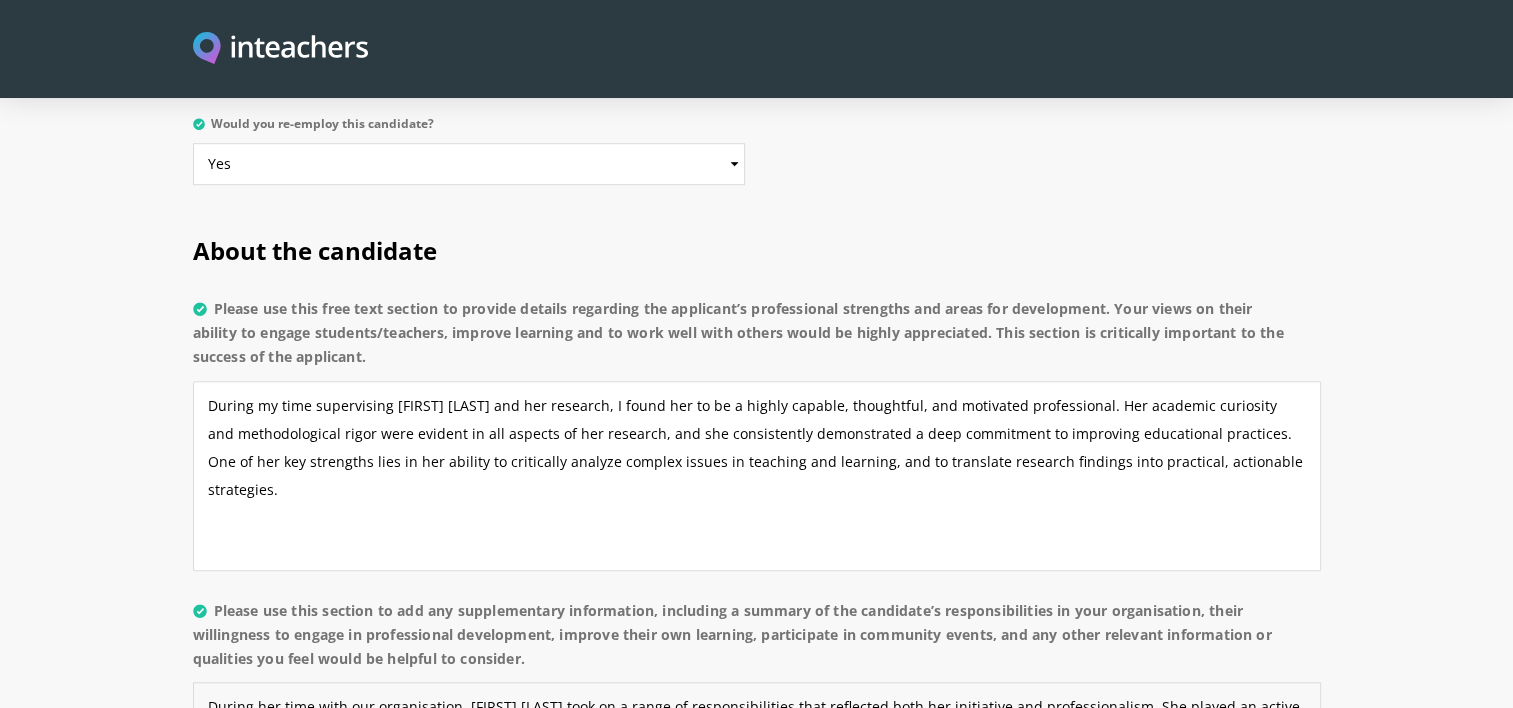 scroll, scrollTop: 1359, scrollLeft: 0, axis: vertical 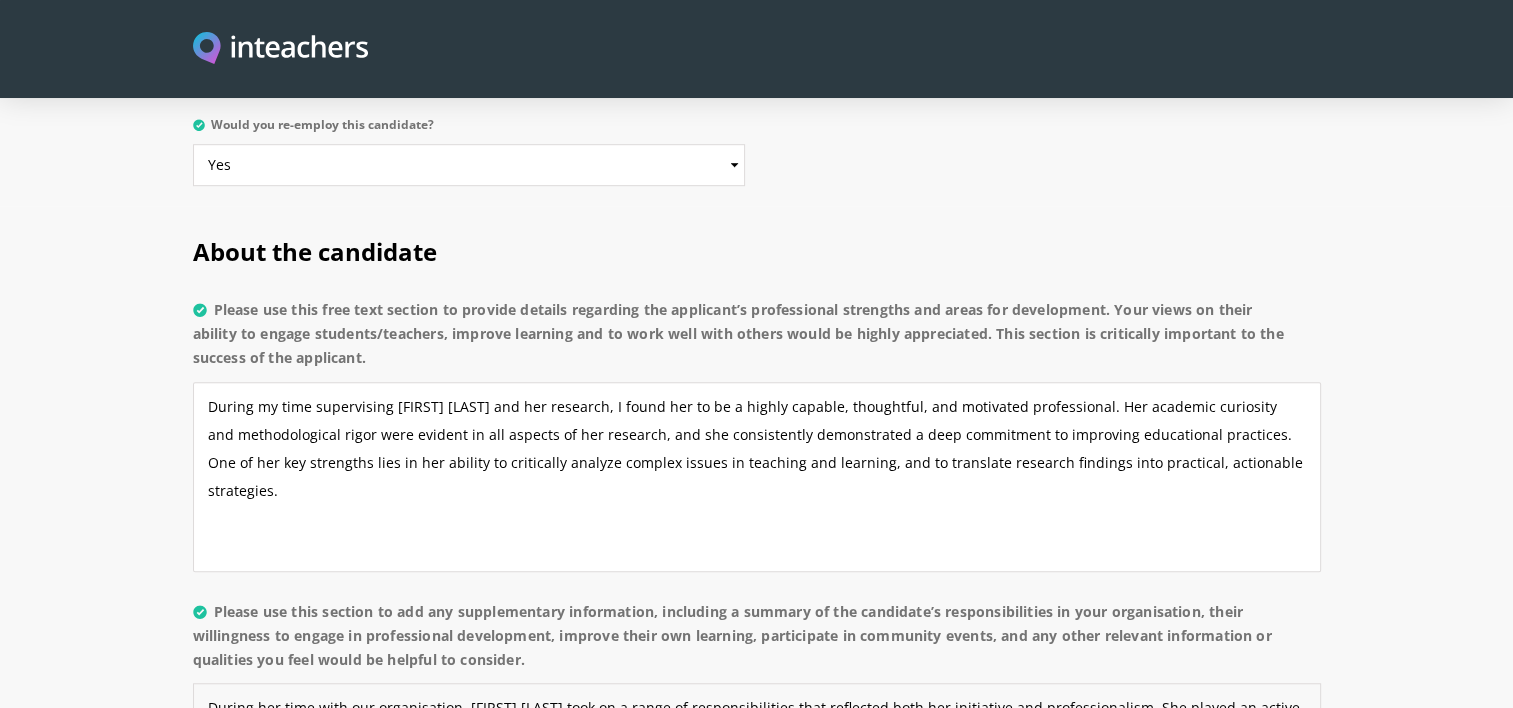 type on "During her time with our organisation, [FIRST] [LAST] took on a range of responsibilities that reflected both her initiative and professionalism. She played an active role in designing and conducting her research project, engaging meaningfully with participants, and contributing to discussions on research ethics, and educational impact. In addition to her research responsibilities, she demonstrated a strong commitment to broader academic and community engagement." 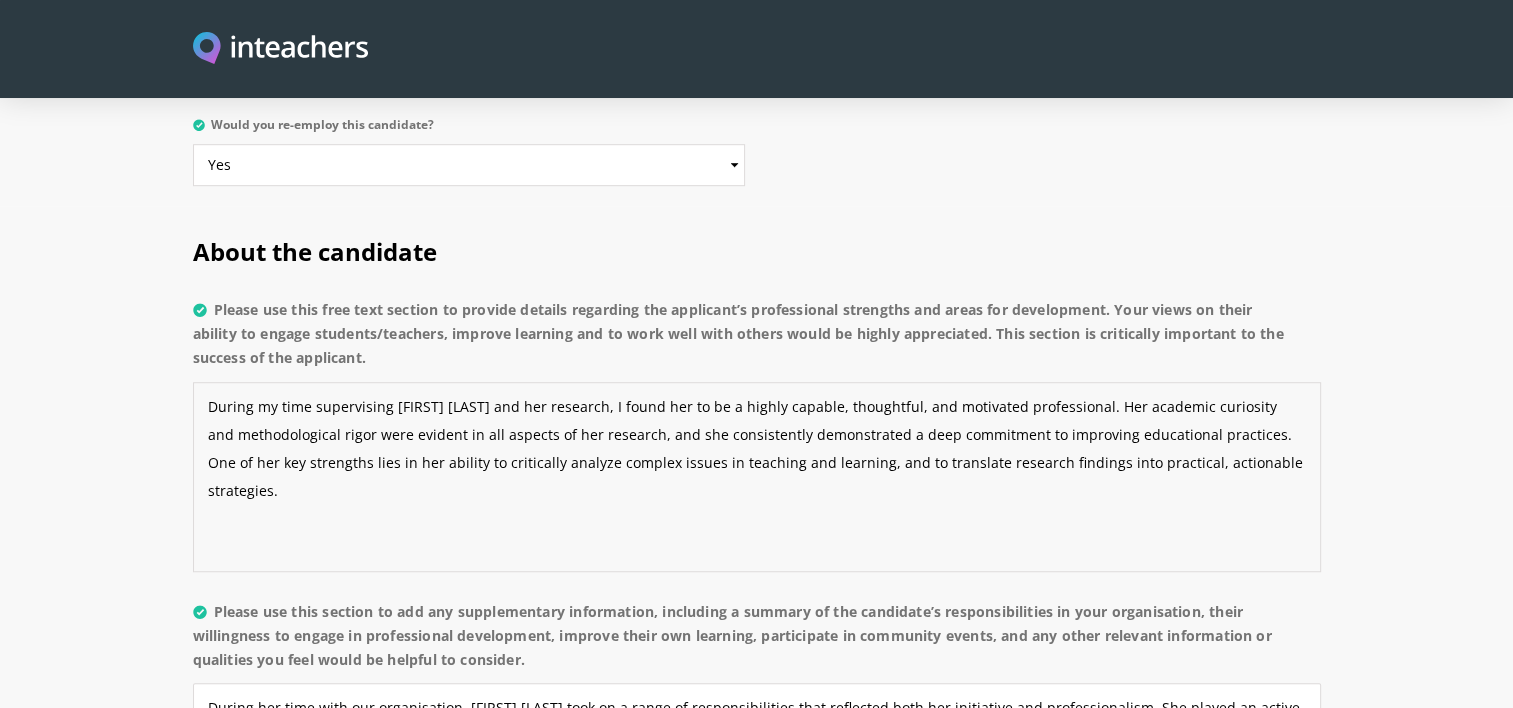 click on "During my time supervising [FIRST] [LAST] and her research, I found her to be a highly capable, thoughtful, and motivated professional. Her academic curiosity and methodological rigor were evident in all aspects of her research, and she consistently demonstrated a deep commitment to improving educational practices. One of her key strengths lies in her ability to critically analyze complex issues in teaching and learning, and to translate research findings into practical, actionable strategies." at bounding box center (757, 477) 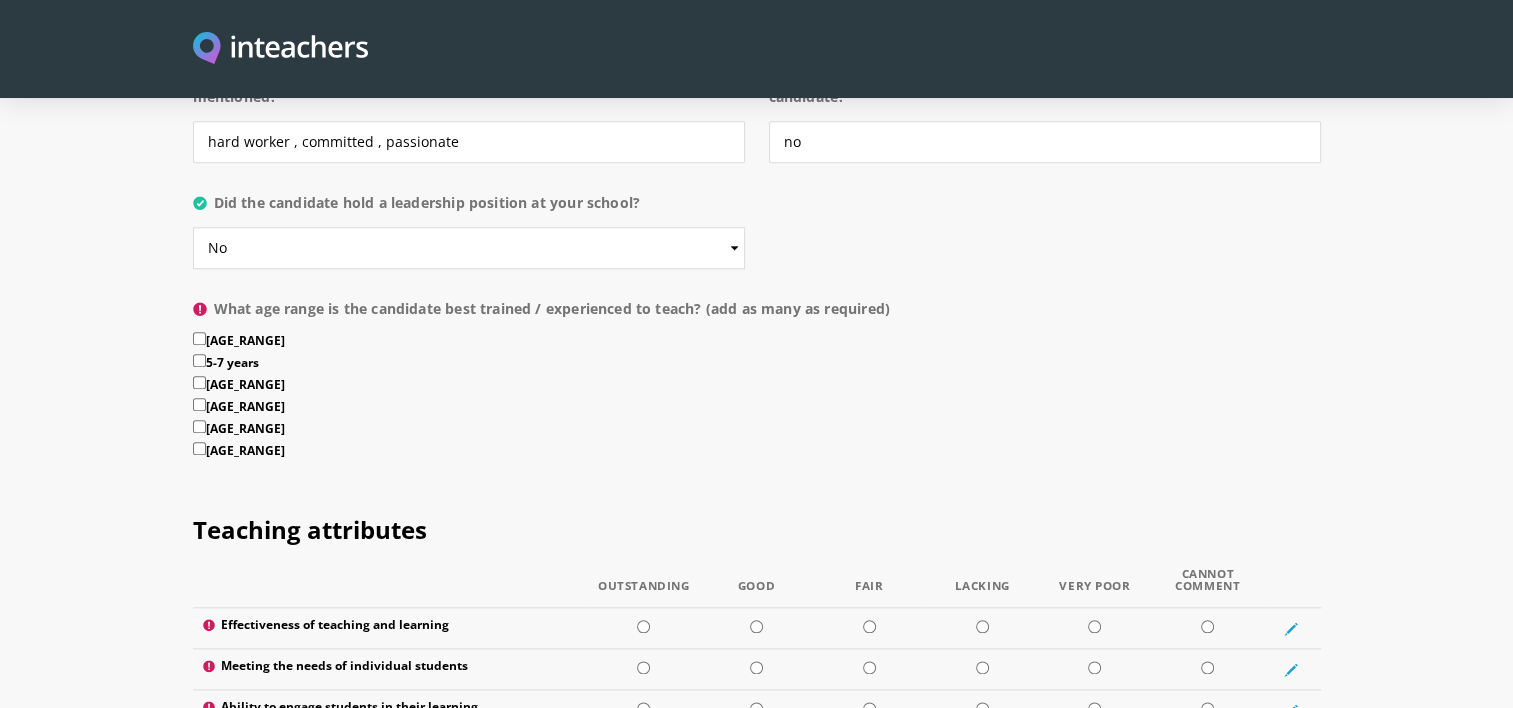 scroll, scrollTop: 2200, scrollLeft: 0, axis: vertical 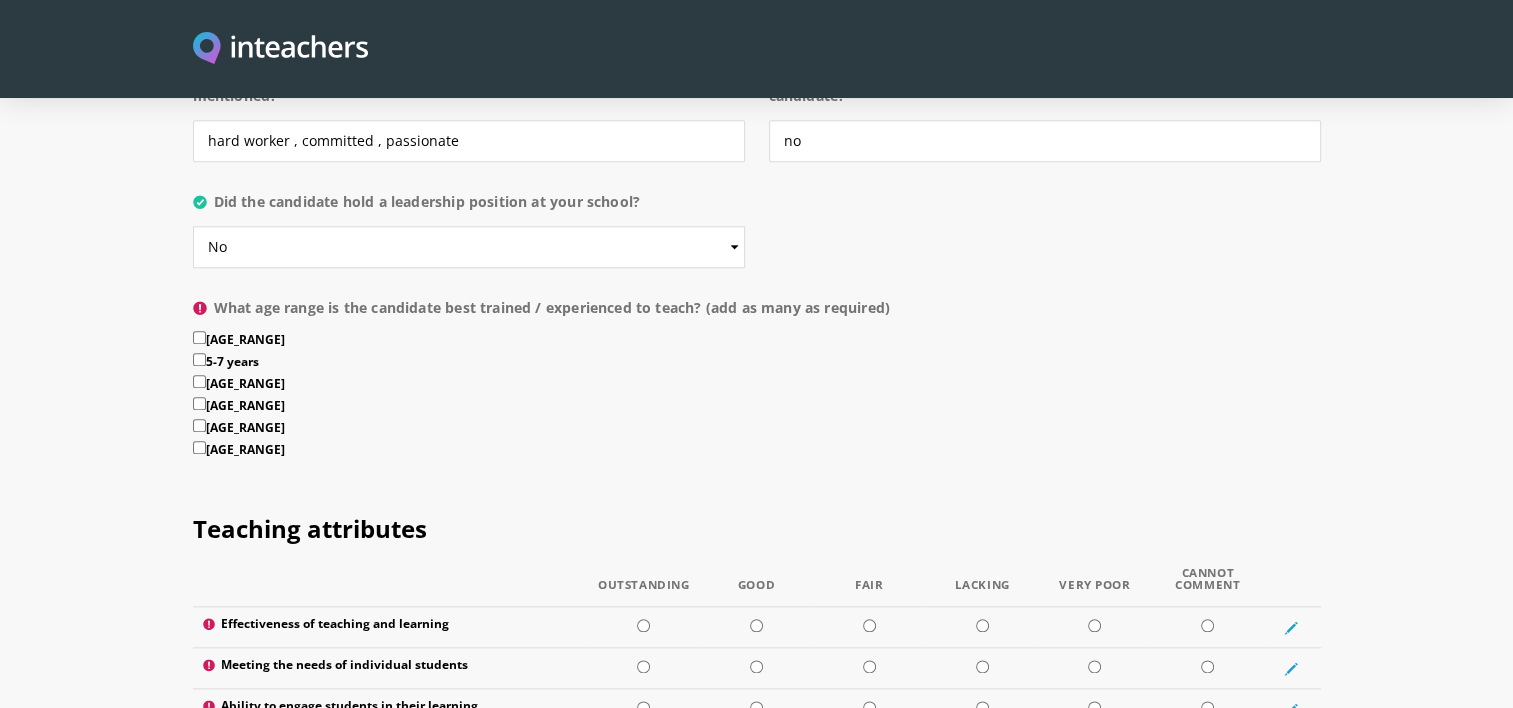 type on "During my time supervising [FIRST] [LAST] and her research, I found her to be a highly capable, thoughtful, and motivated professional. Her academic curiosity and methodological rigor were evident in all aspects of her research, and she consistently demonstrated a deep commitment to improving educational practices. One of her key strengths lies in her ability to critically analyze complex issues in teaching and learning, and to translate research findings into practical, actionable strategies." 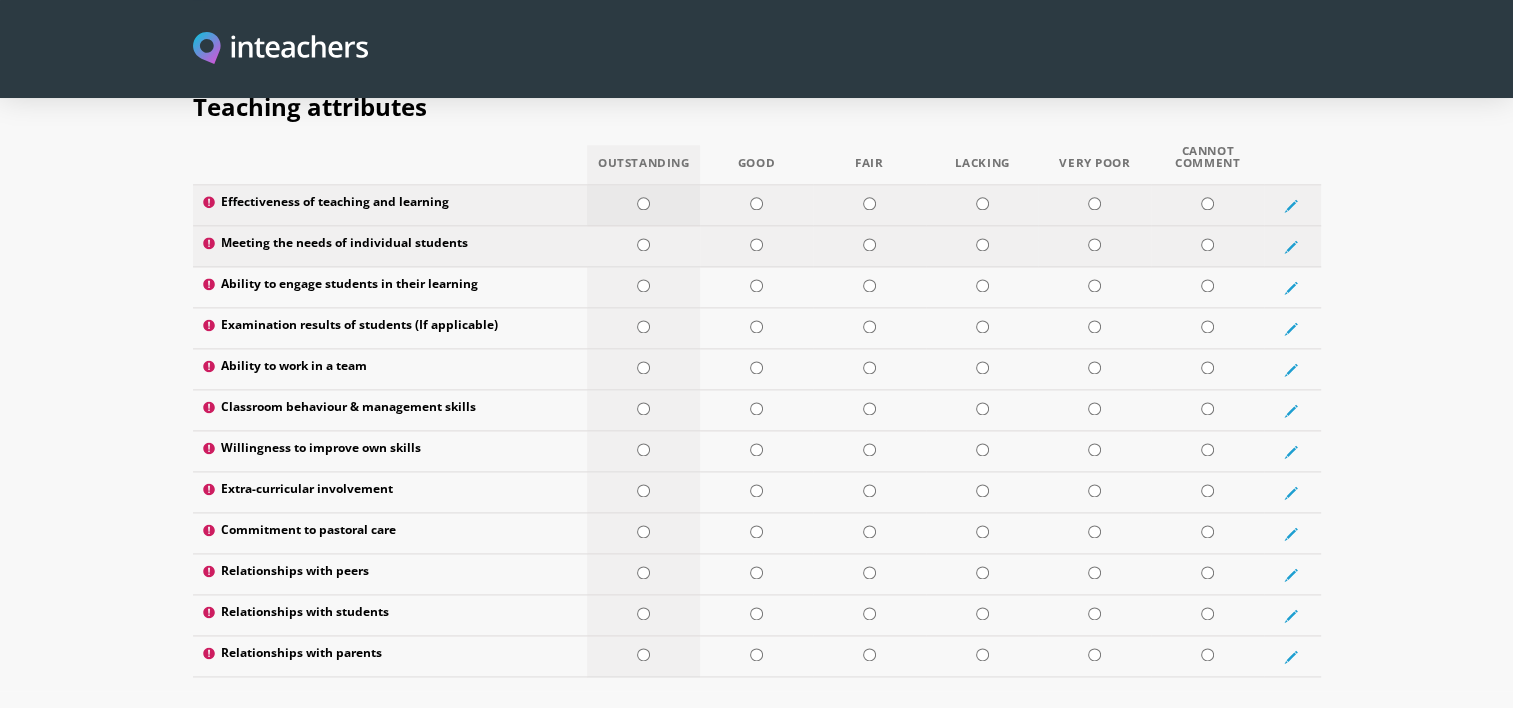 scroll, scrollTop: 2623, scrollLeft: 0, axis: vertical 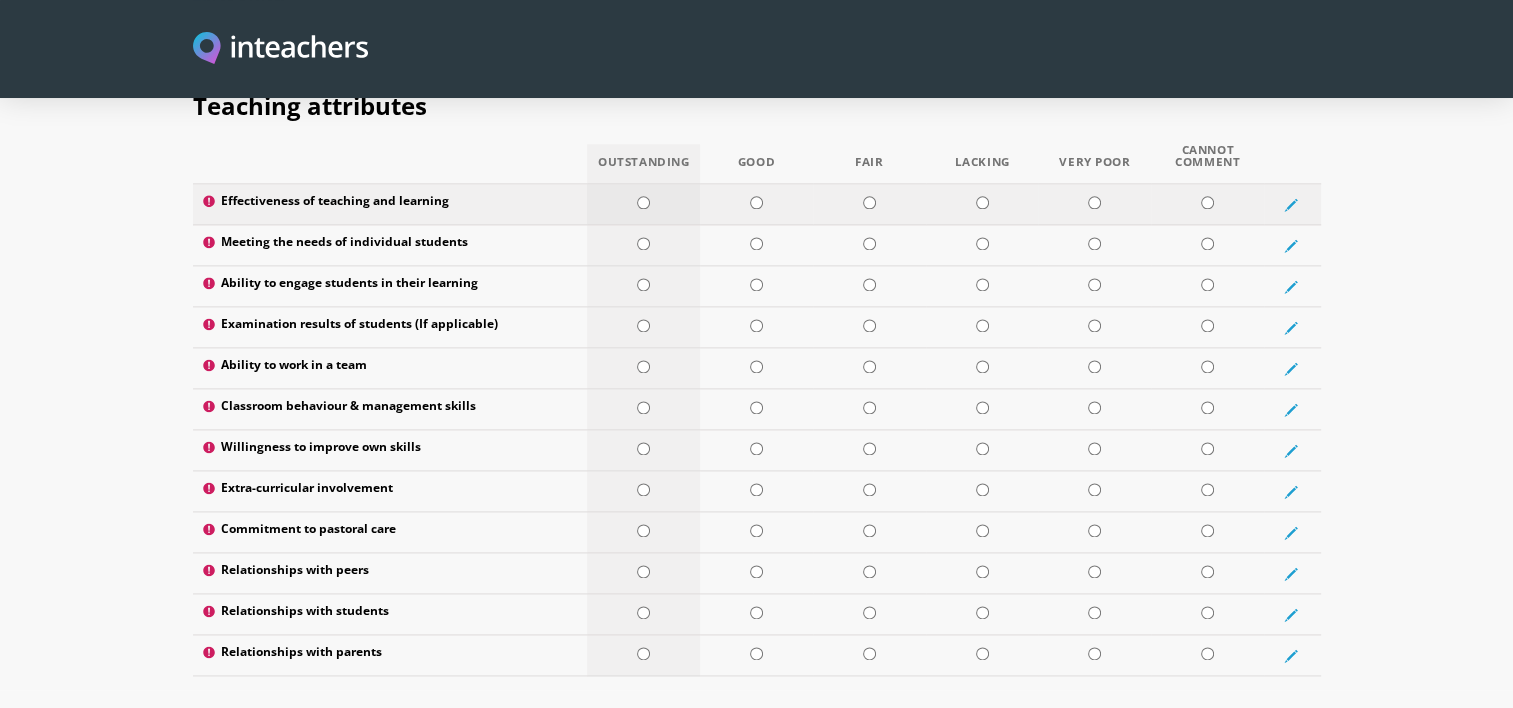 click at bounding box center [643, 202] 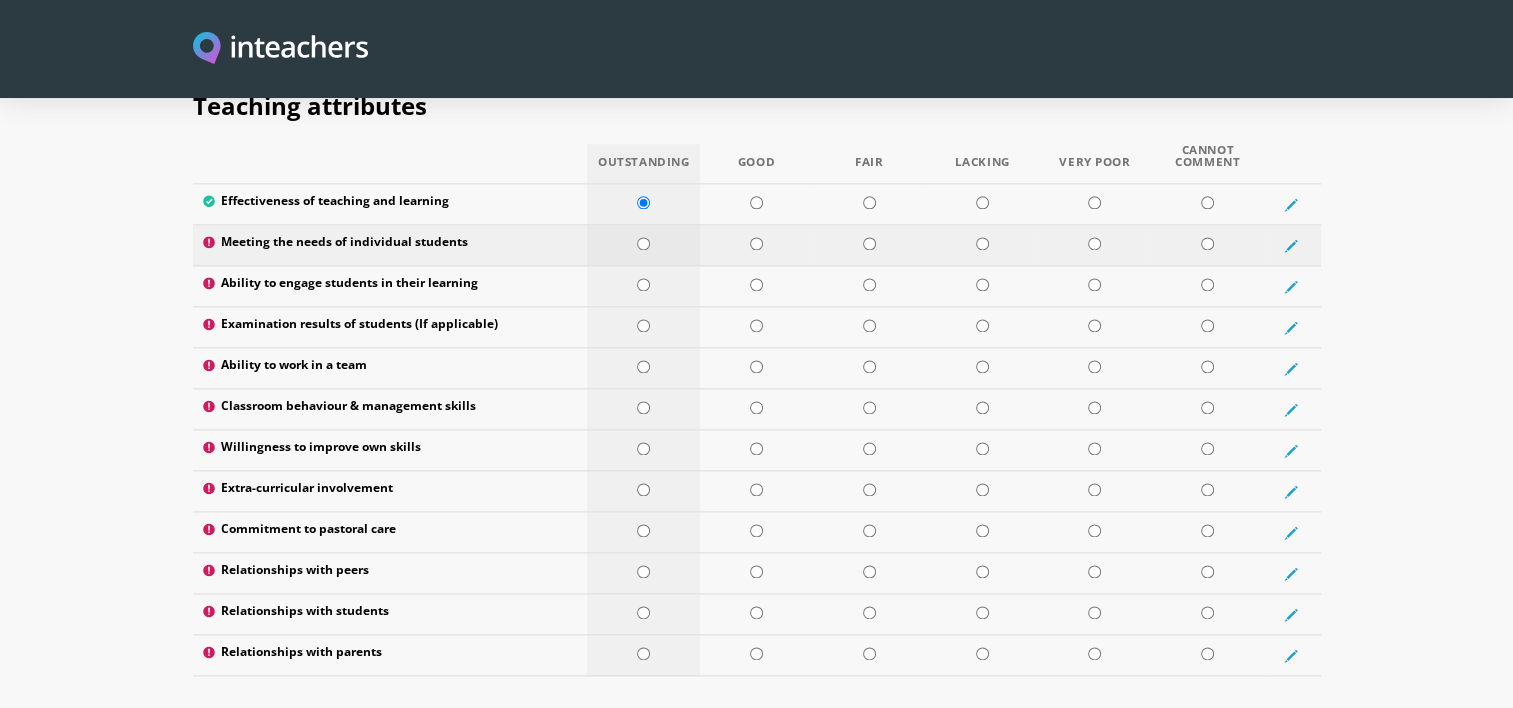 click at bounding box center (643, 243) 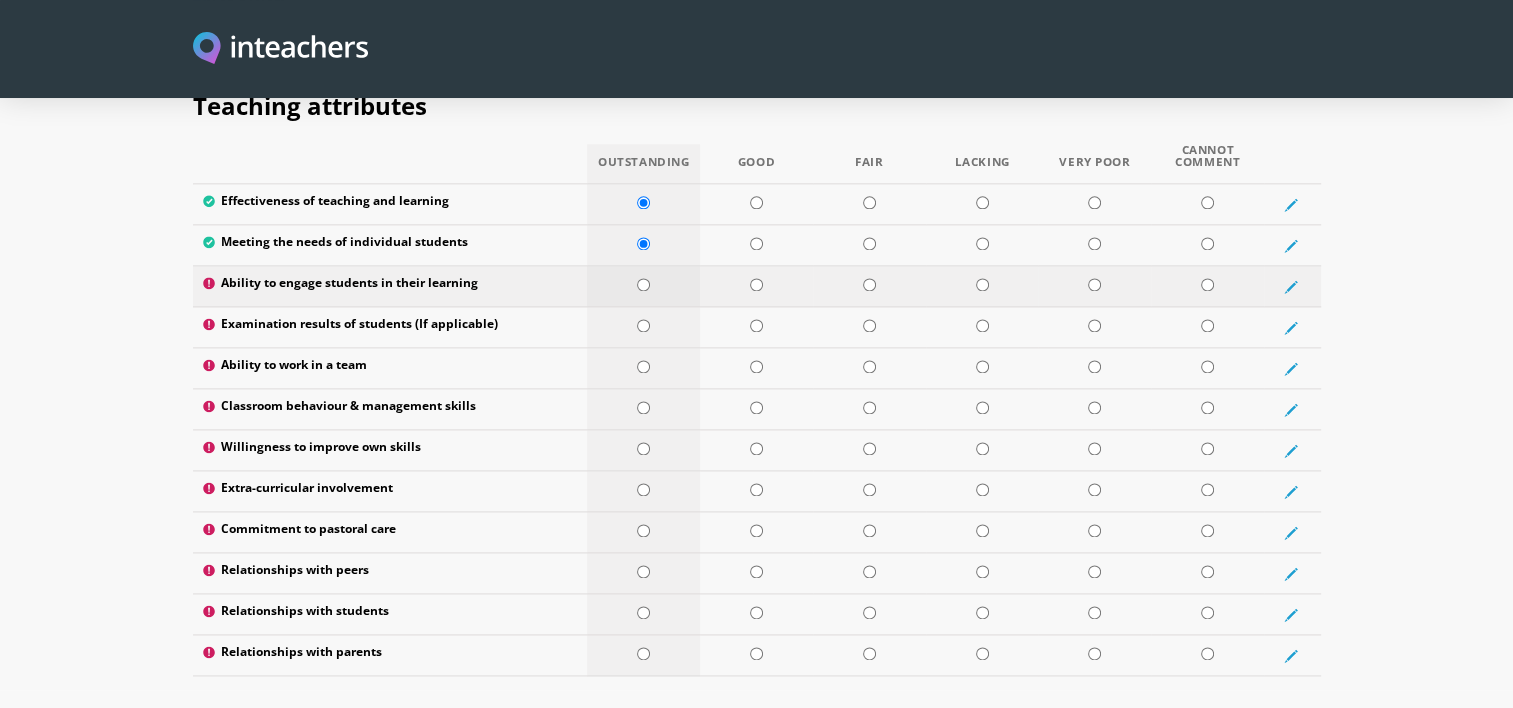 click at bounding box center [643, 284] 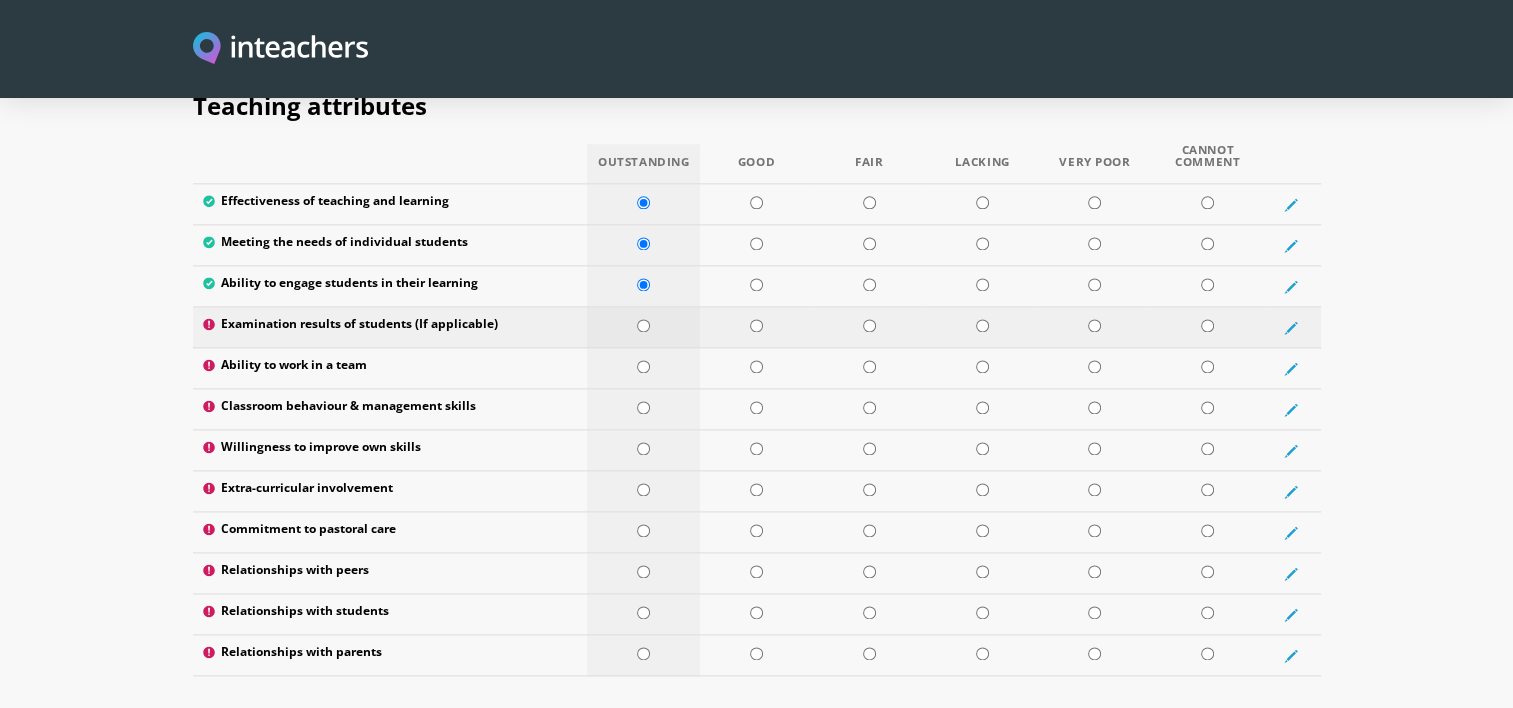 click at bounding box center (643, 325) 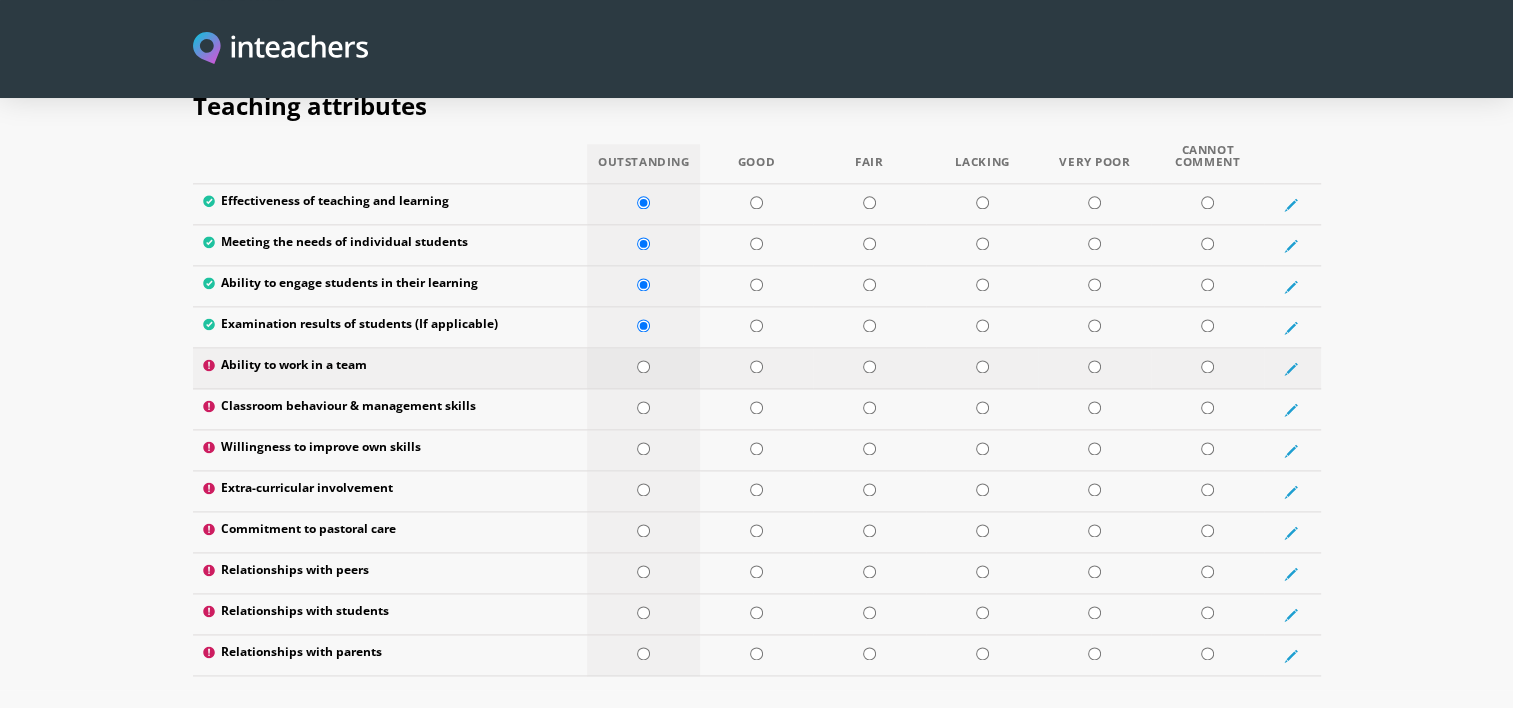 click at bounding box center (643, 366) 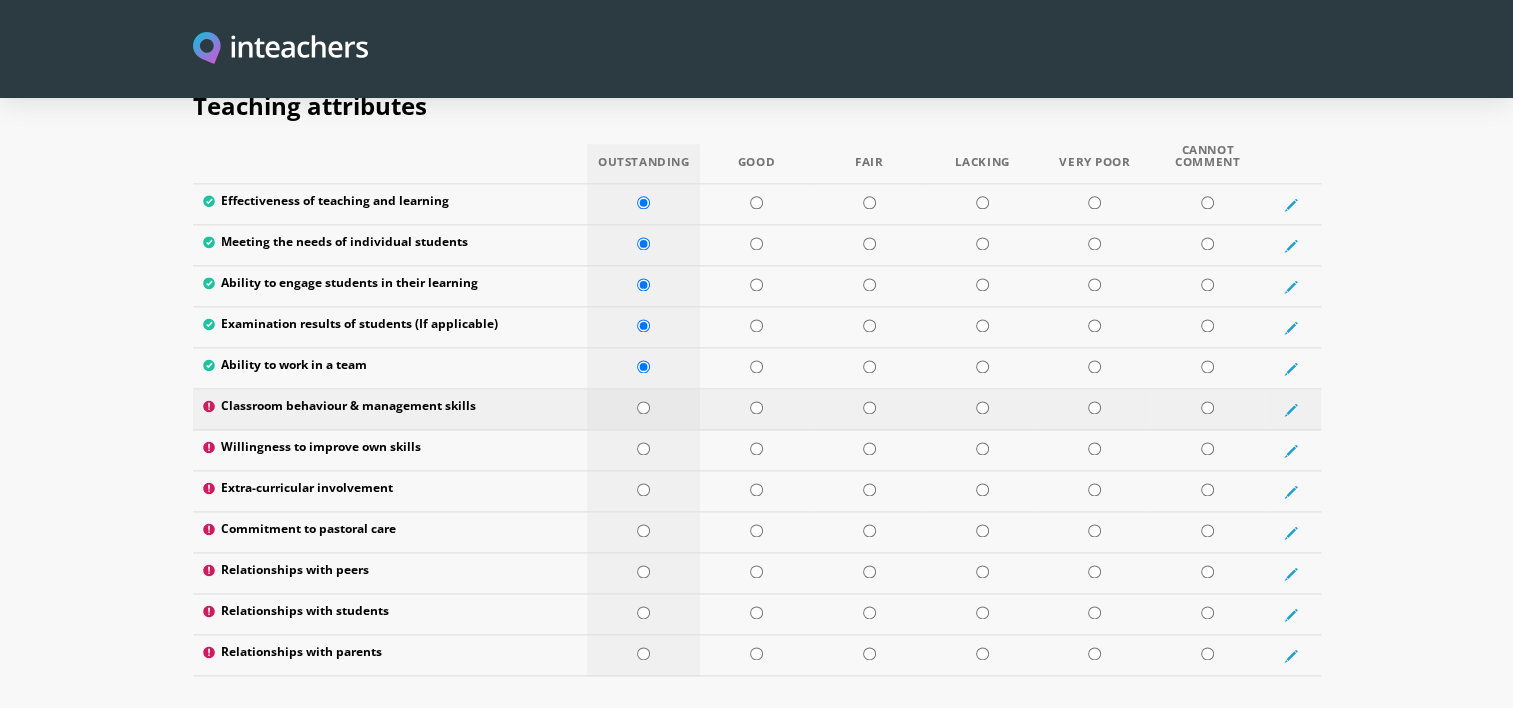 click at bounding box center (643, 407) 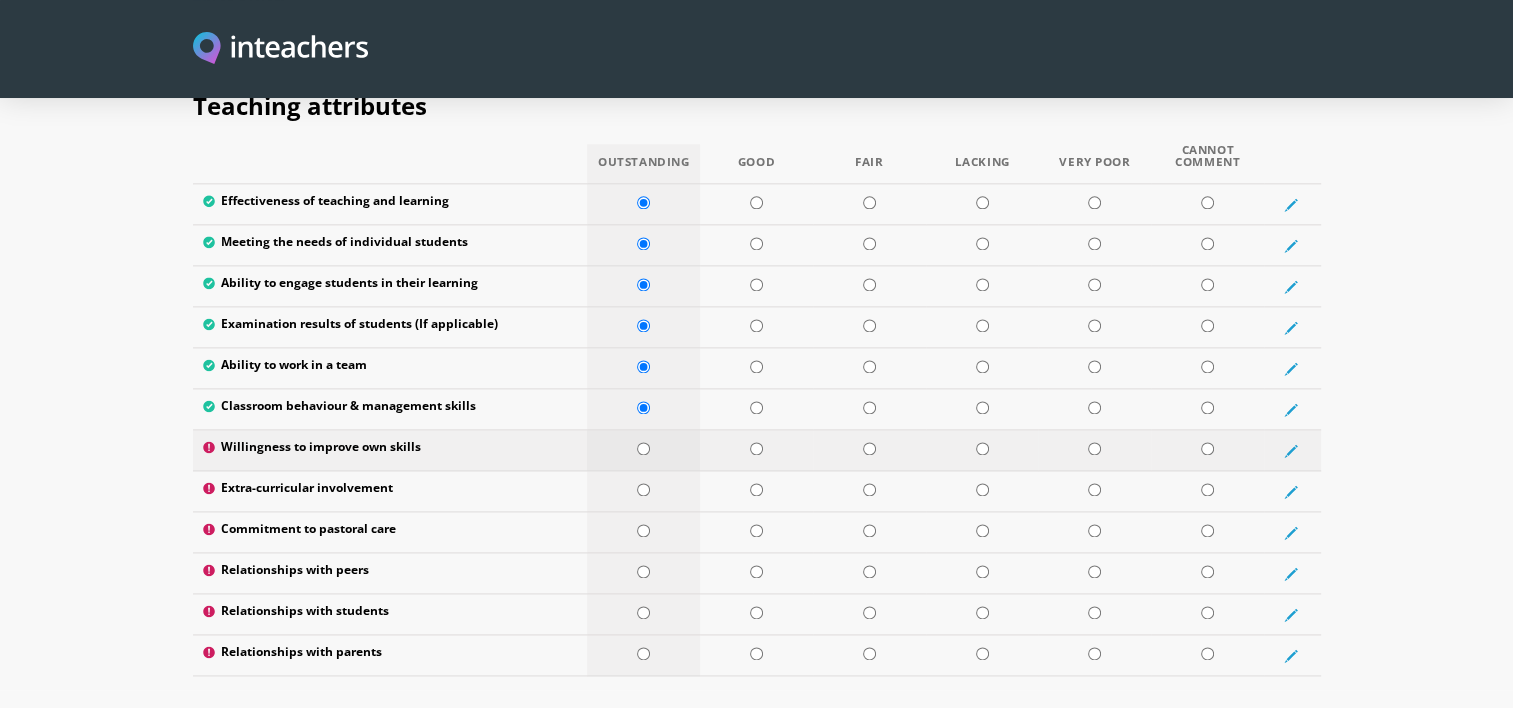 click at bounding box center [643, 448] 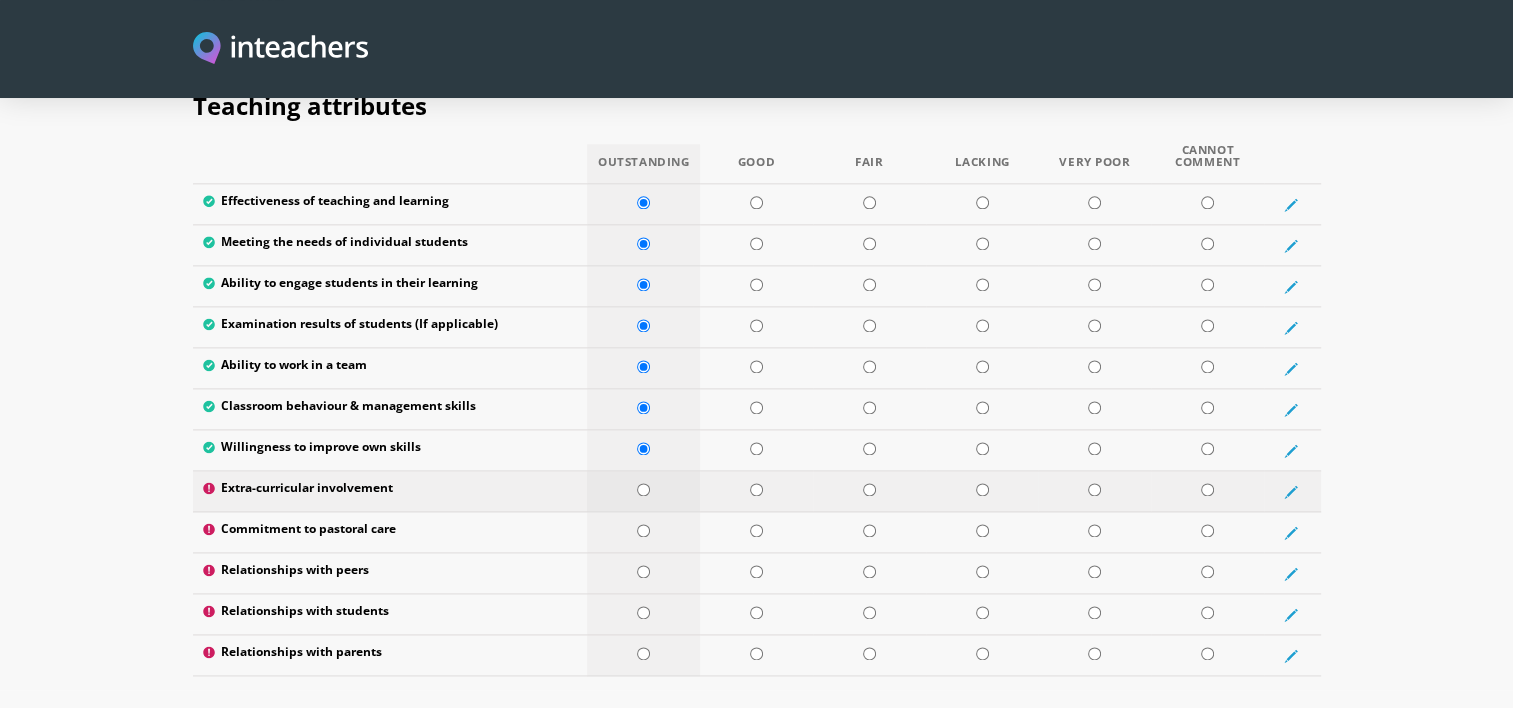 click at bounding box center (643, 489) 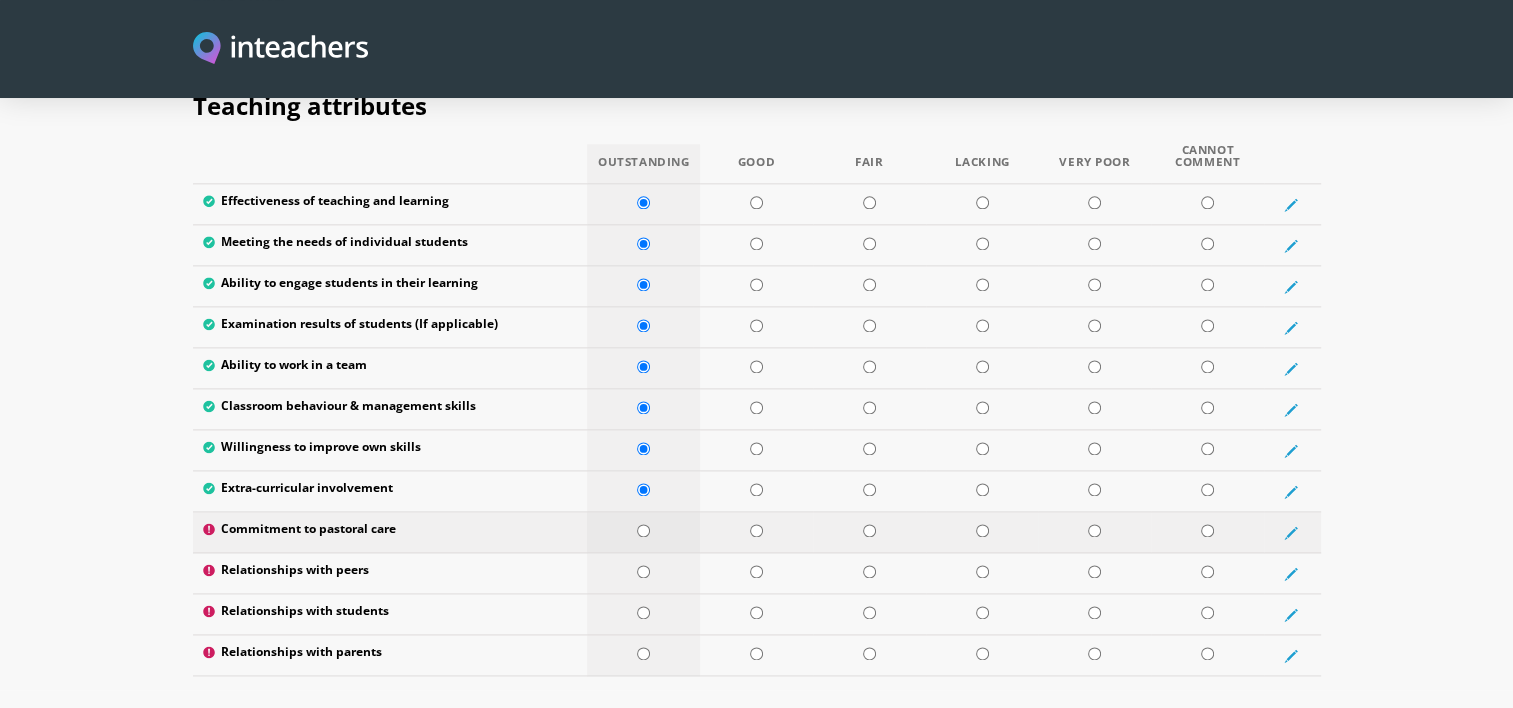 click at bounding box center [643, 530] 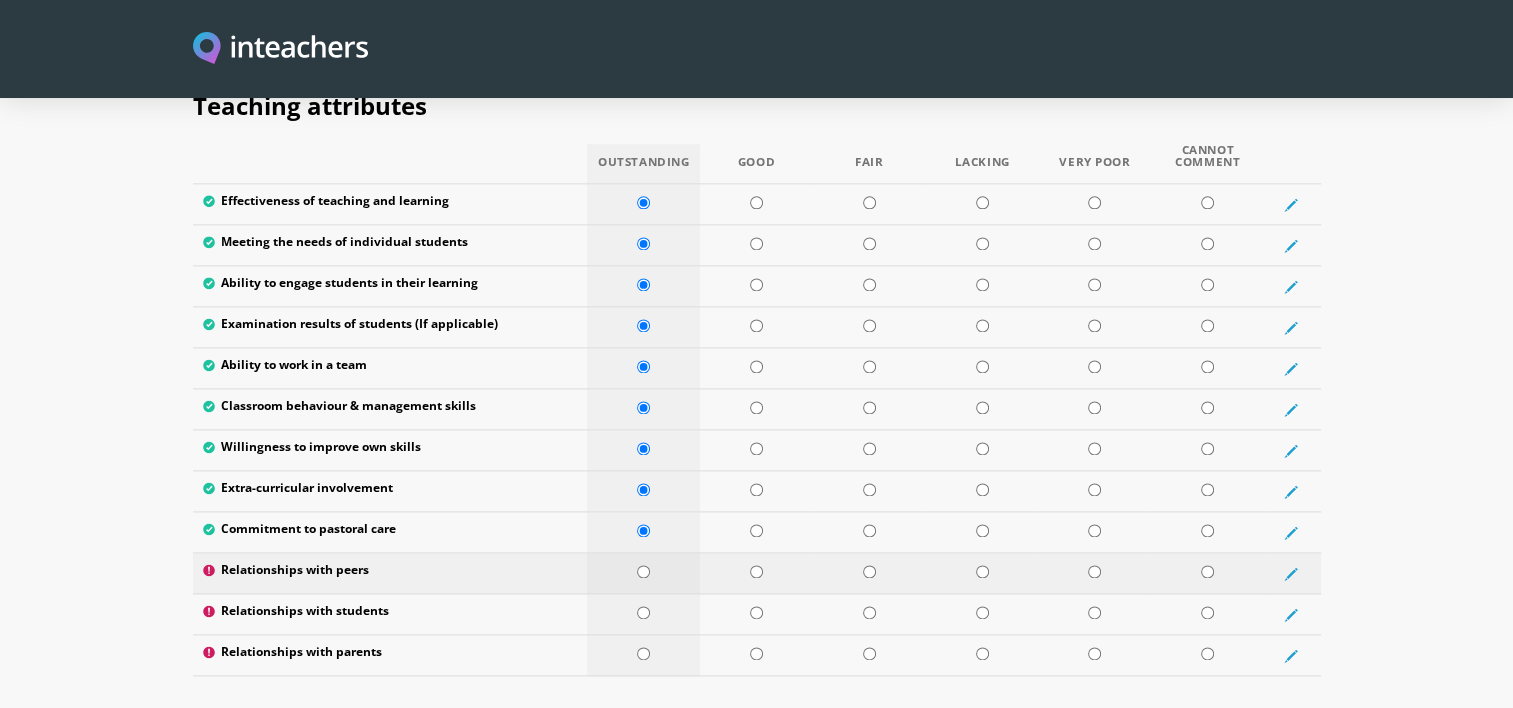 click at bounding box center [643, 571] 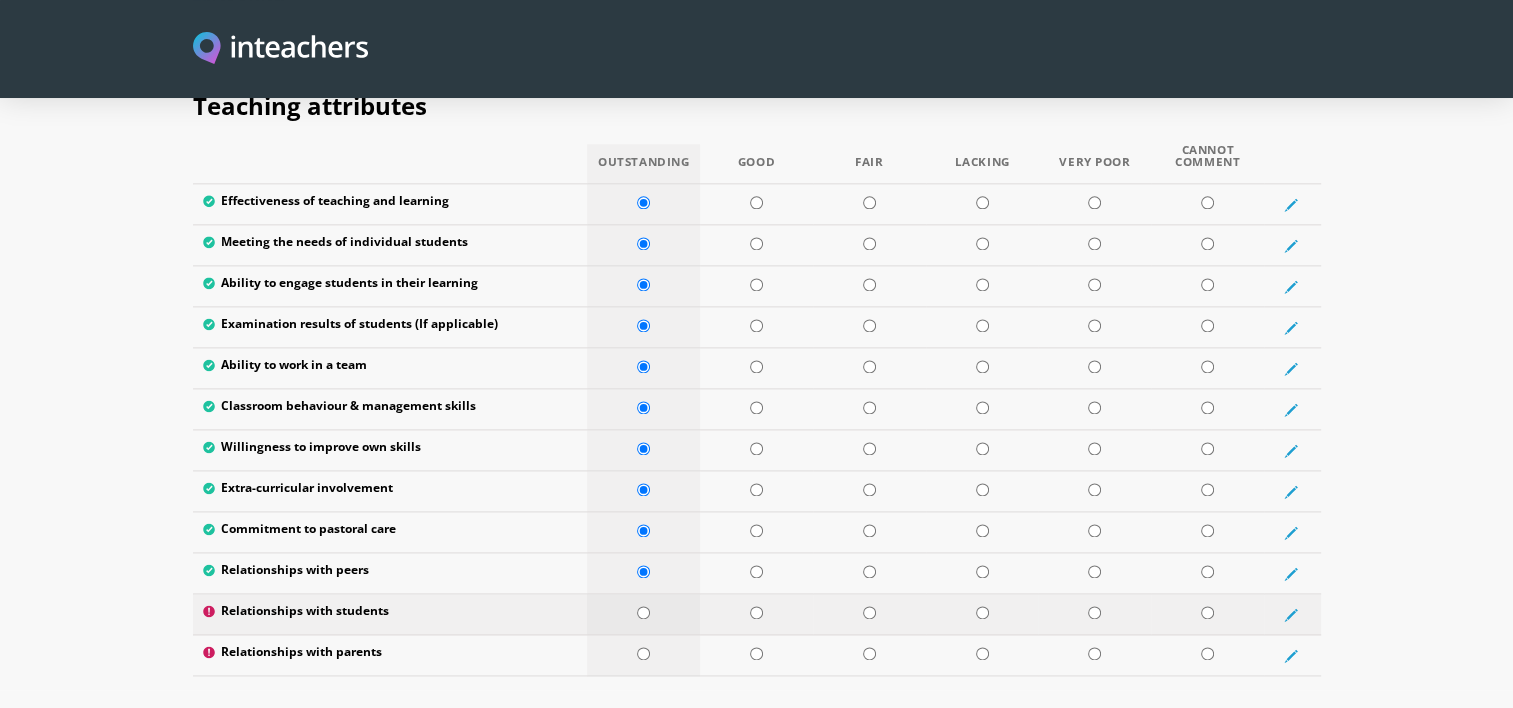 click at bounding box center (643, 612) 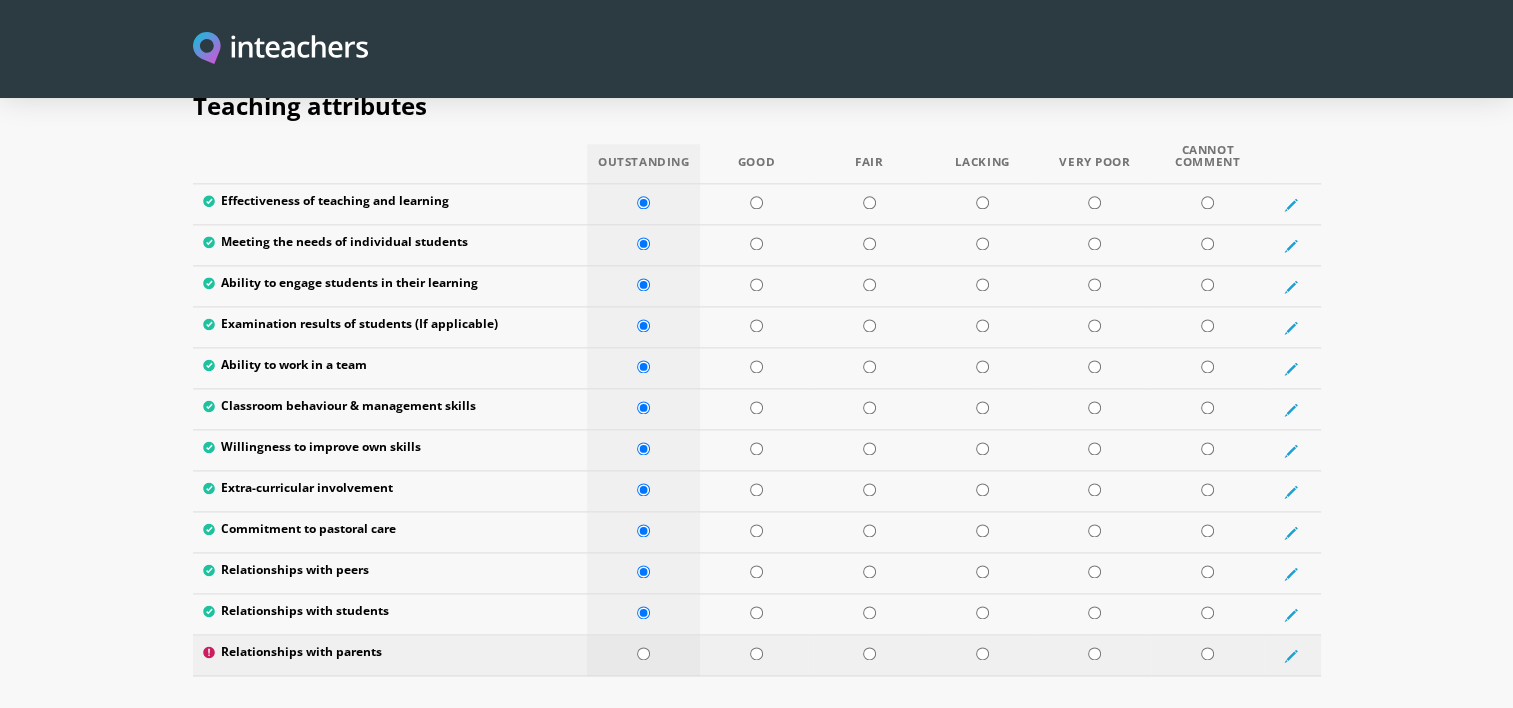 click at bounding box center (643, 653) 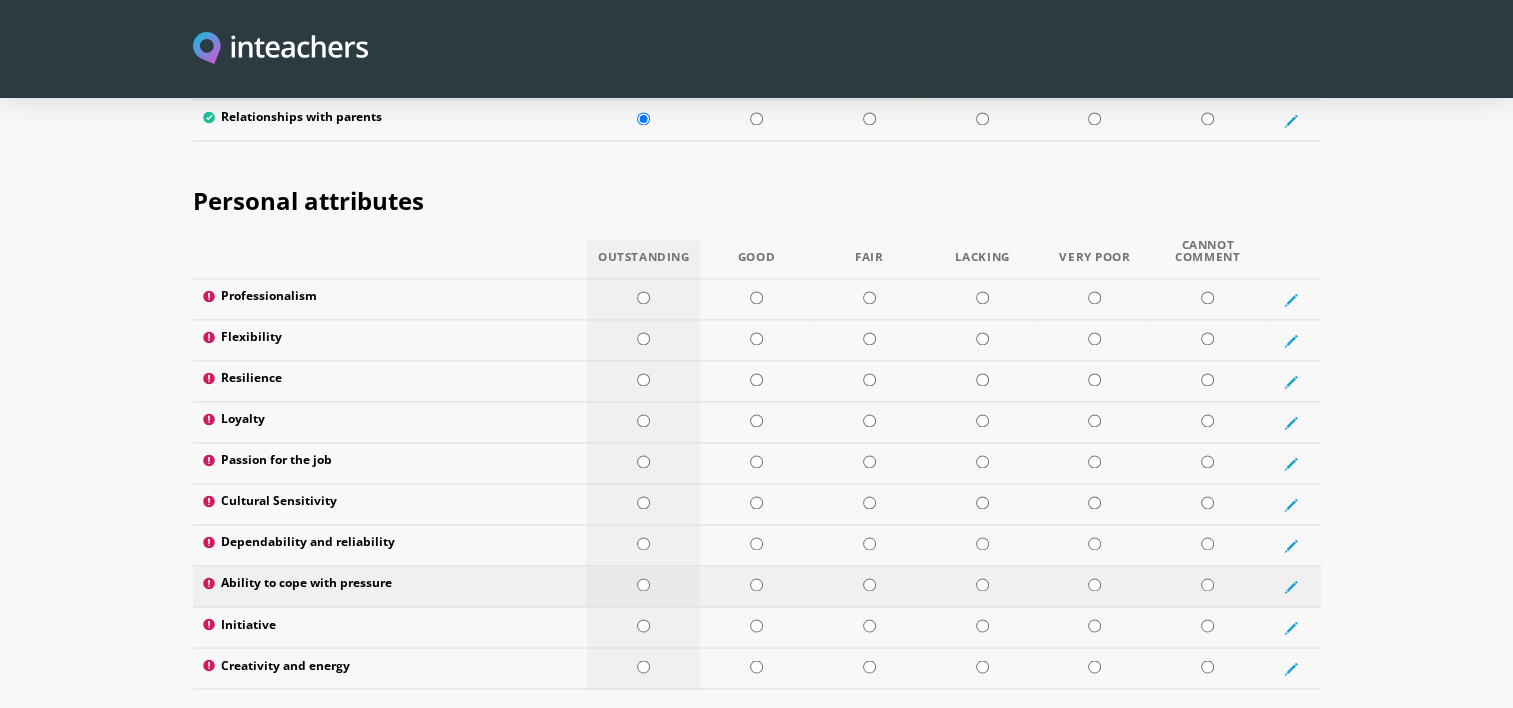scroll, scrollTop: 3172, scrollLeft: 0, axis: vertical 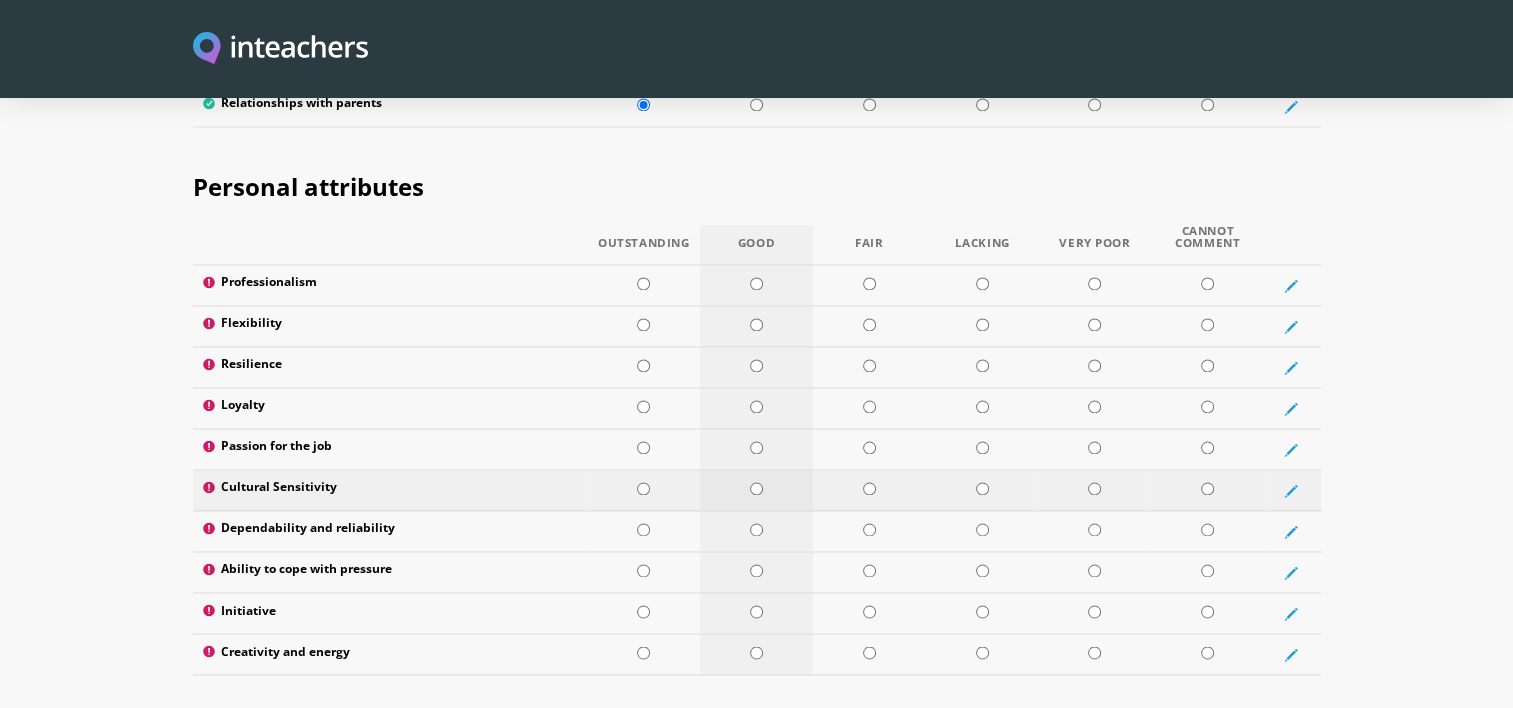 click at bounding box center (756, 488) 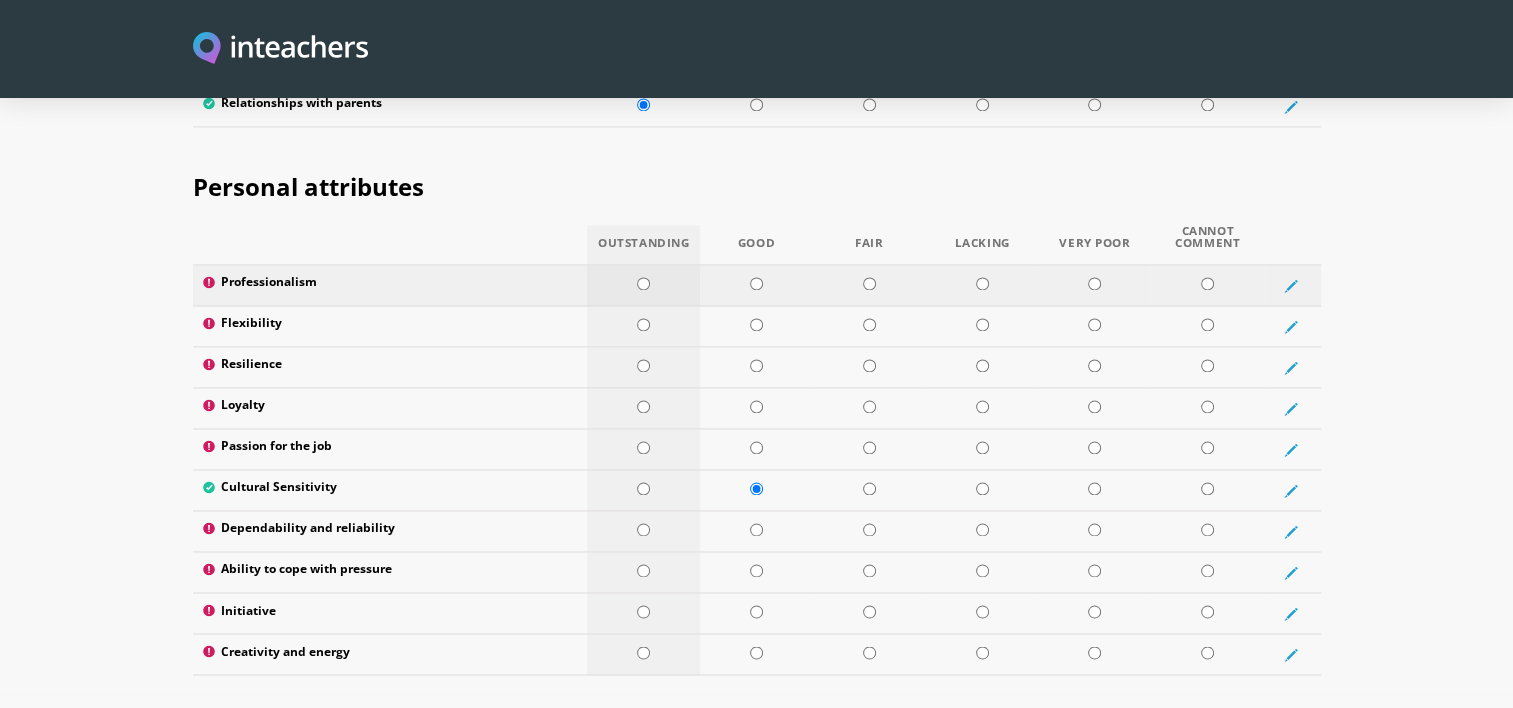 click at bounding box center (643, 283) 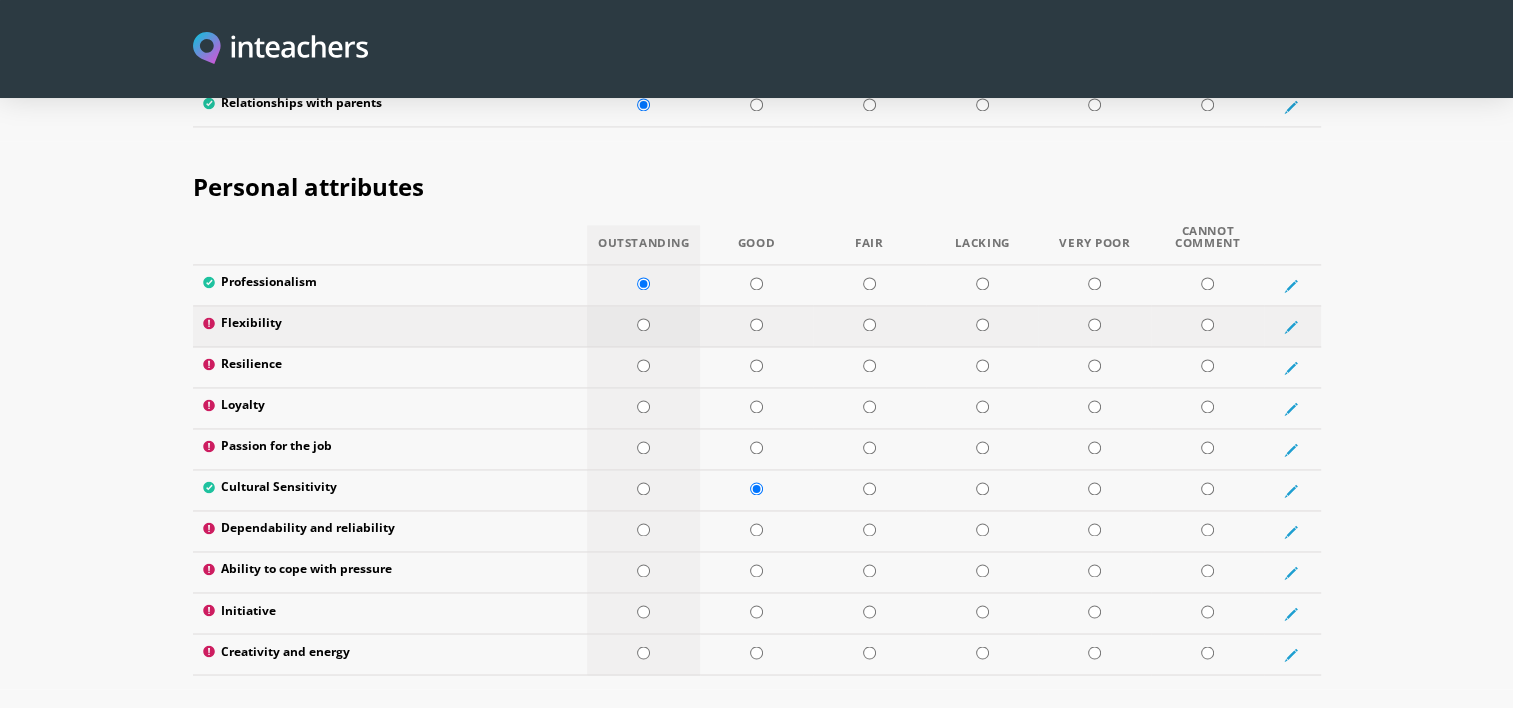 click at bounding box center [643, 324] 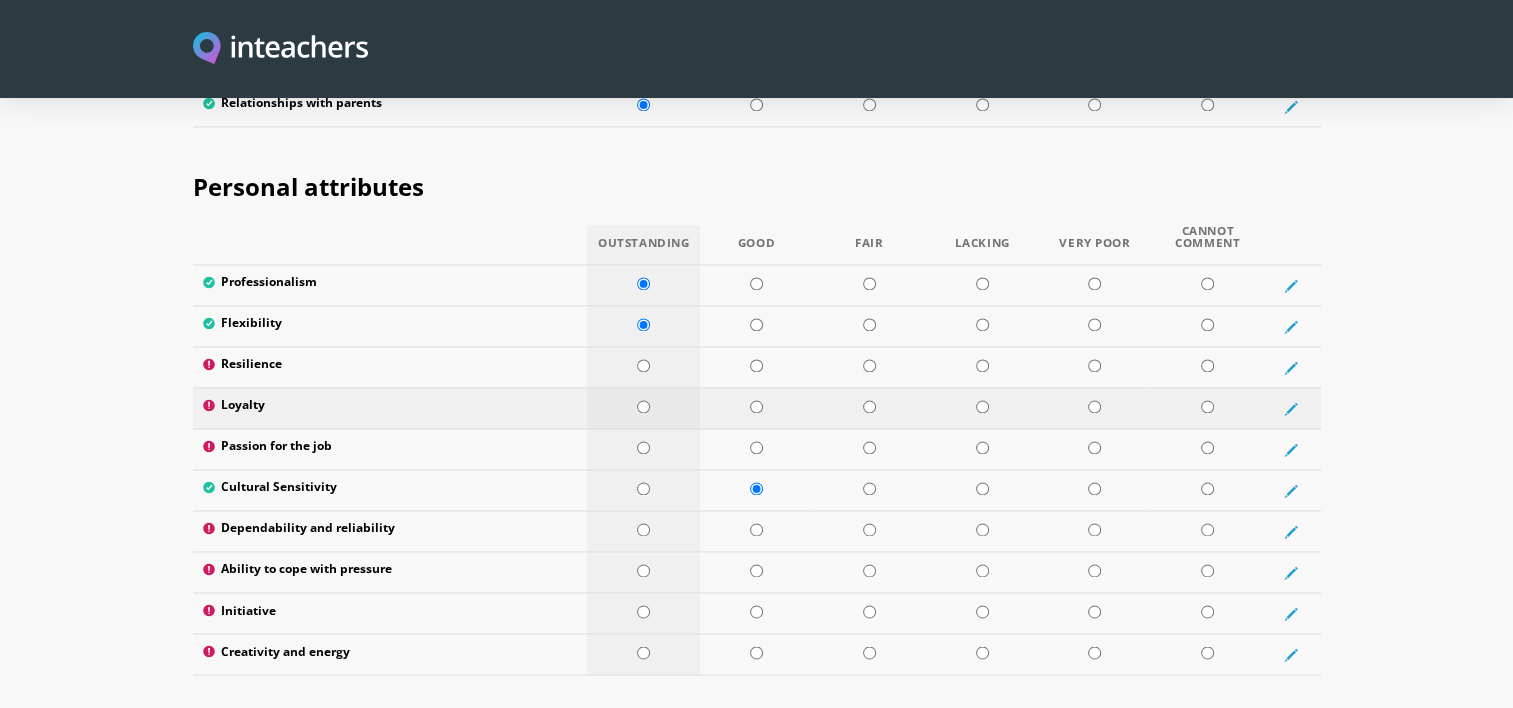 click at bounding box center (643, 406) 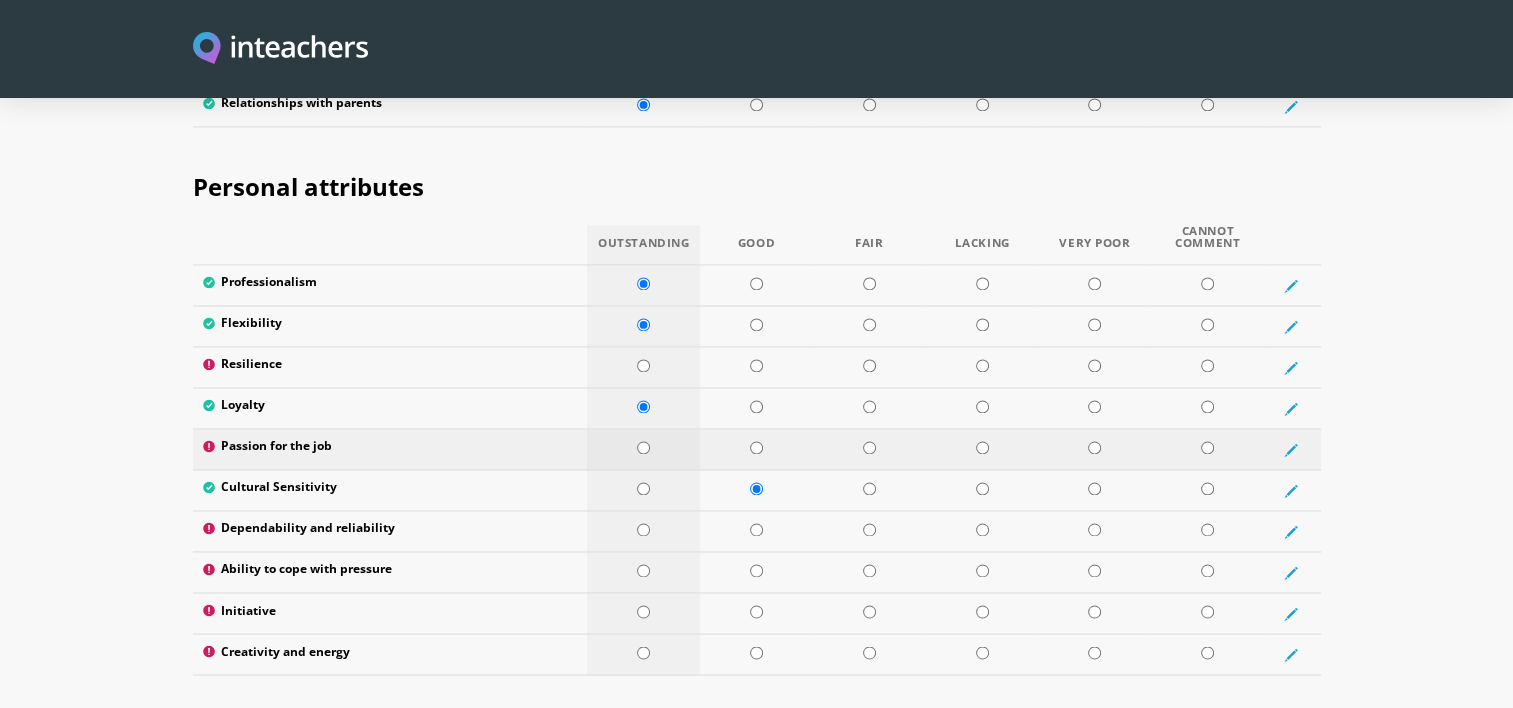 click at bounding box center (643, 447) 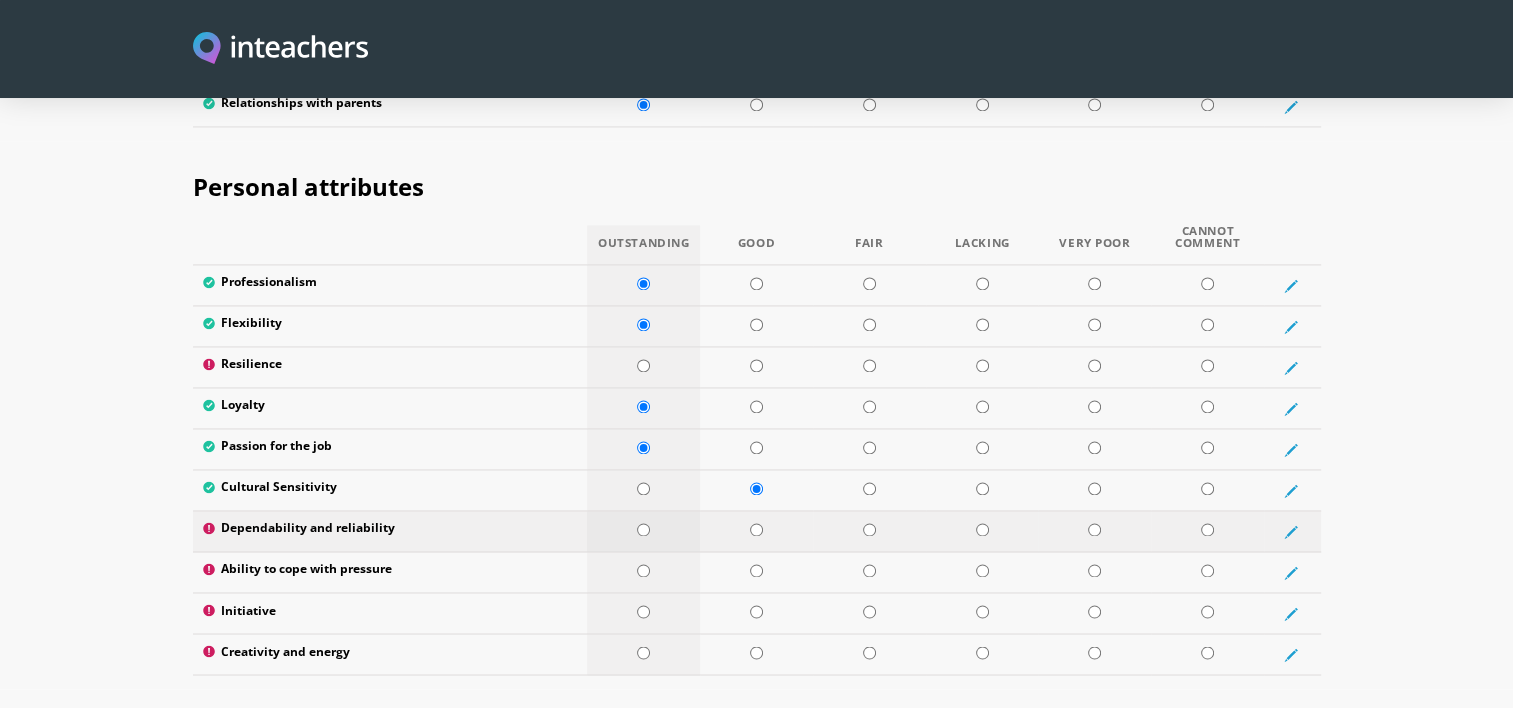 click at bounding box center [643, 529] 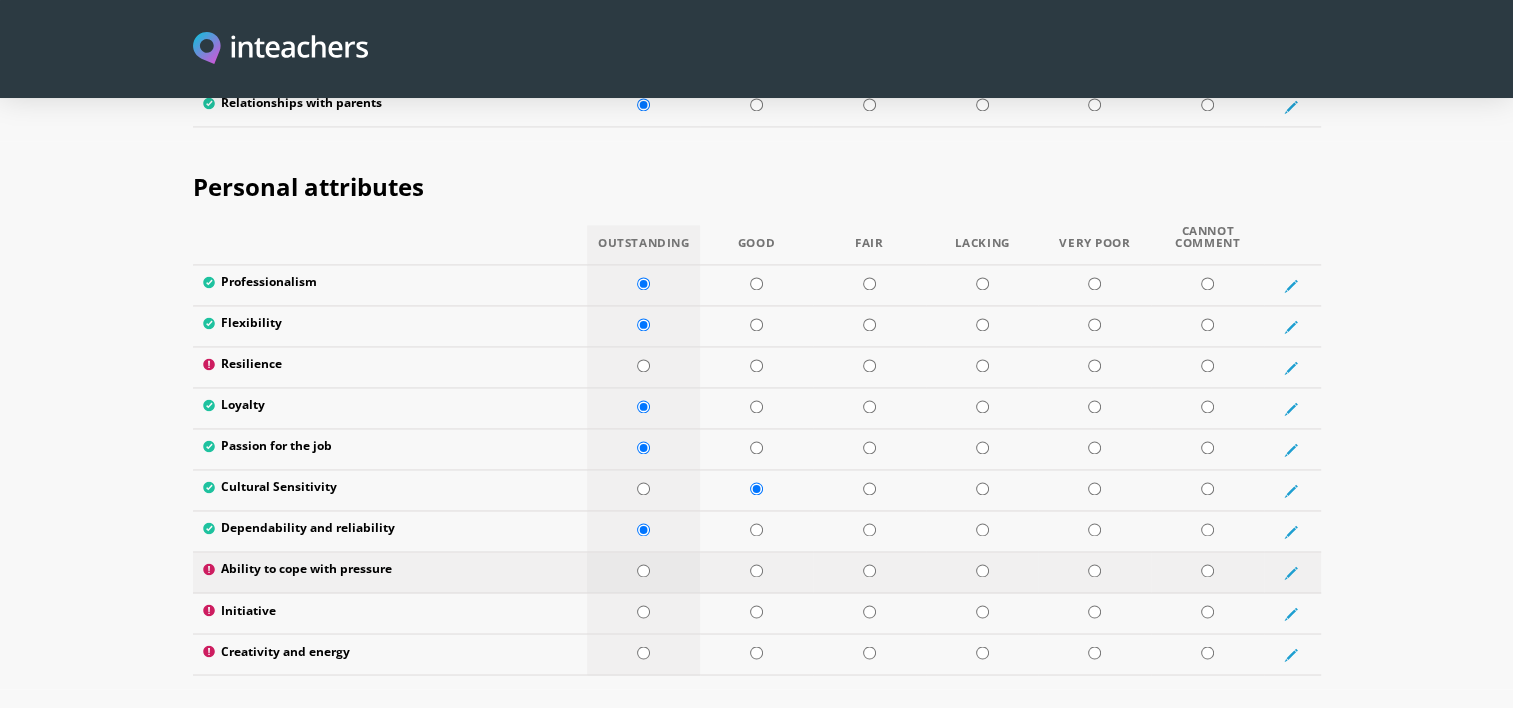 click at bounding box center [643, 570] 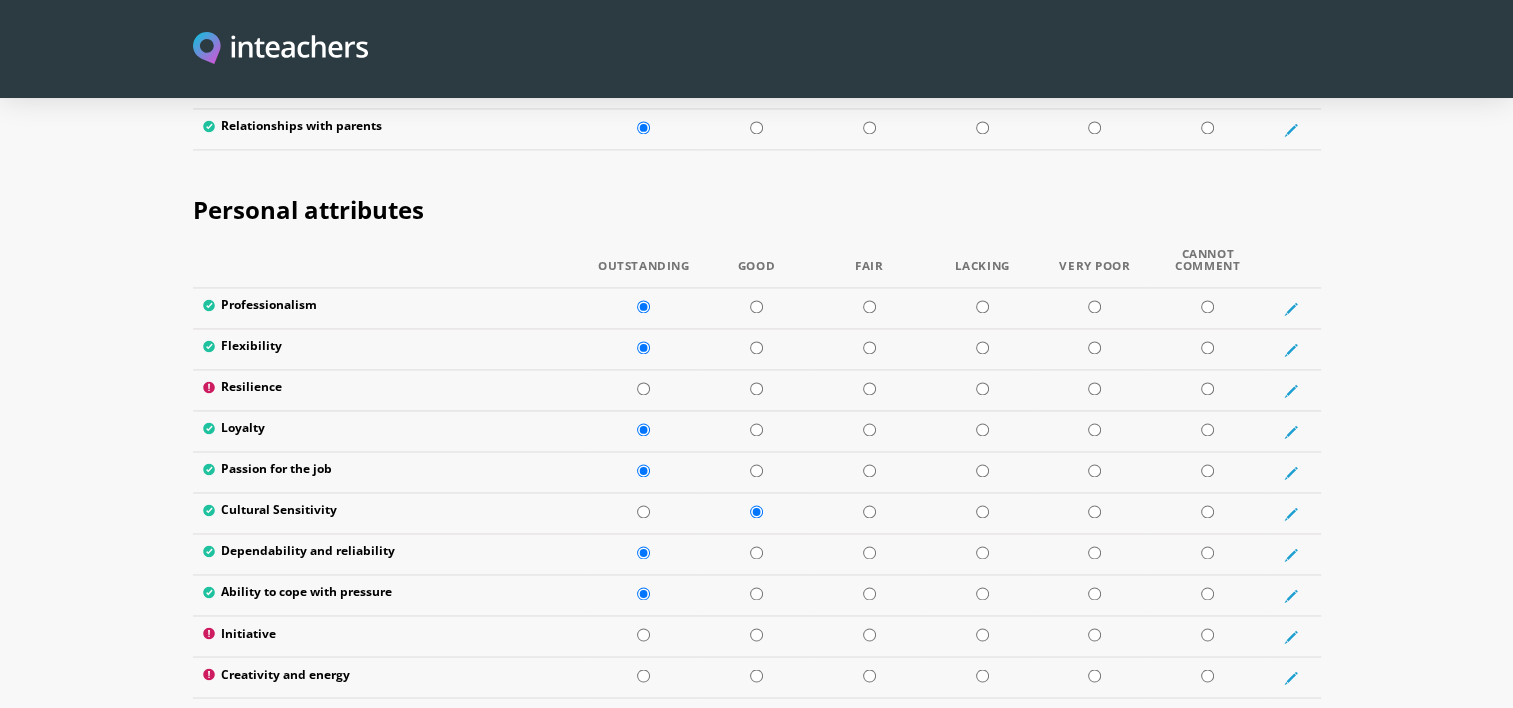 scroll, scrollTop: 3152, scrollLeft: 0, axis: vertical 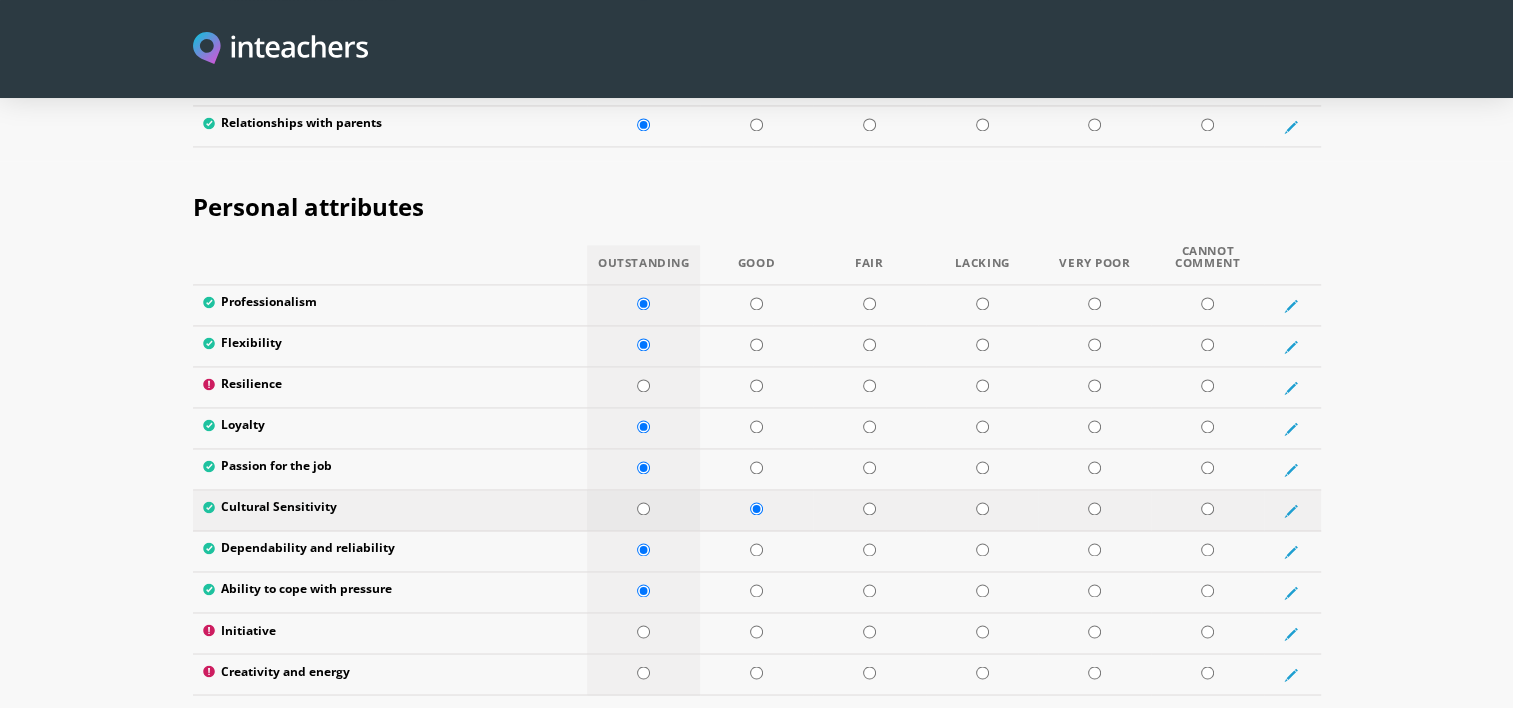 click at bounding box center [643, 508] 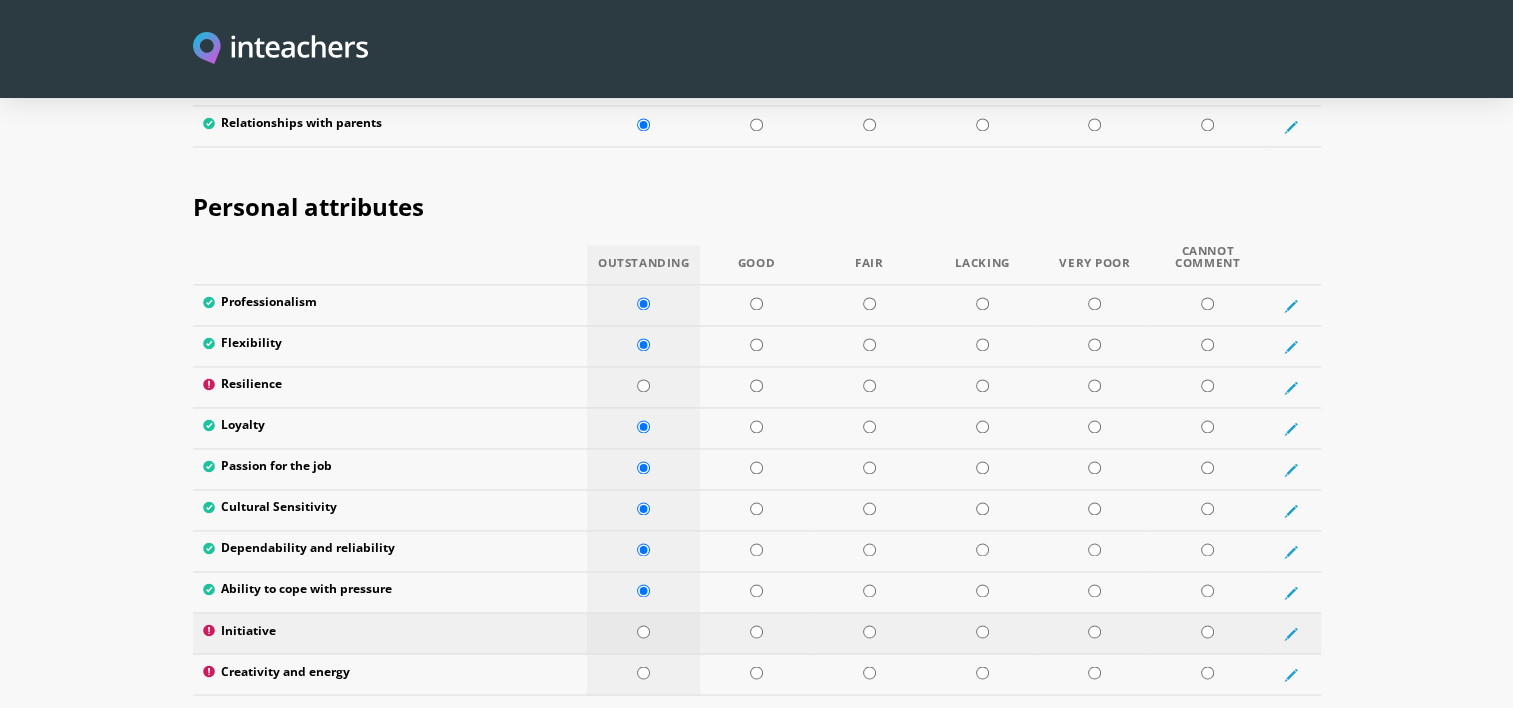 click at bounding box center (643, 631) 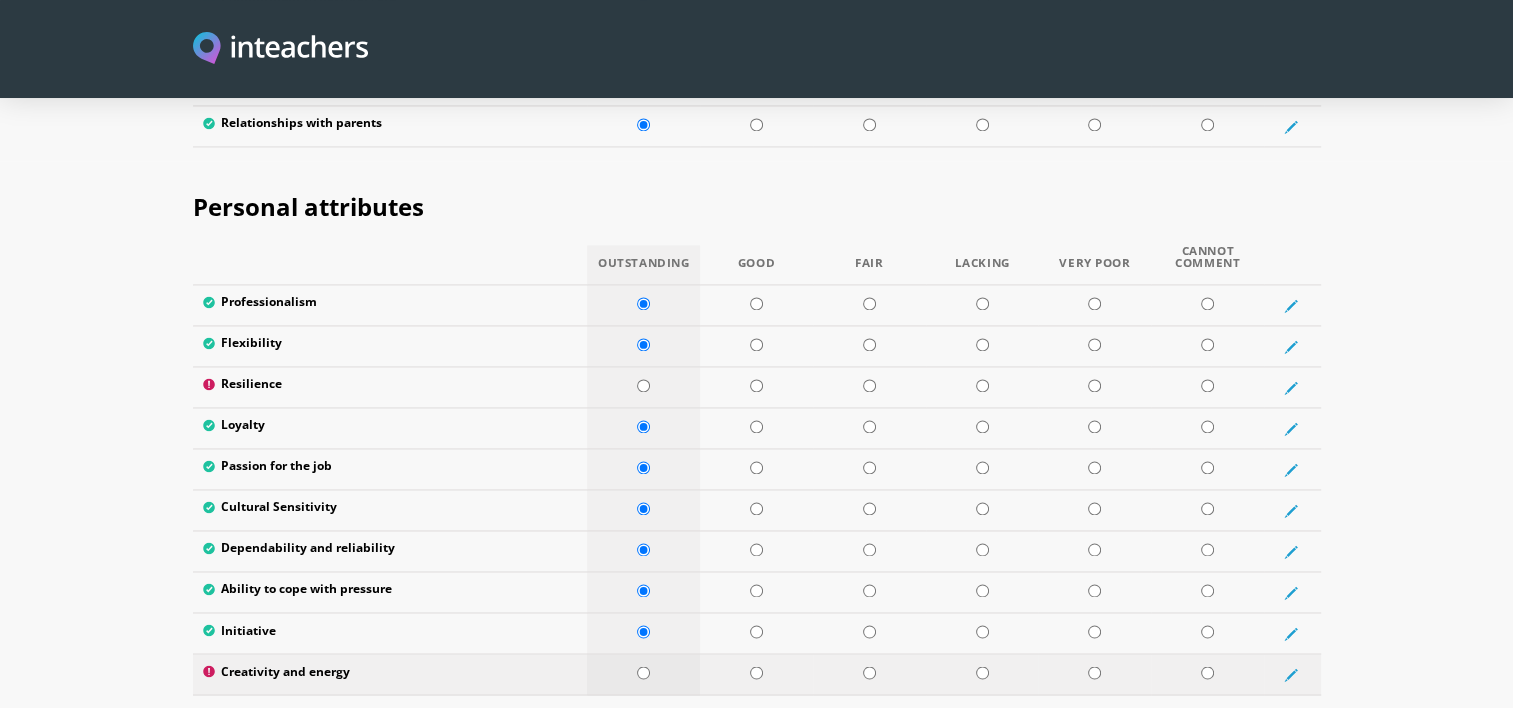click at bounding box center [643, 672] 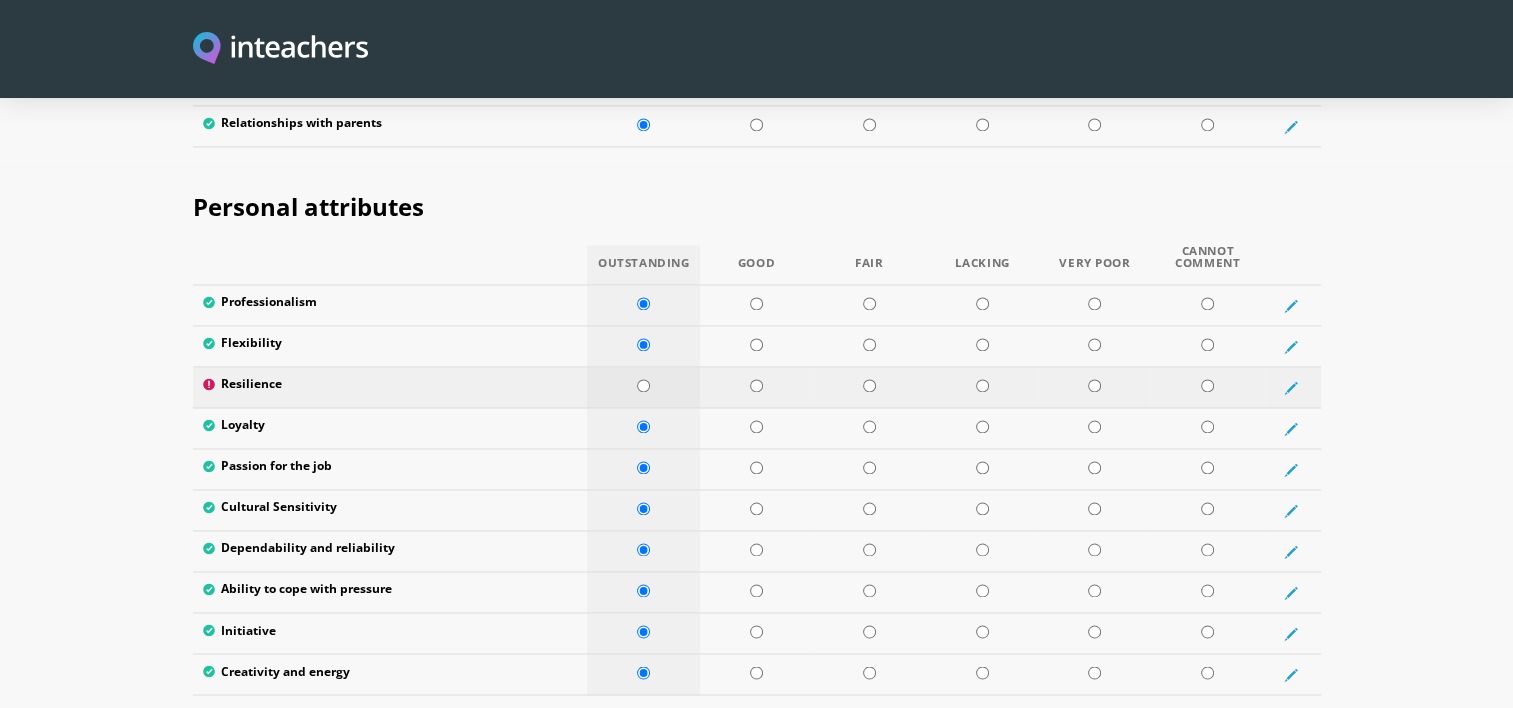 click at bounding box center [643, 385] 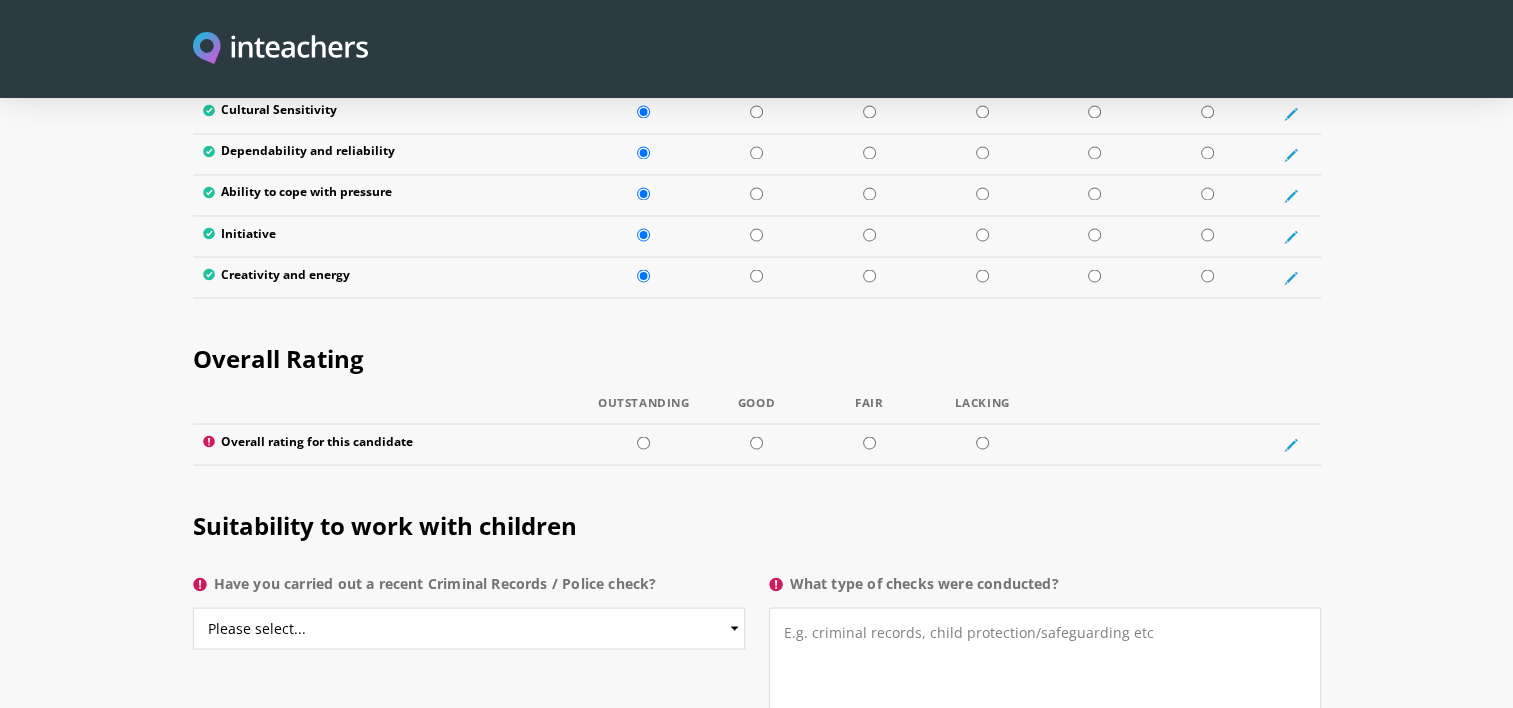 scroll, scrollTop: 3551, scrollLeft: 0, axis: vertical 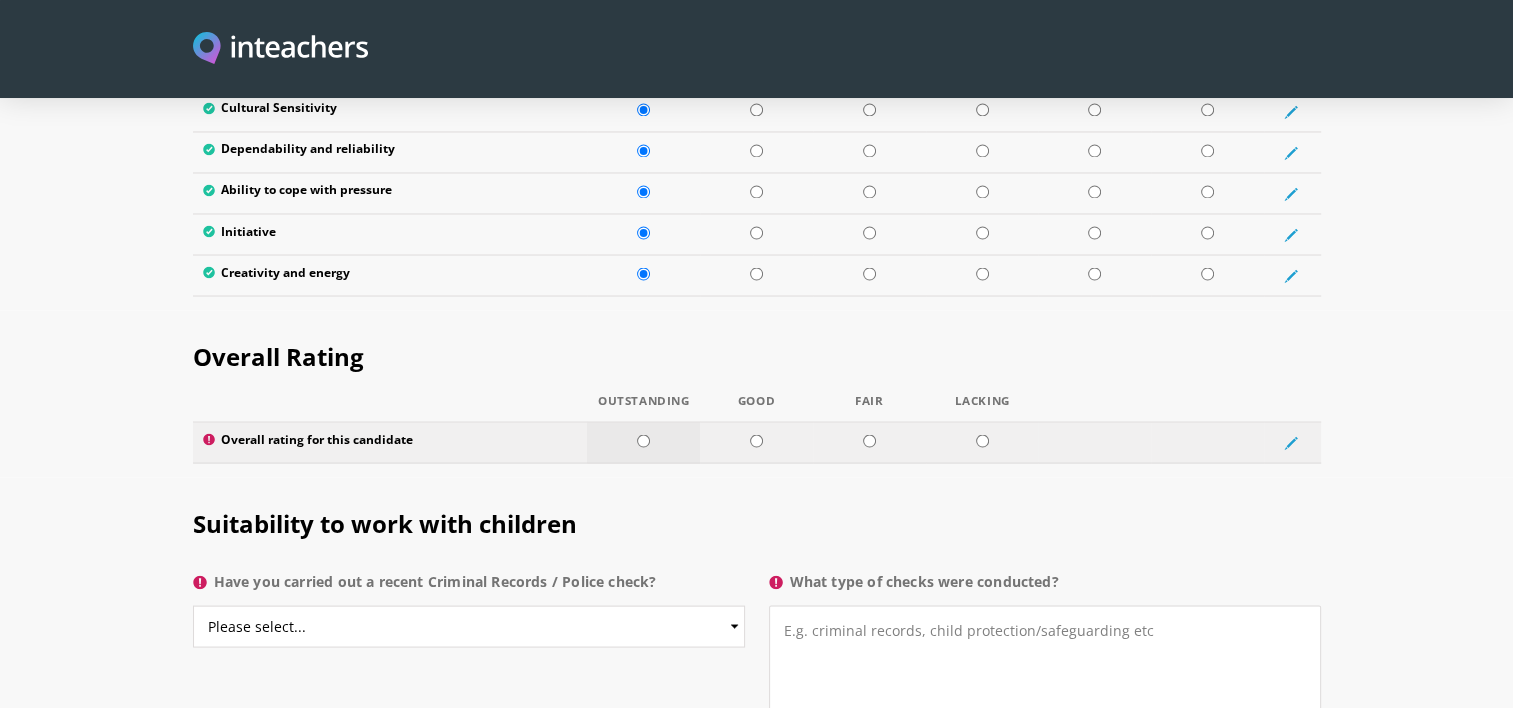 click at bounding box center [643, 440] 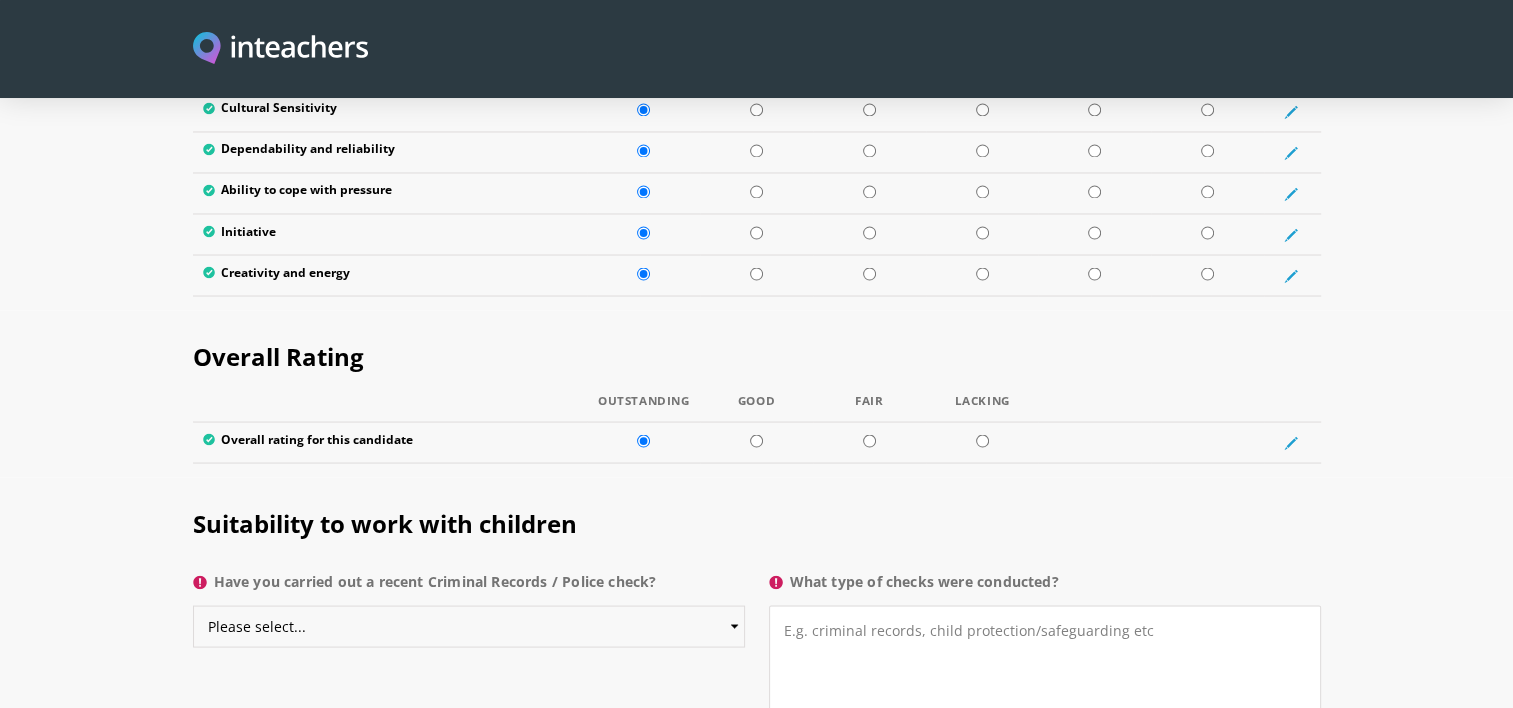 click on "Please select... Yes
No
Do not know" at bounding box center [469, 626] 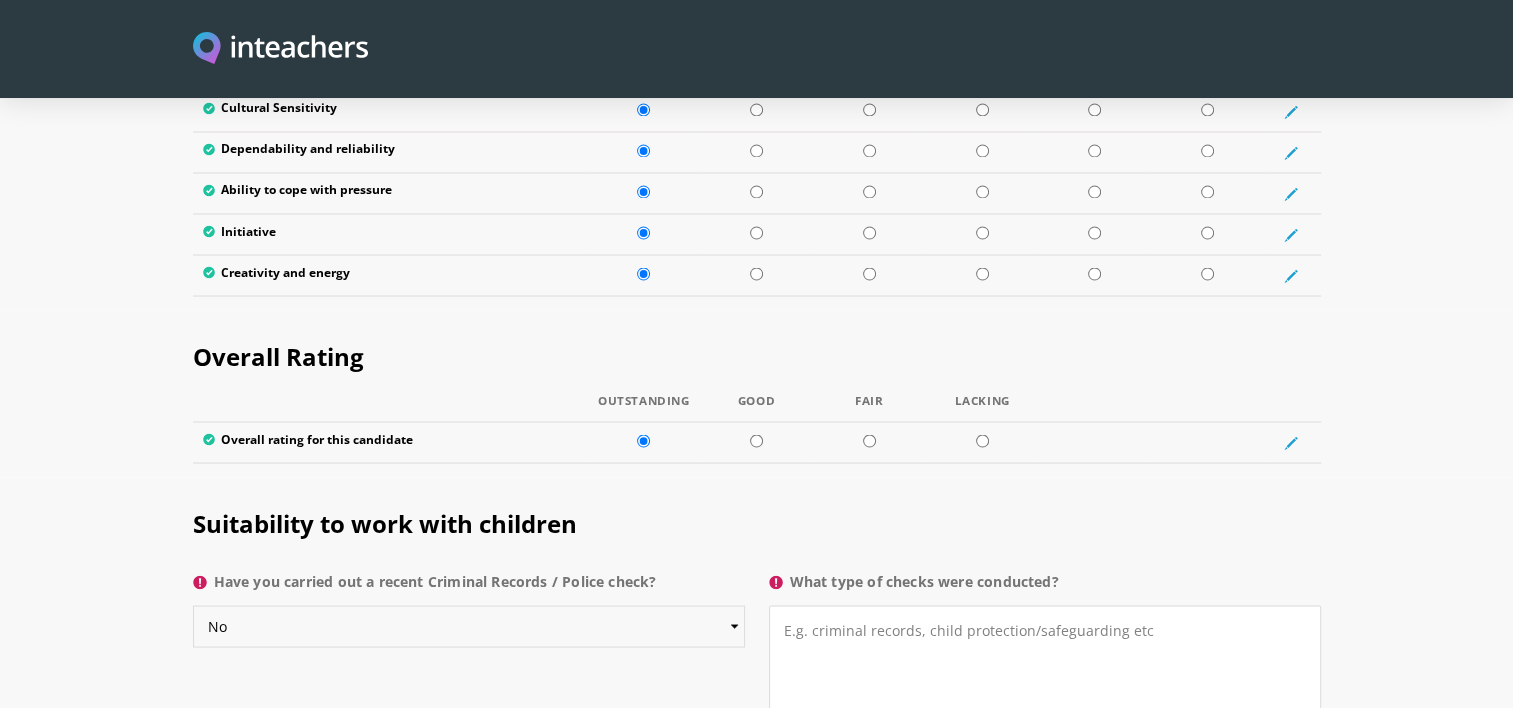 click on "Please select... Yes
No
Do not know" at bounding box center (469, 626) 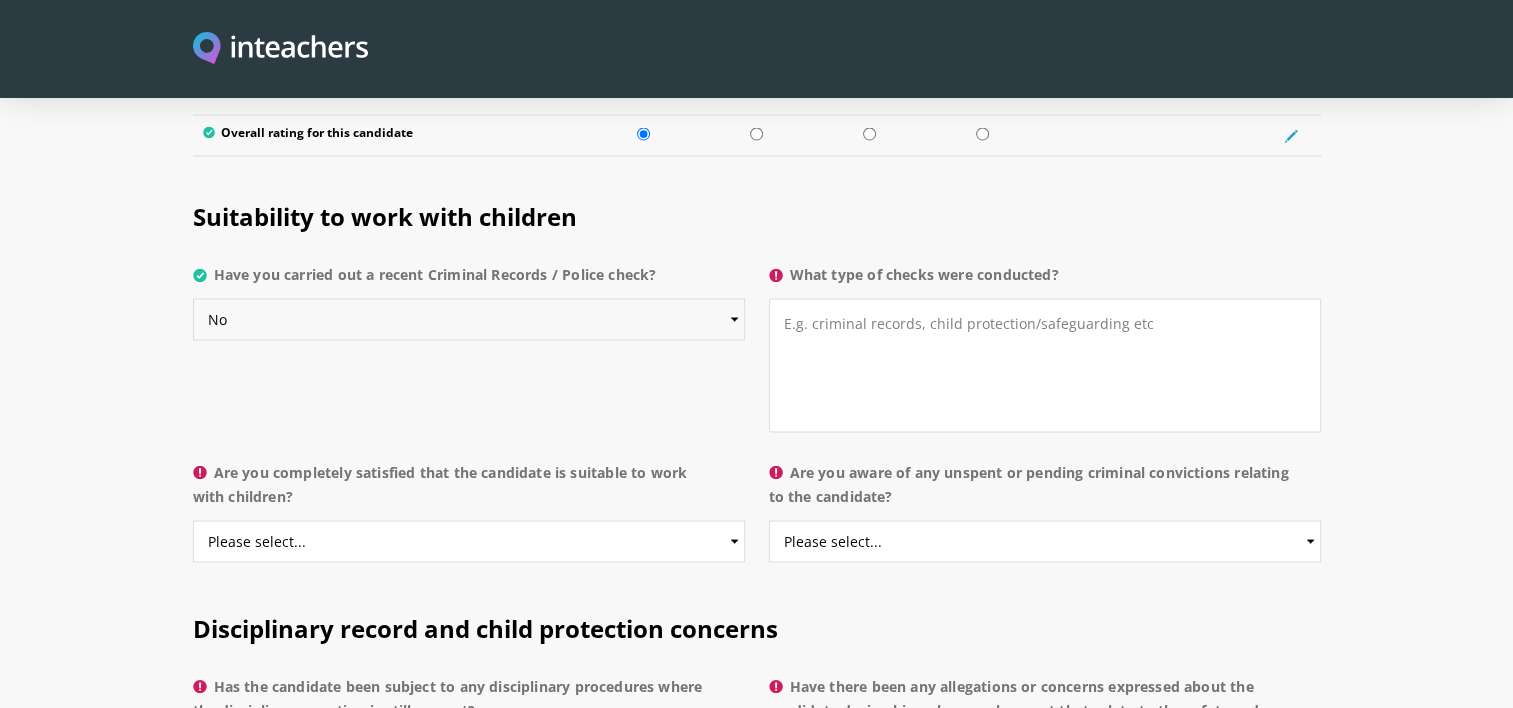 scroll, scrollTop: 3864, scrollLeft: 0, axis: vertical 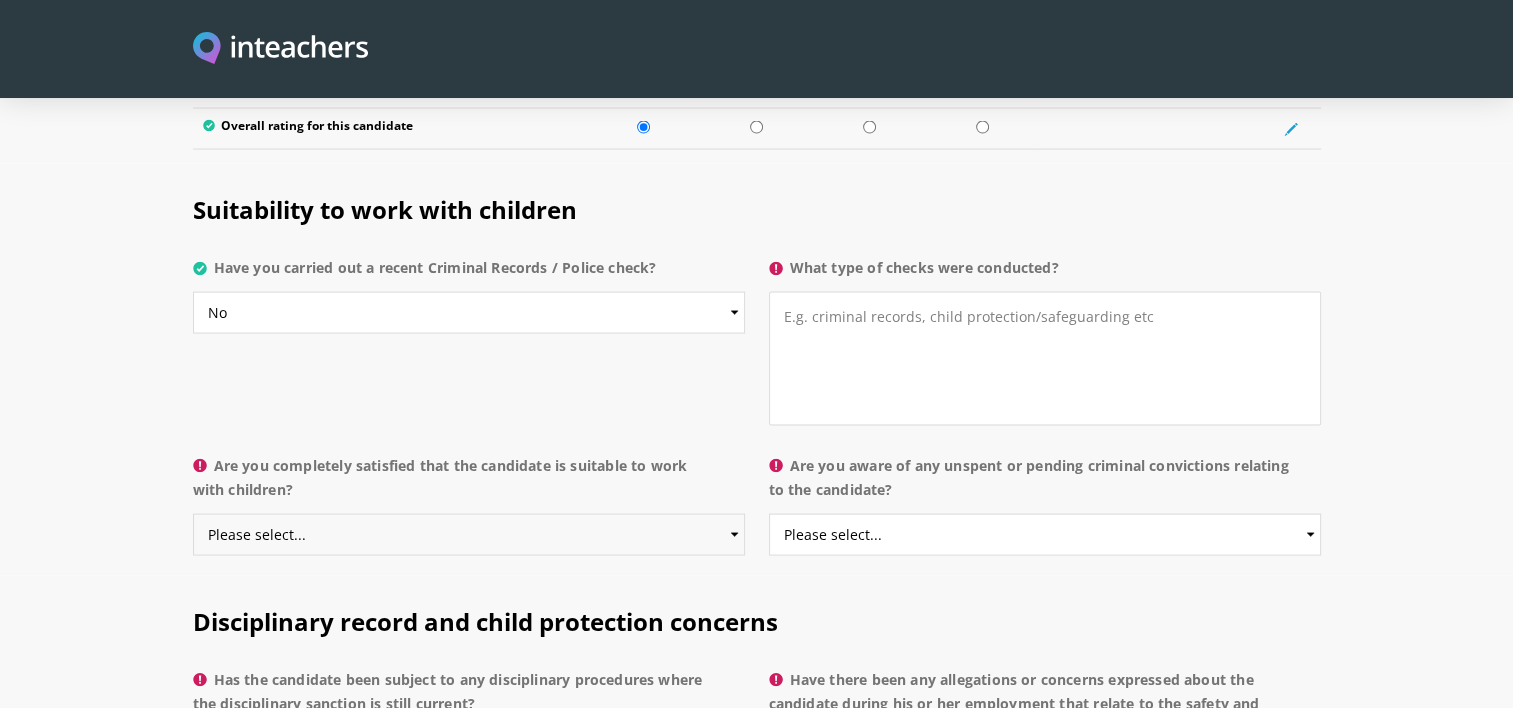 click on "Please select... Yes
No
Do not know" at bounding box center [469, 535] 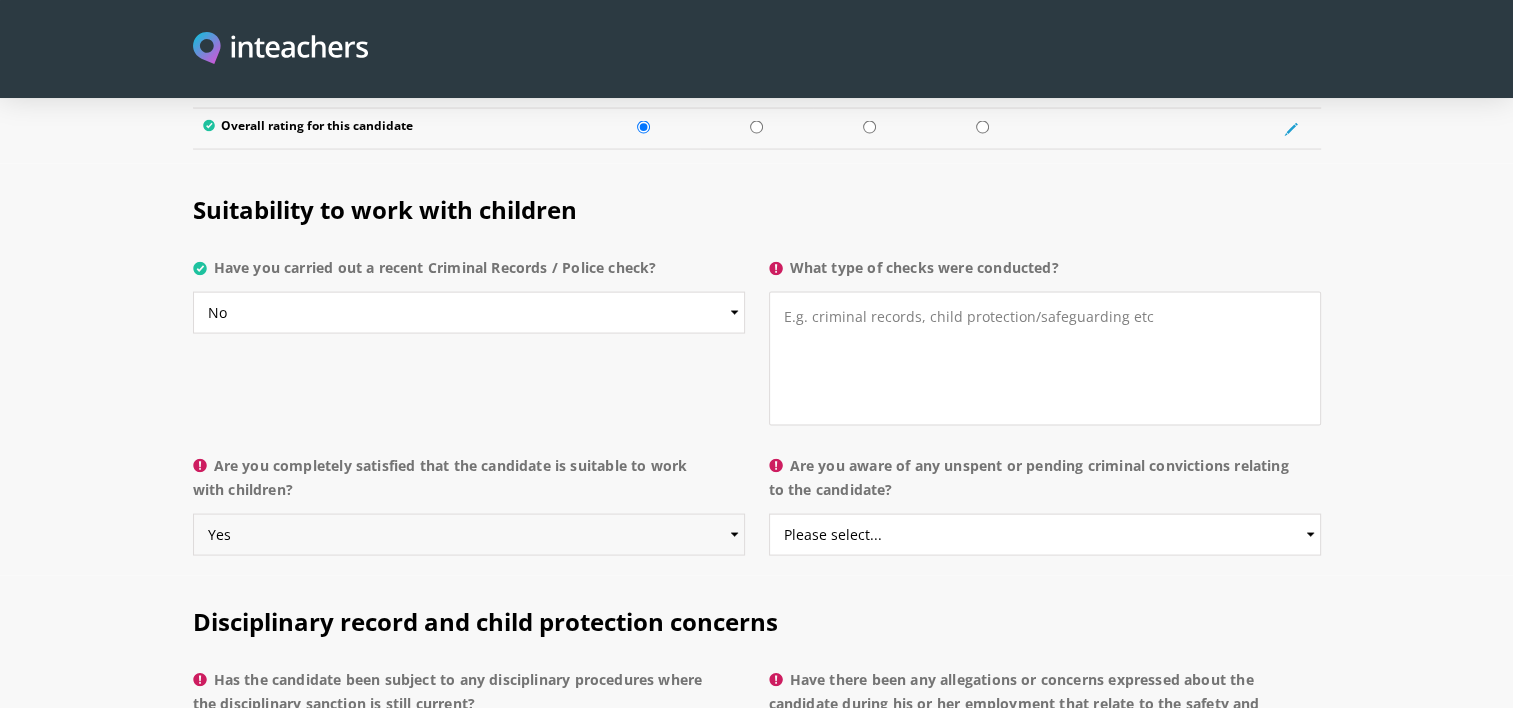click on "Please select... Yes
No
Do not know" at bounding box center (469, 535) 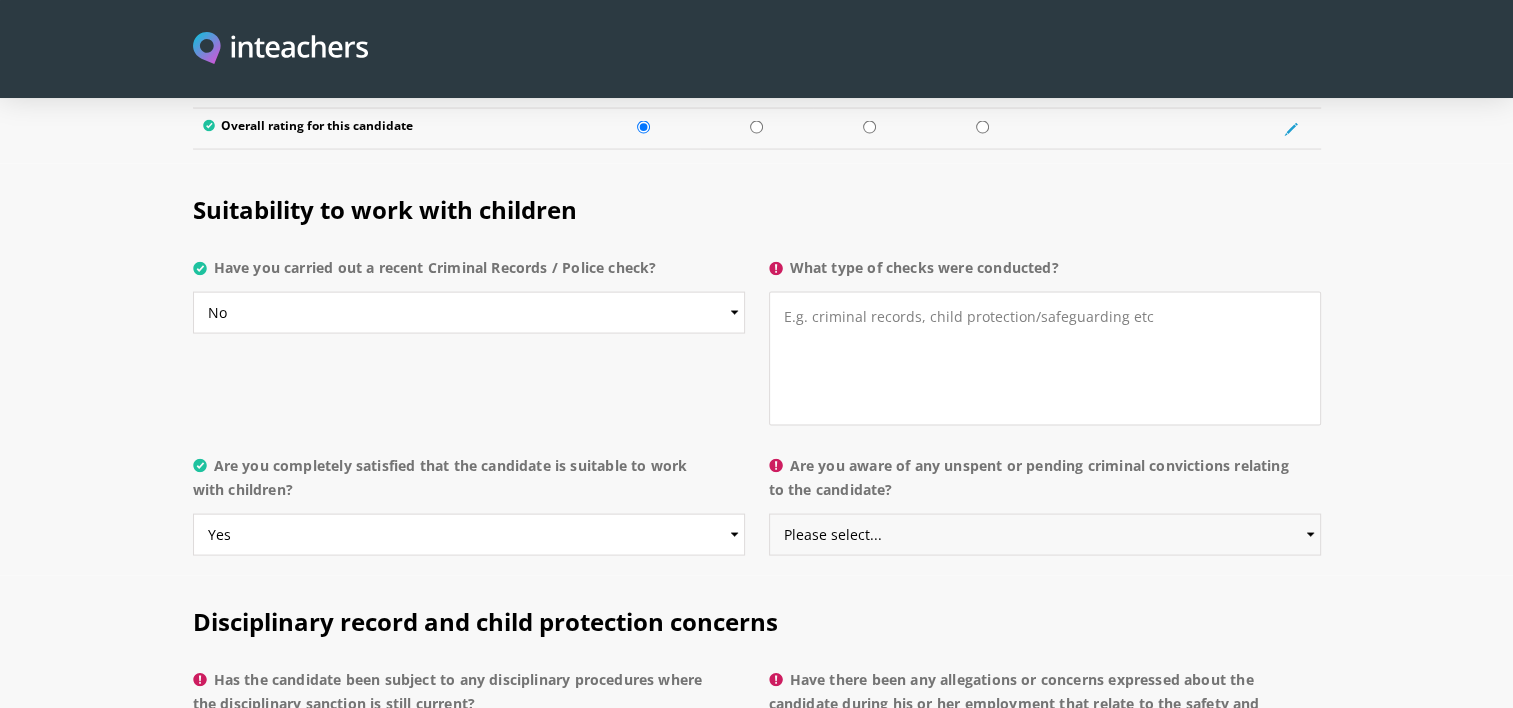 click on "Please select... Yes
No
Do not know" at bounding box center (1045, 535) 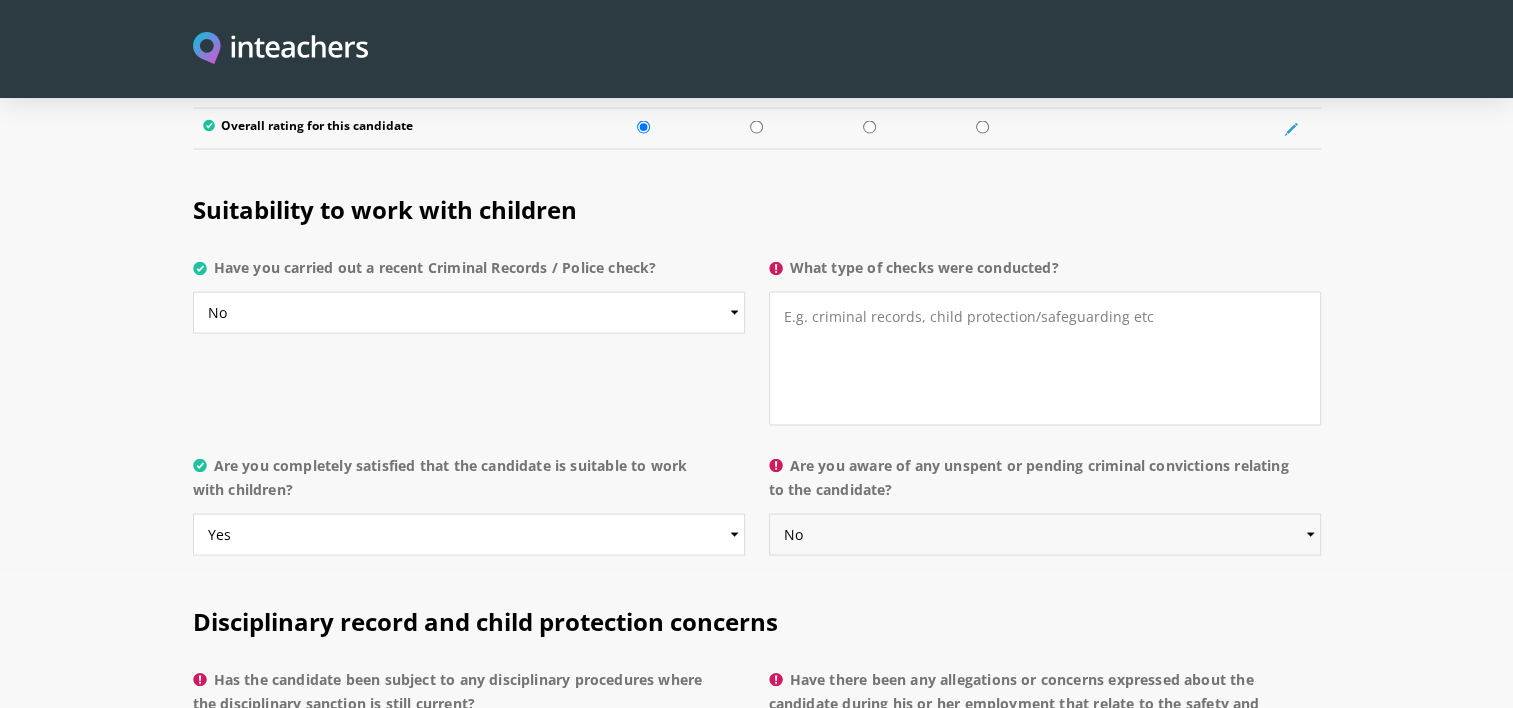 click on "Please select... Yes
No
Do not know" at bounding box center [1045, 535] 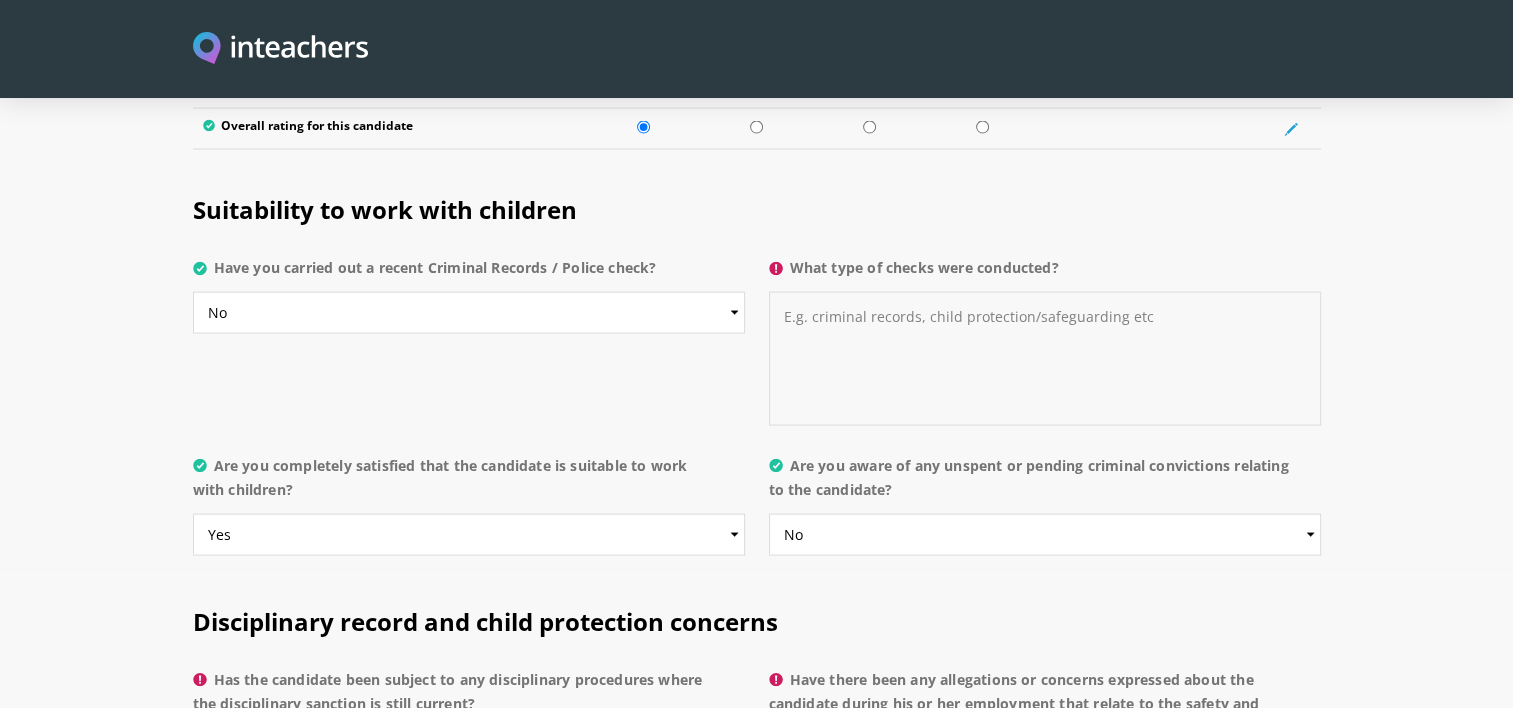 click on "What type of checks were conducted?" at bounding box center [1045, 359] 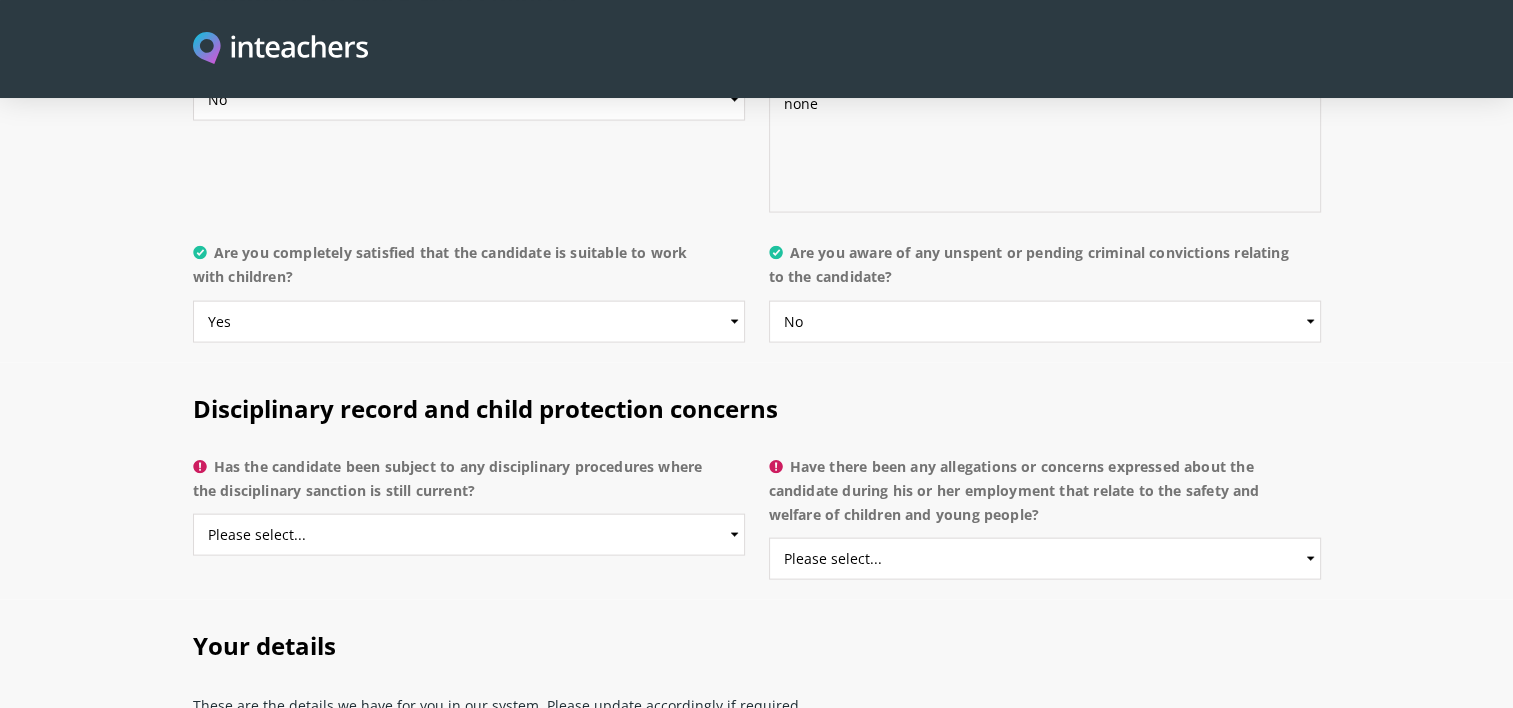 scroll, scrollTop: 4079, scrollLeft: 0, axis: vertical 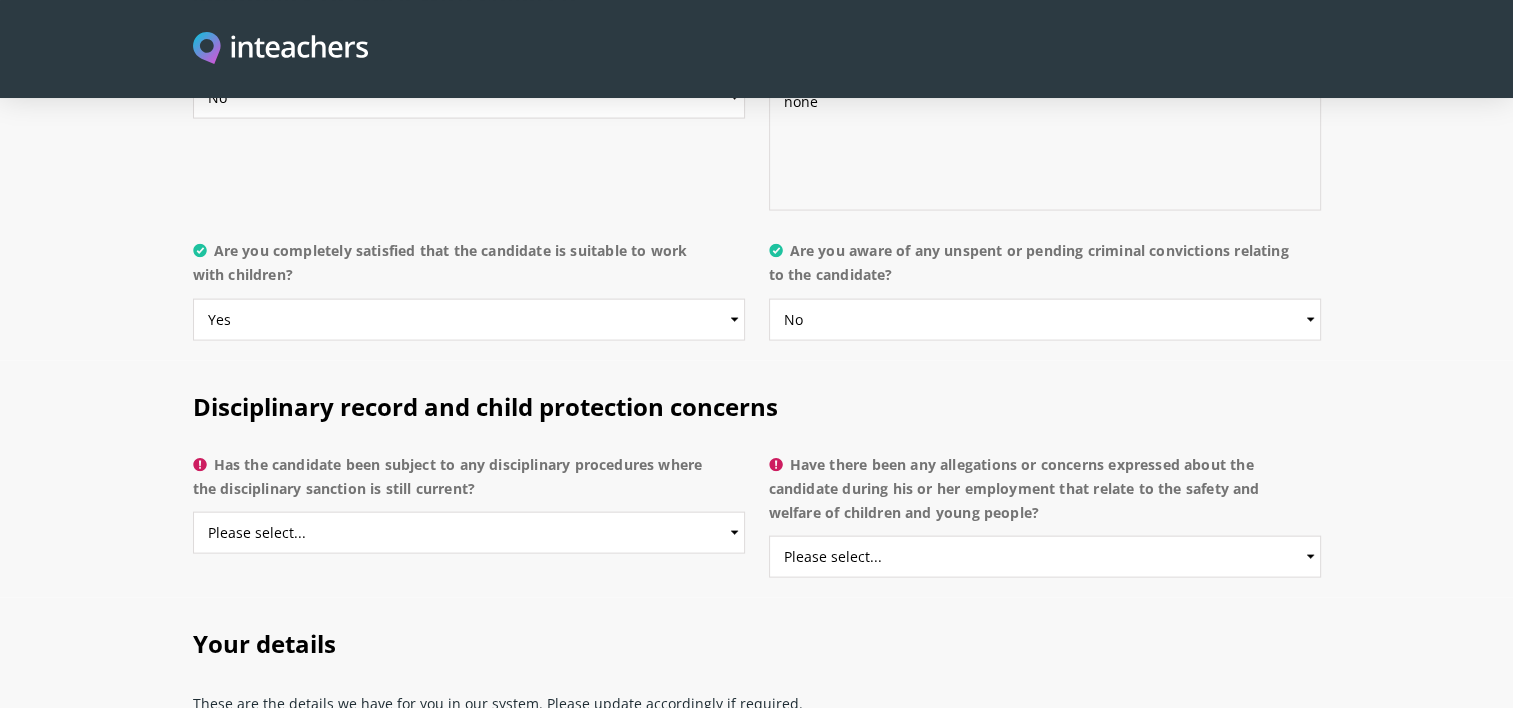 type on "none" 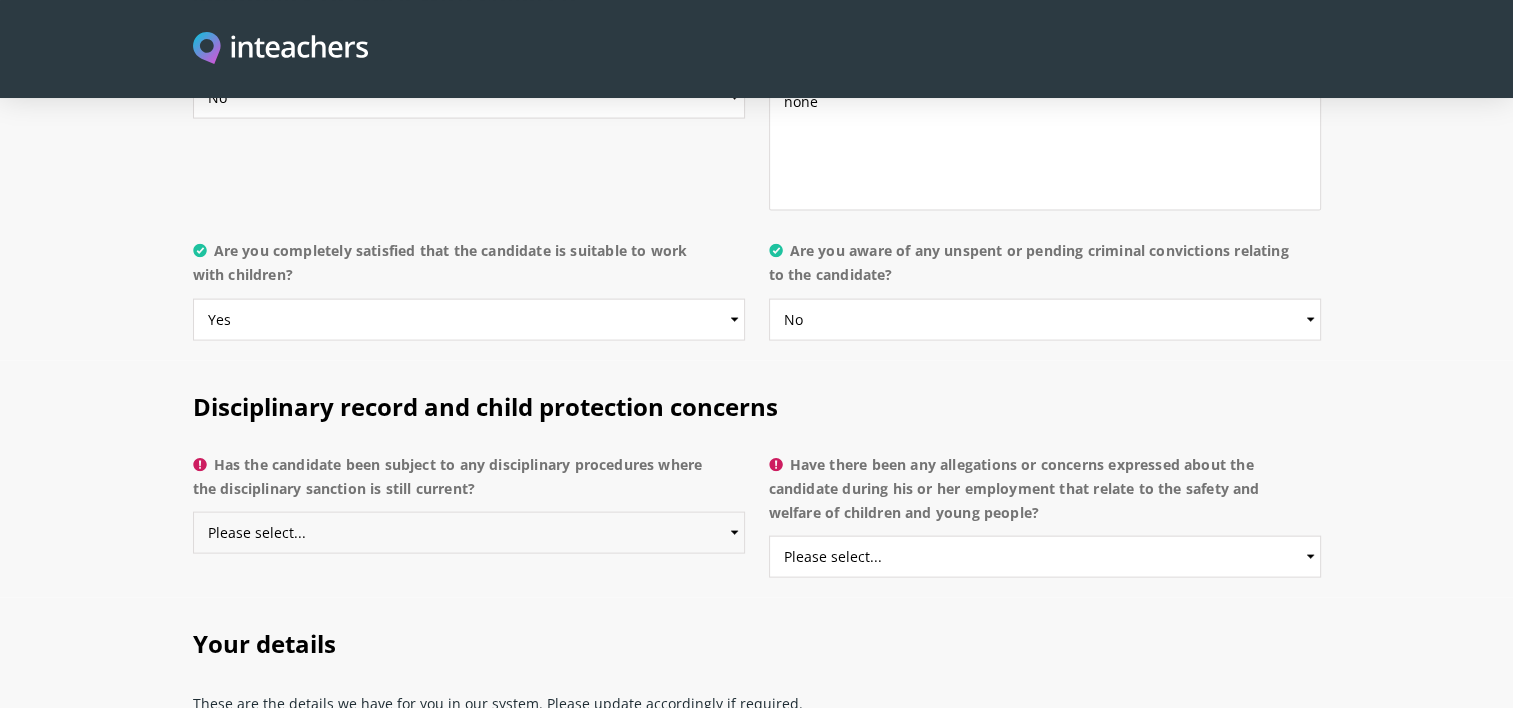 click on "Please select... Yes
No
Do not know" at bounding box center [469, 533] 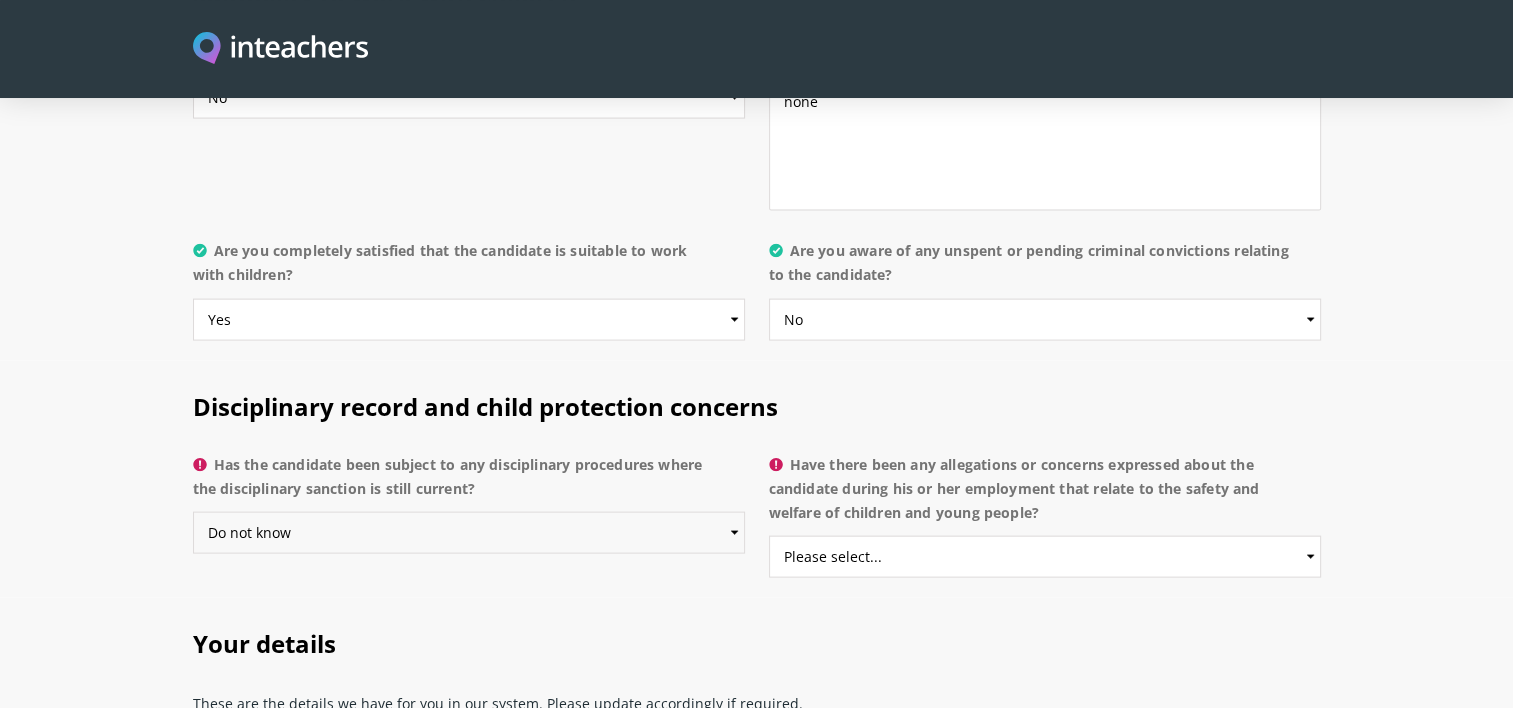 click on "Please select... Yes
No
Do not know" at bounding box center [469, 533] 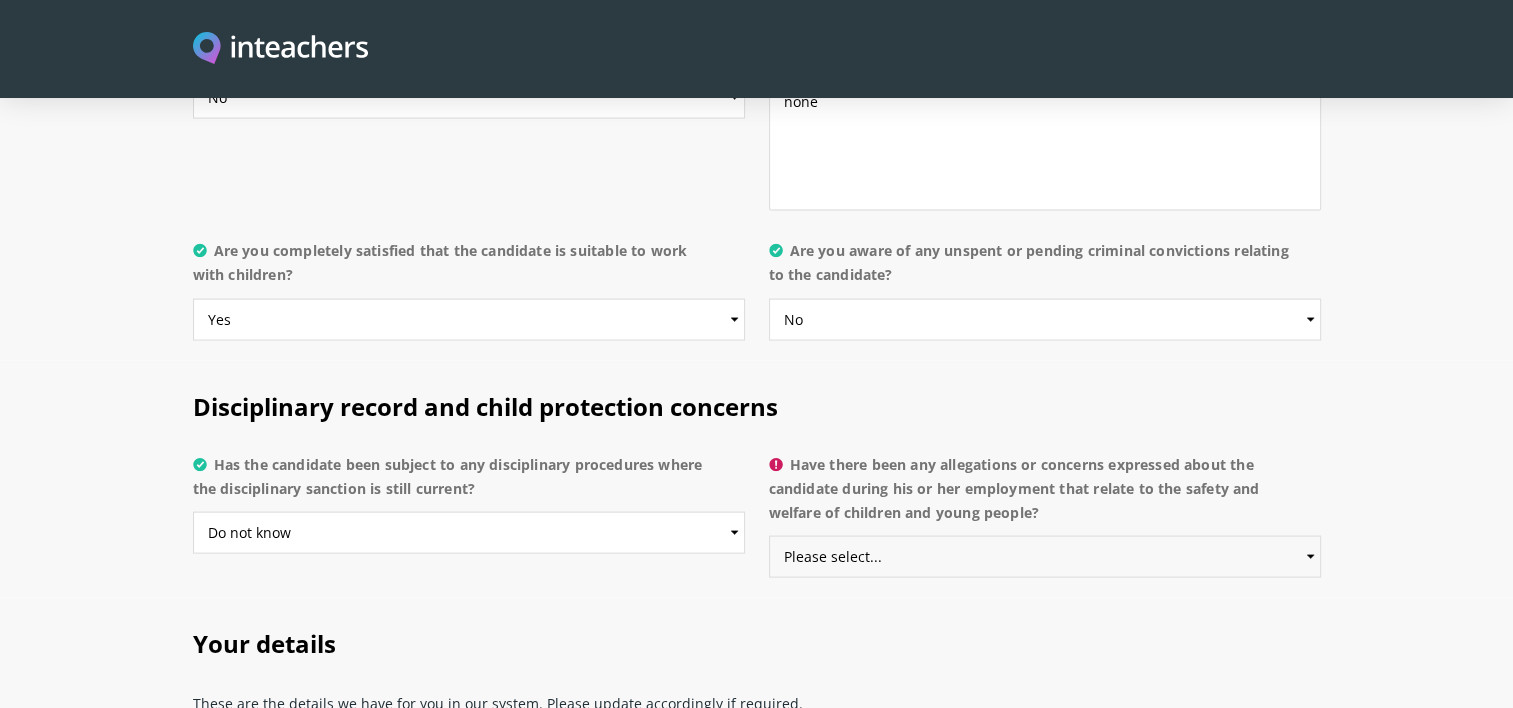 click on "Please select... Yes
No
Do not know" at bounding box center (1045, 557) 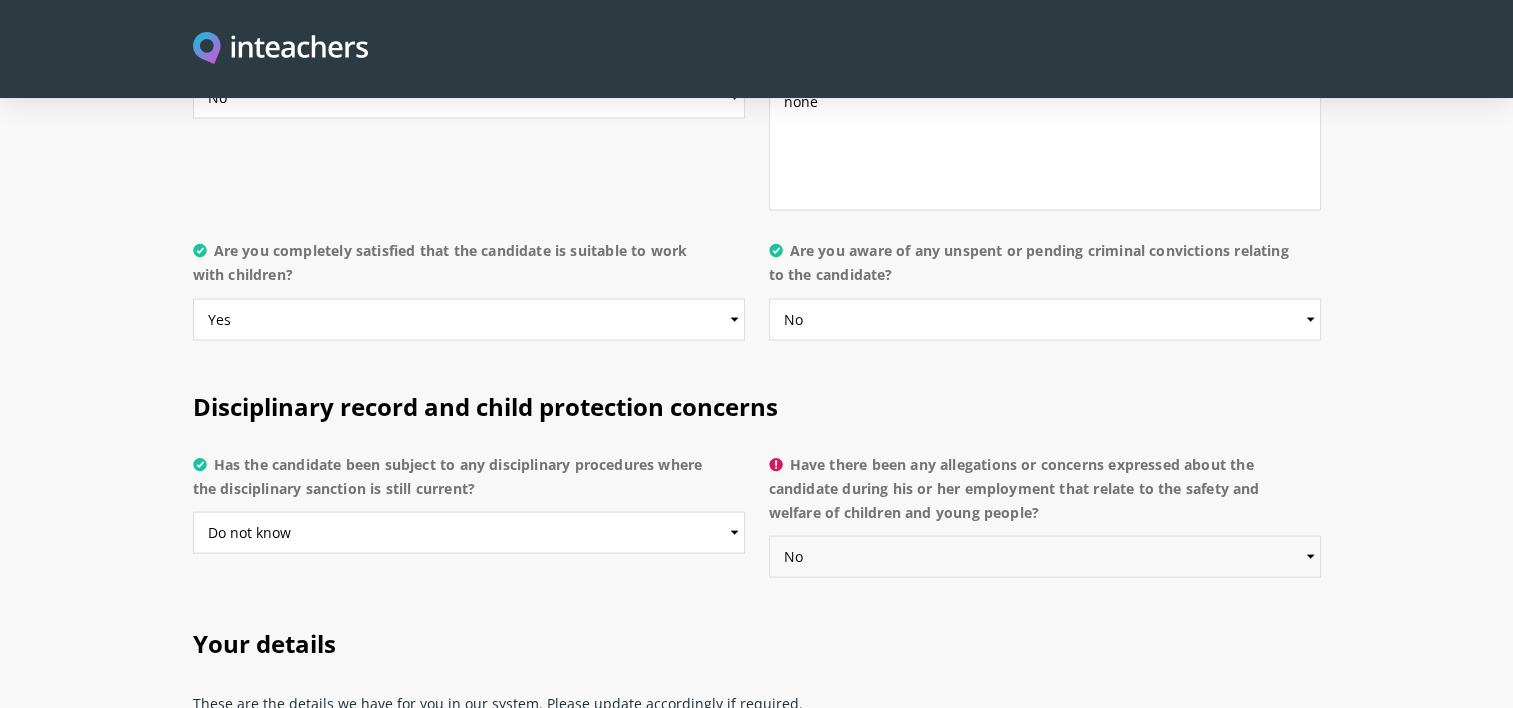 click on "Please select... Yes
No
Do not know" at bounding box center [1045, 557] 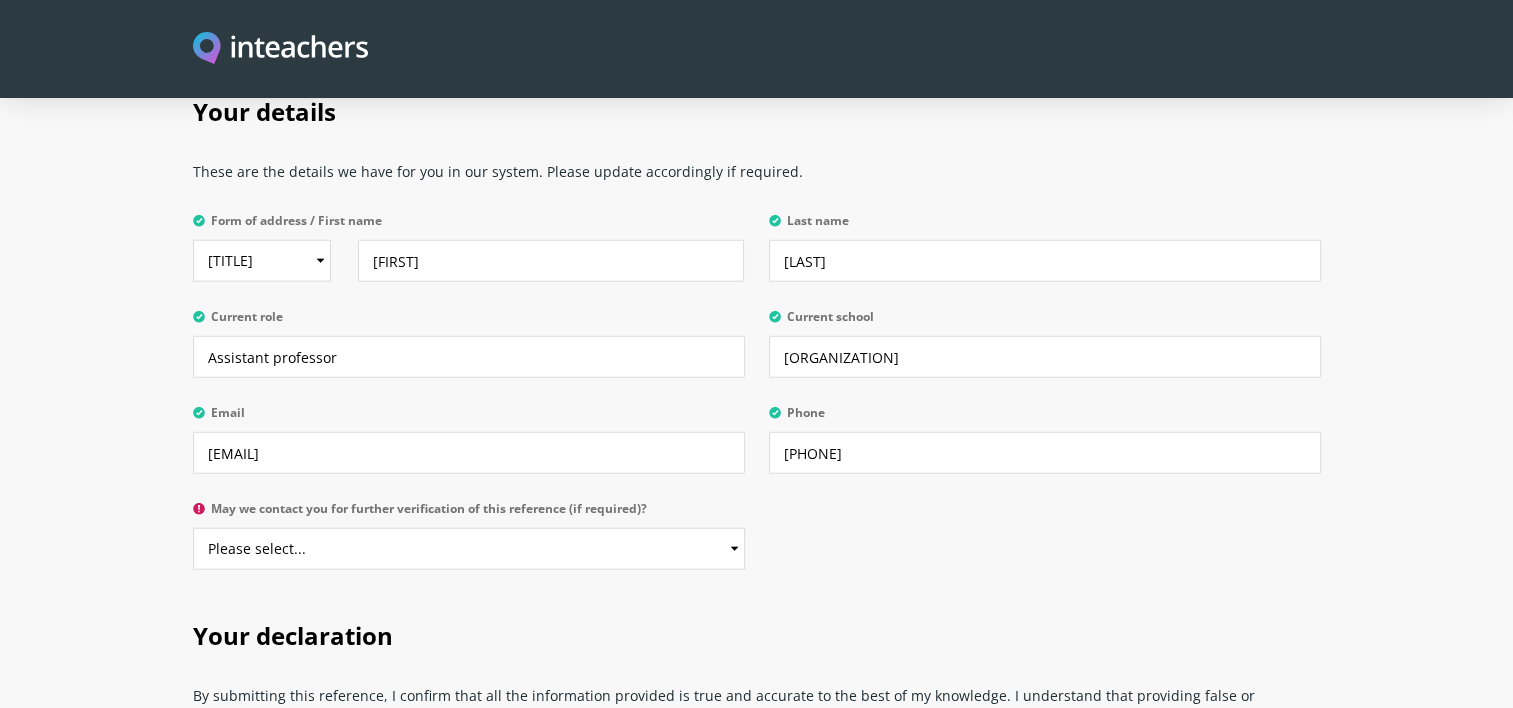 scroll, scrollTop: 4609, scrollLeft: 0, axis: vertical 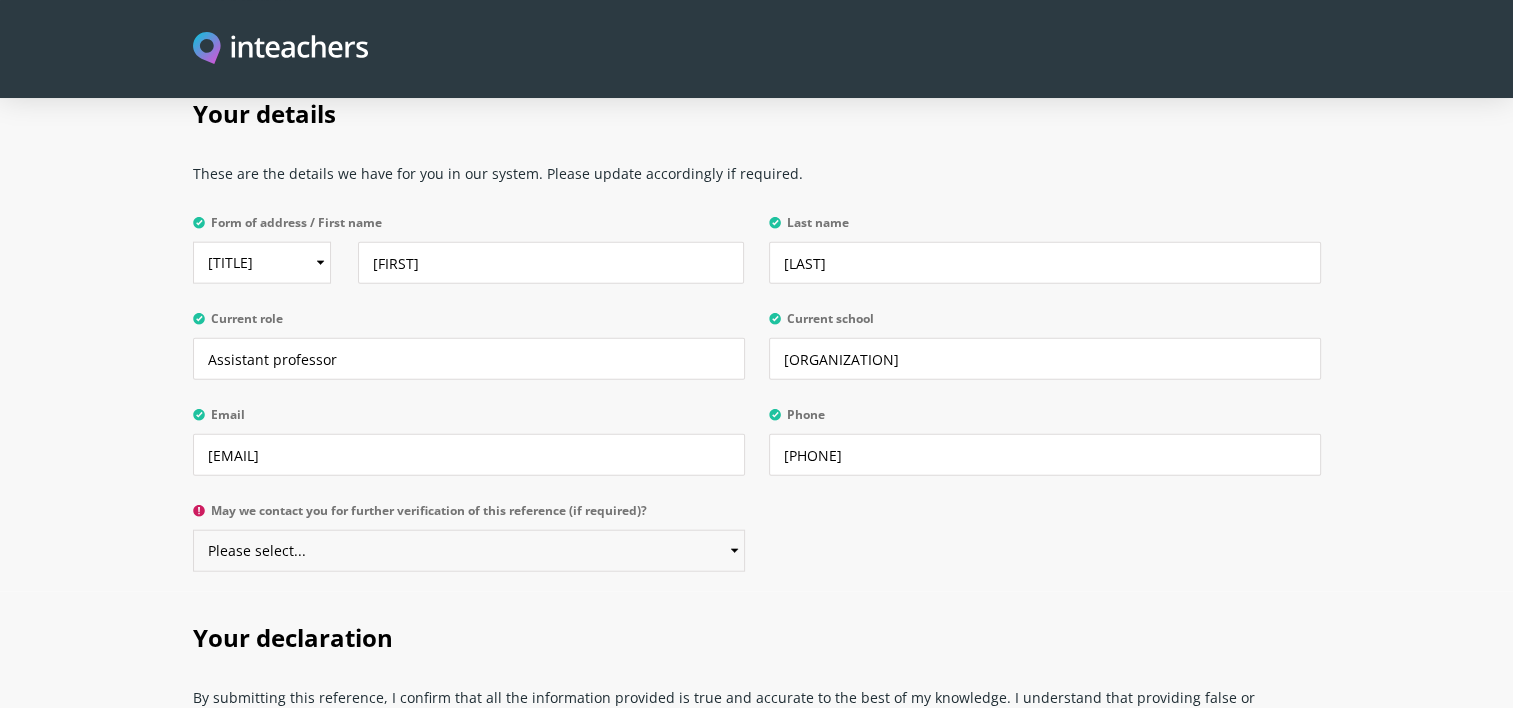 click on "Please select... Yes
No" at bounding box center [469, 551] 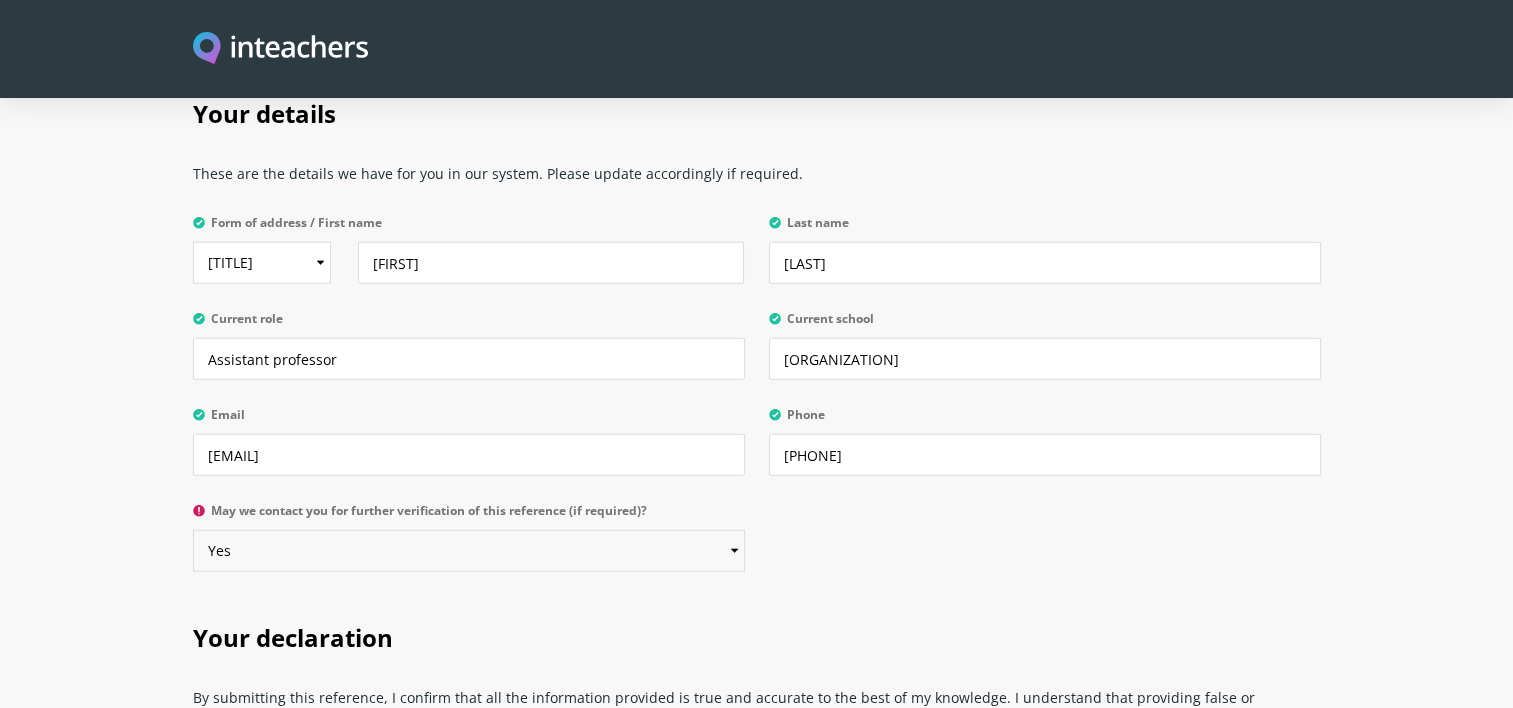 click on "Please select... Yes
No" at bounding box center [469, 551] 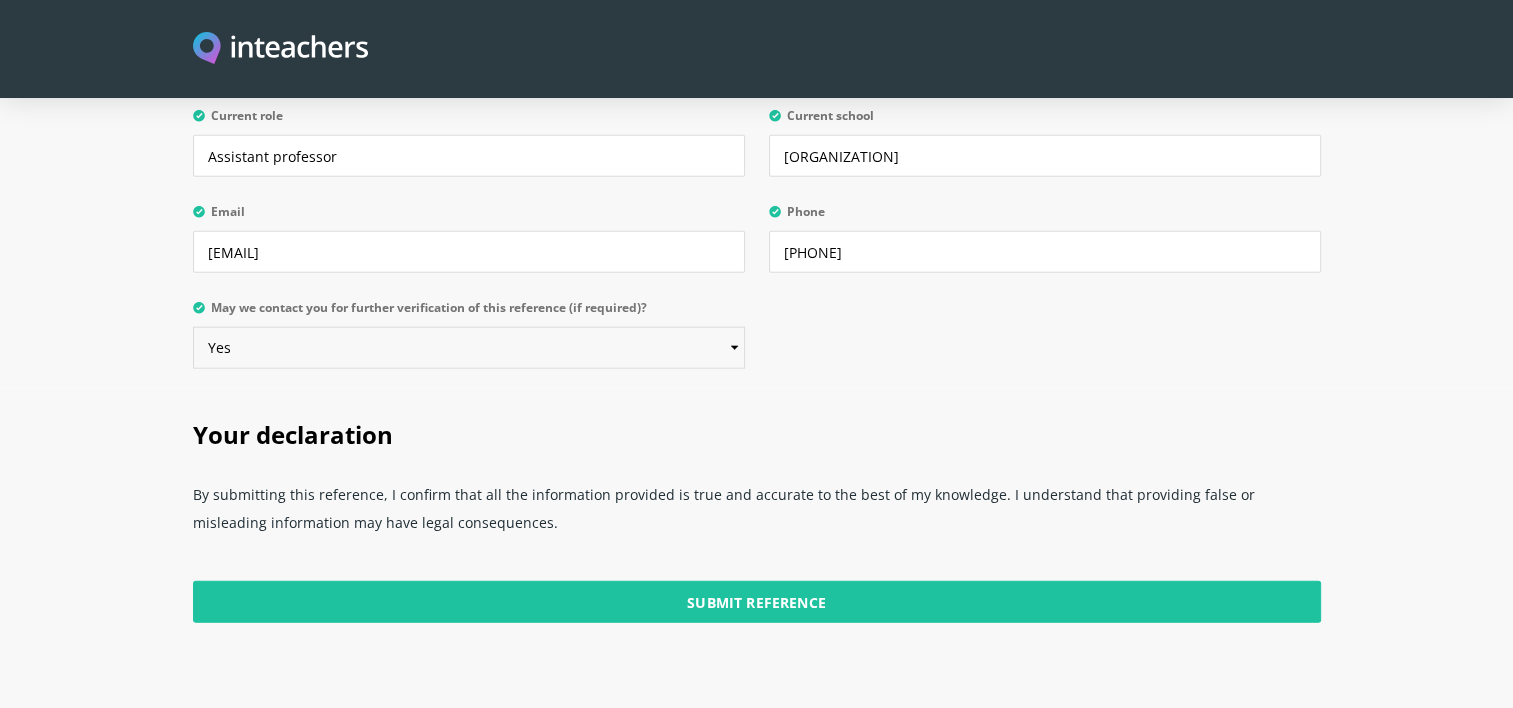 scroll, scrollTop: 4813, scrollLeft: 0, axis: vertical 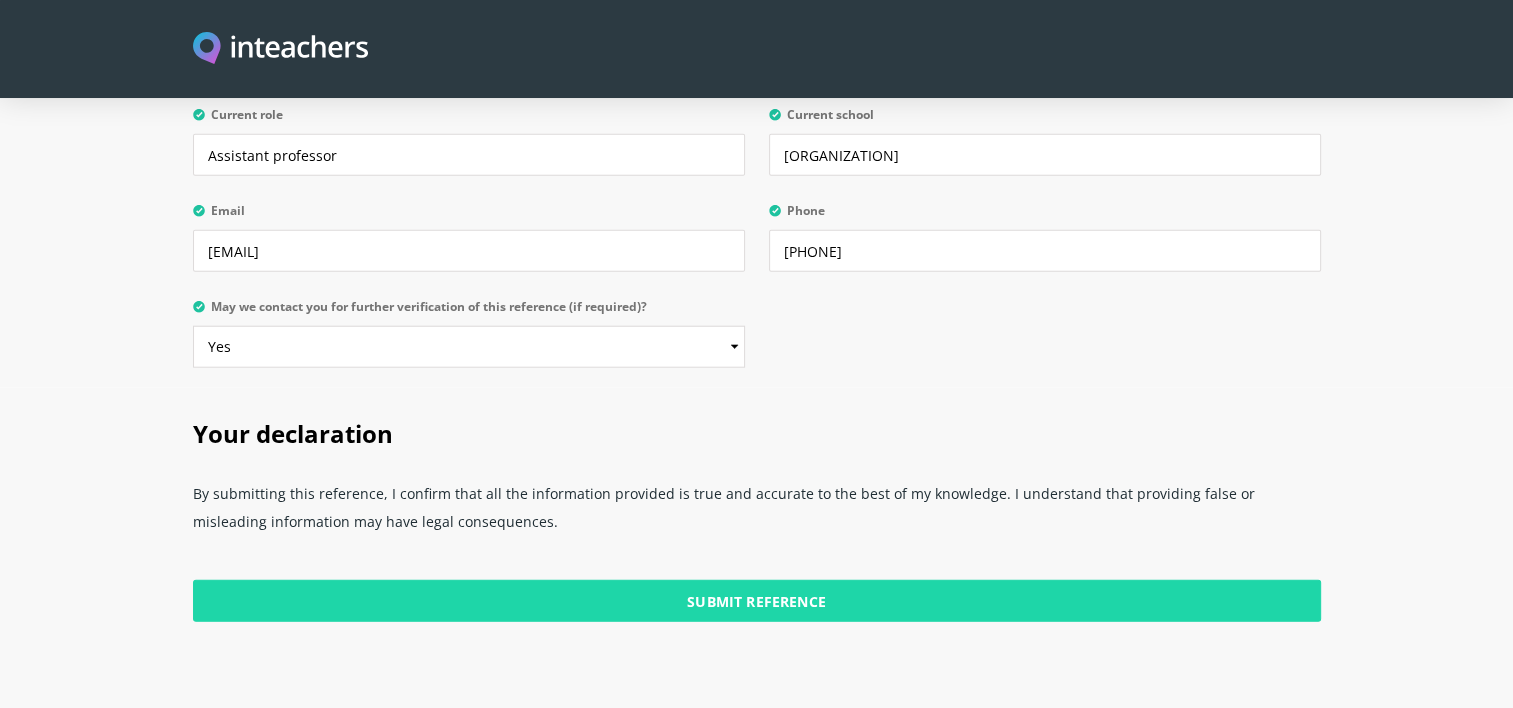 click on "Submit Reference" at bounding box center (757, 601) 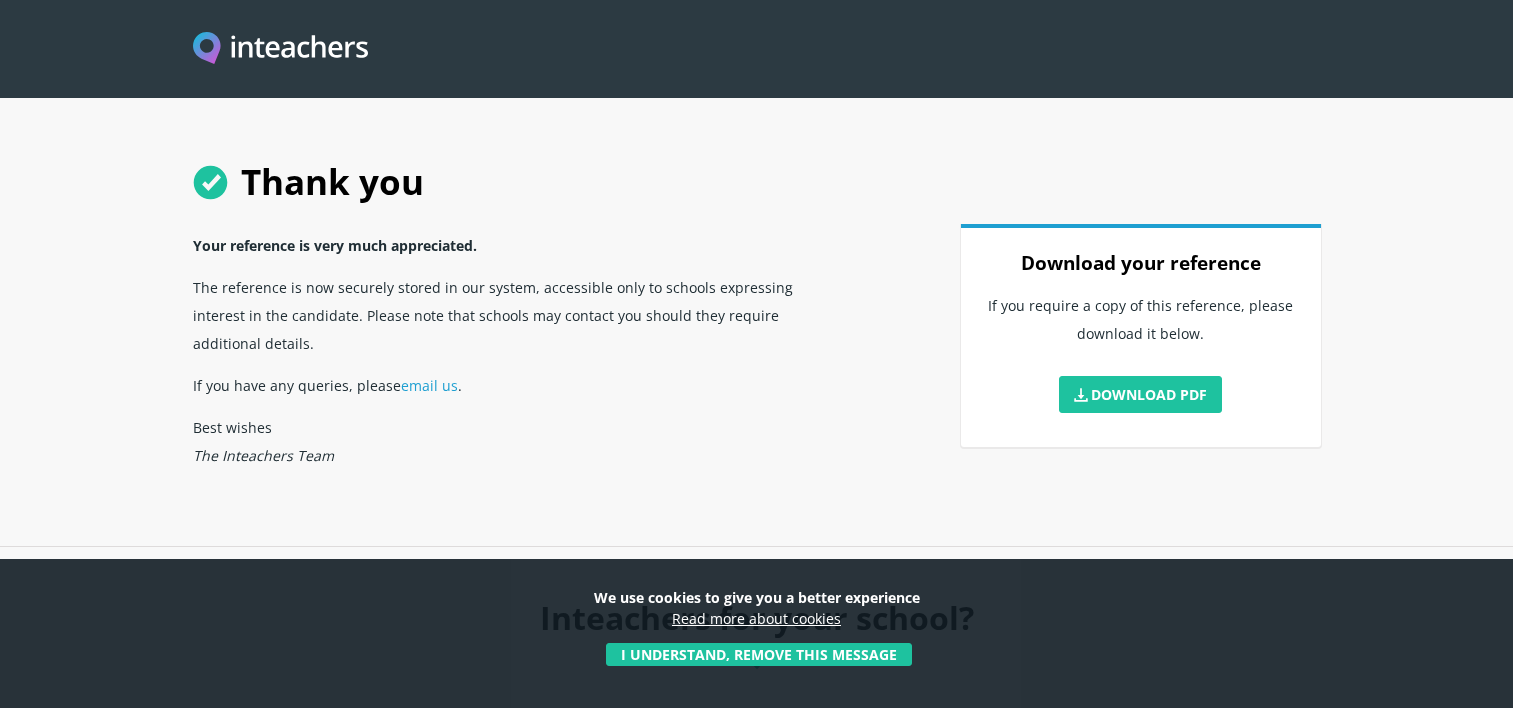 scroll, scrollTop: 0, scrollLeft: 0, axis: both 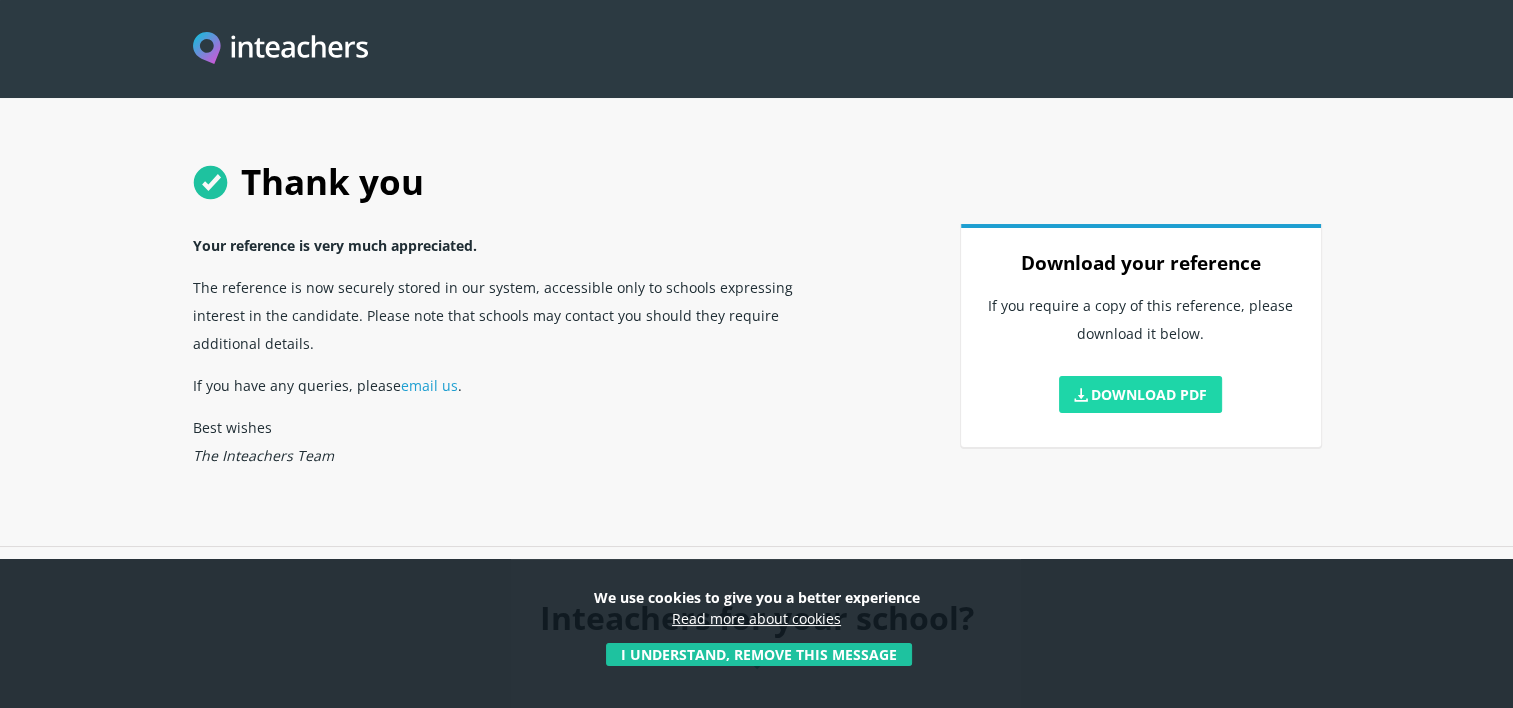 click on "Download PDF" at bounding box center [1141, 394] 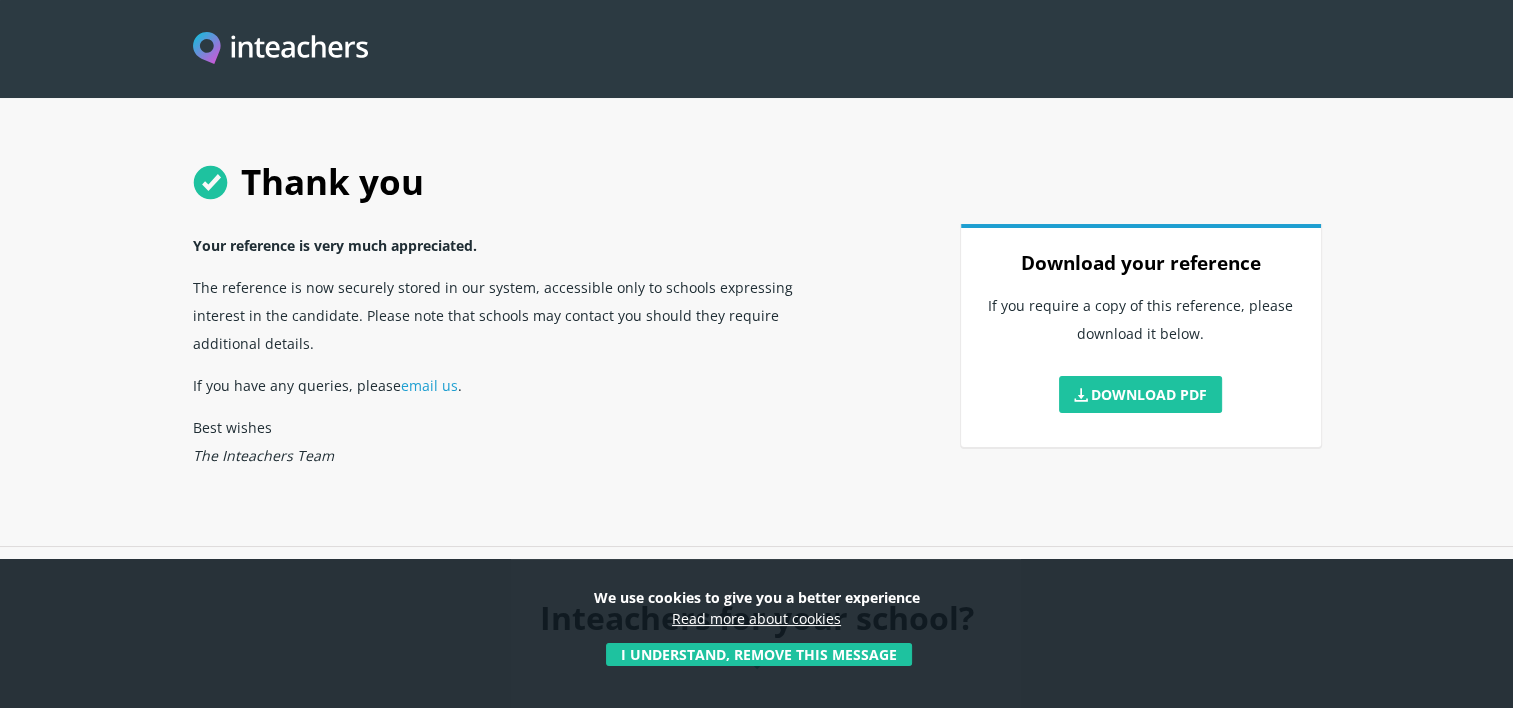 click on "Thank you" at bounding box center (757, 182) 